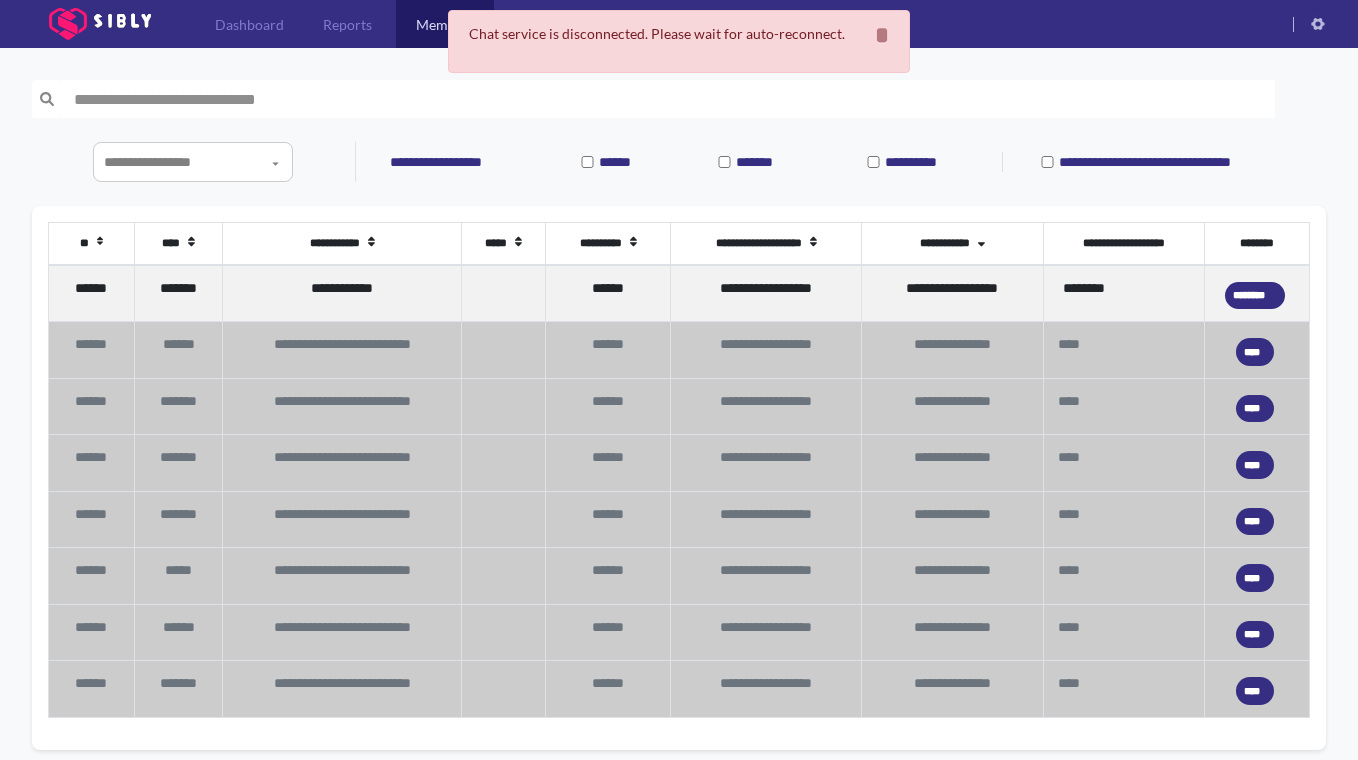 scroll, scrollTop: 0, scrollLeft: 0, axis: both 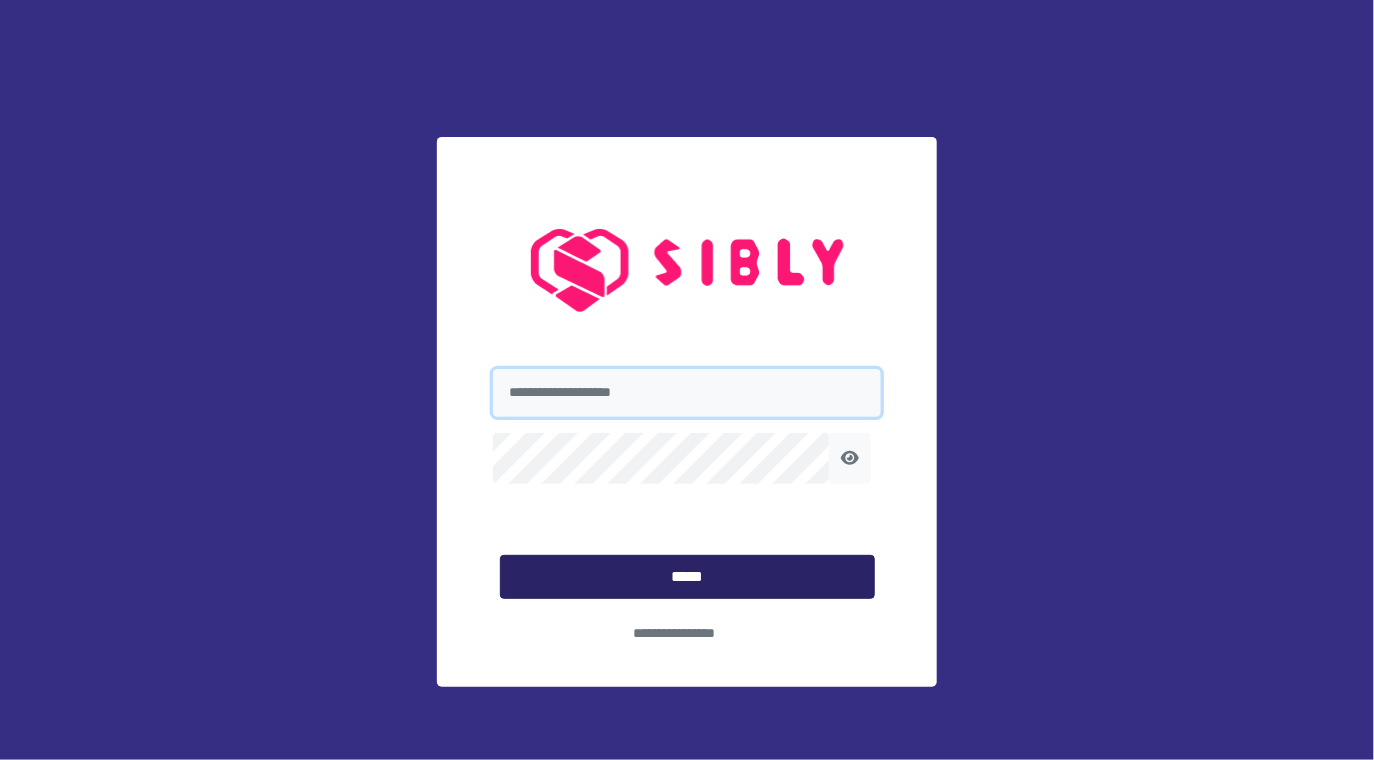 type on "**********" 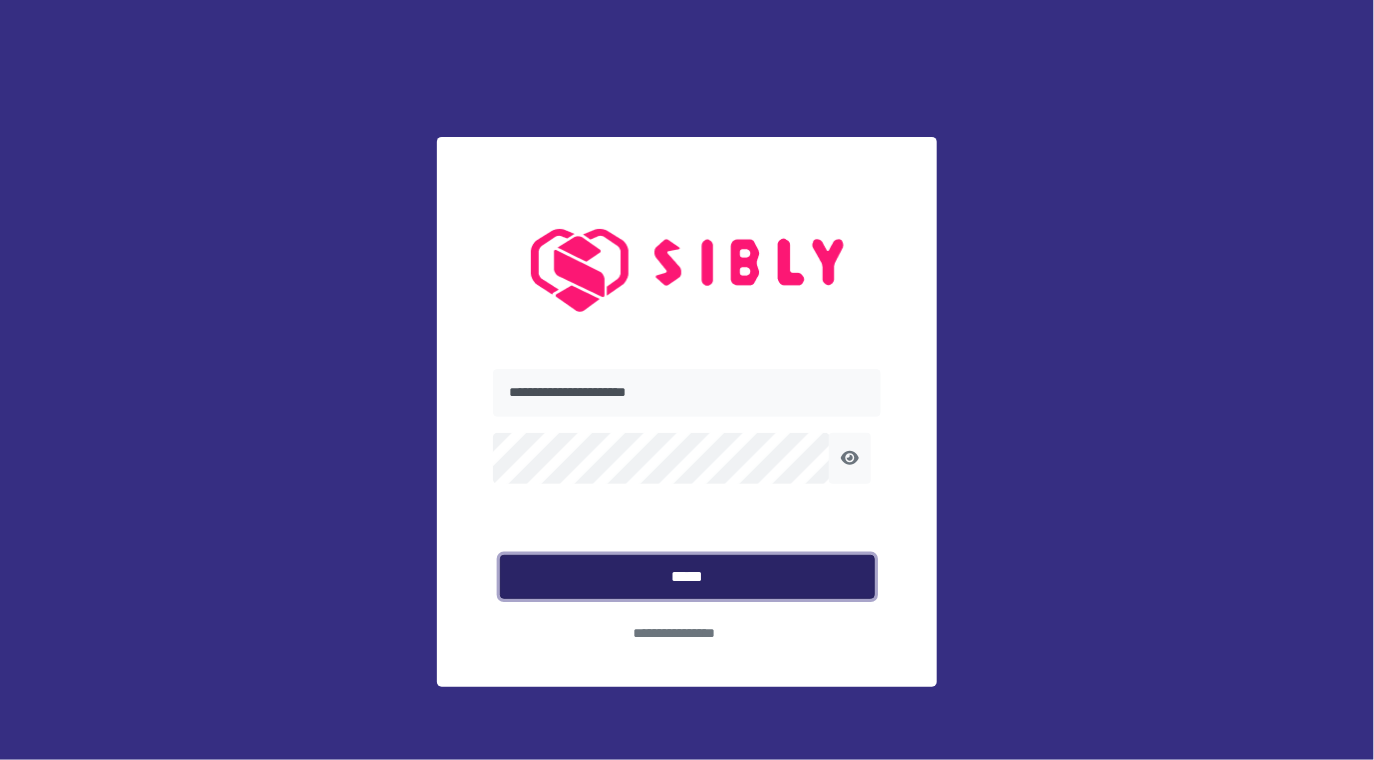 click on "*****" at bounding box center [687, 577] 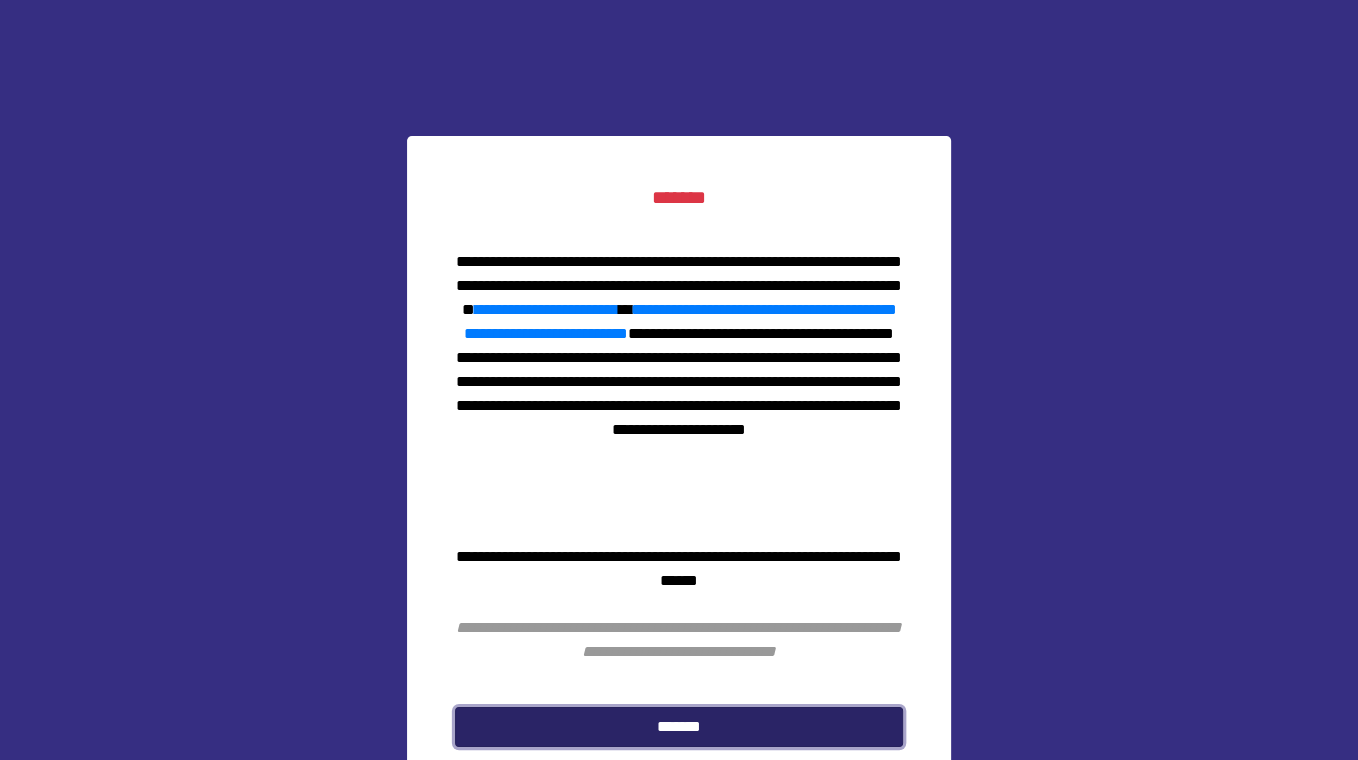 click on "*******" at bounding box center [679, 726] 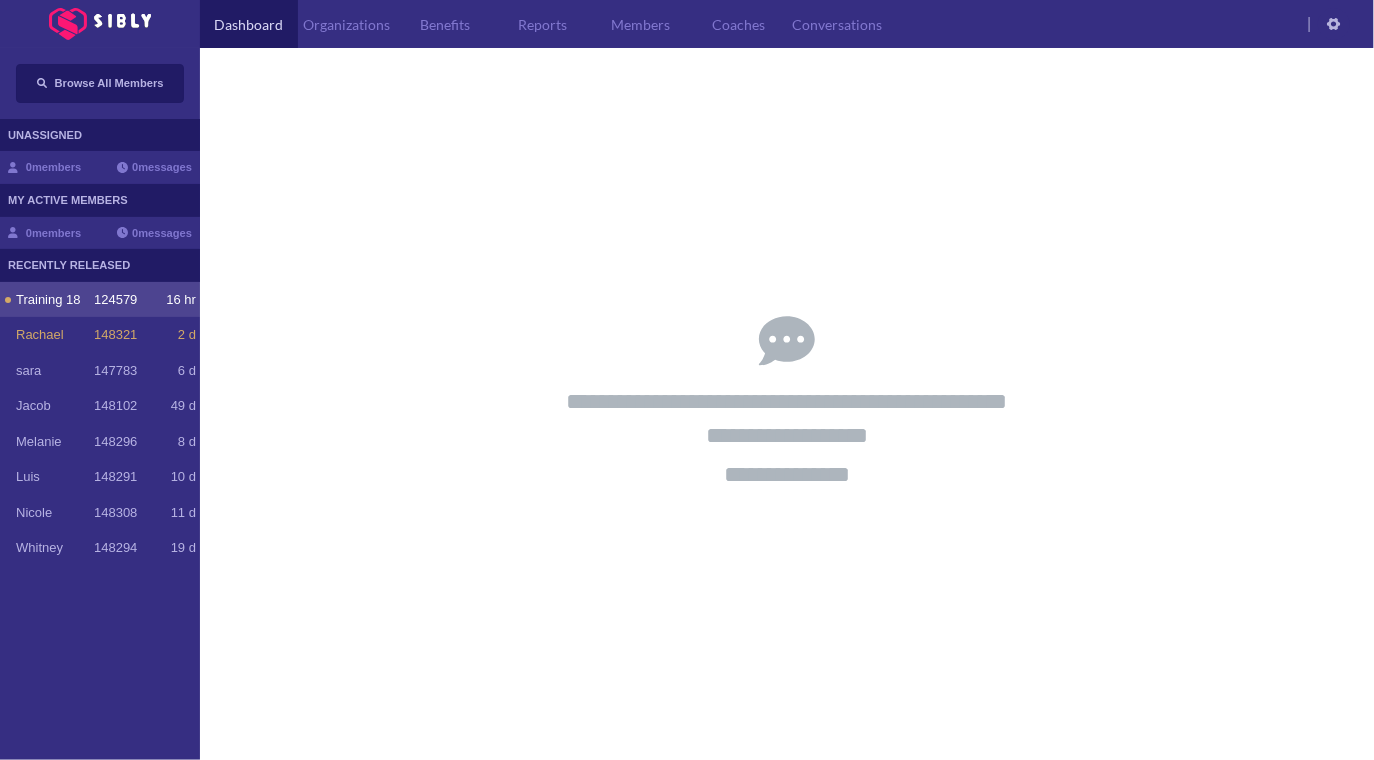 click on "Training 18" at bounding box center (55, 300) 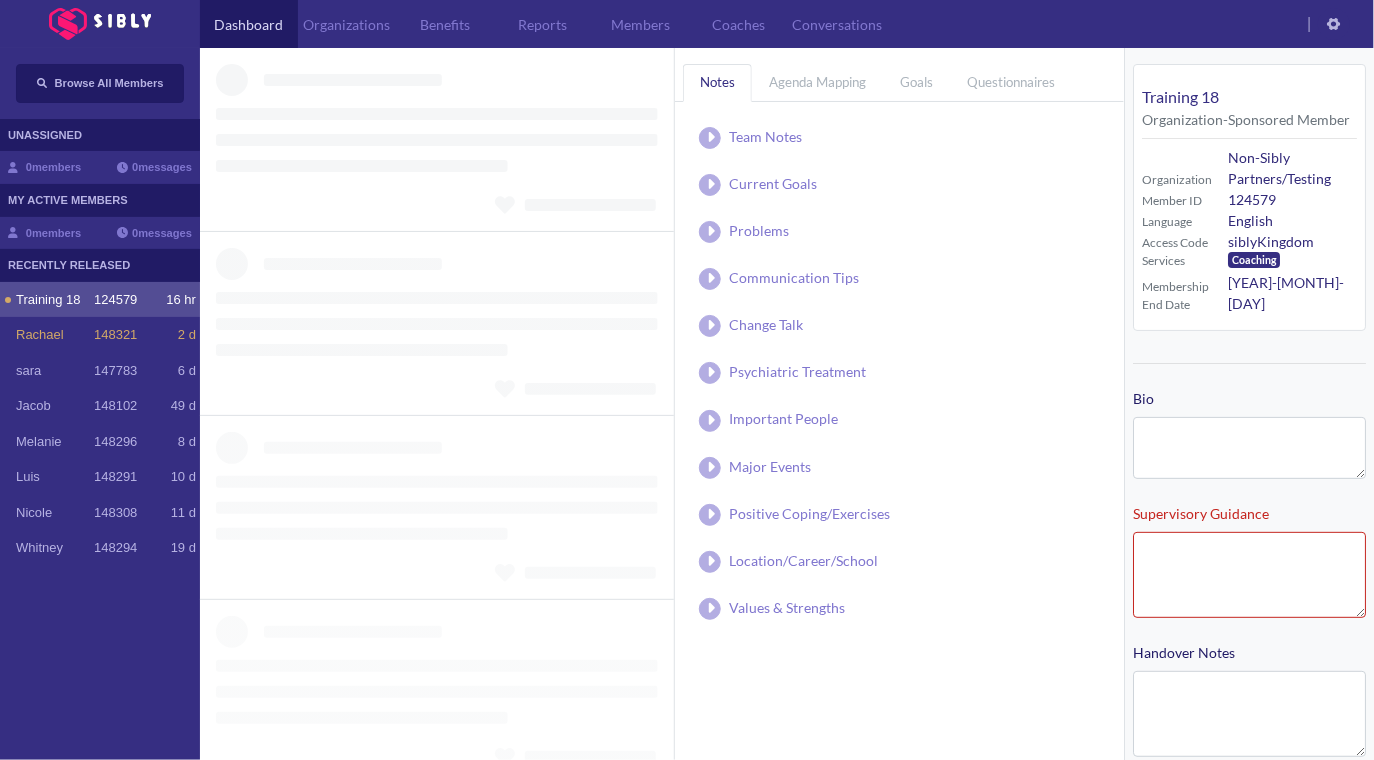 type on "**********" 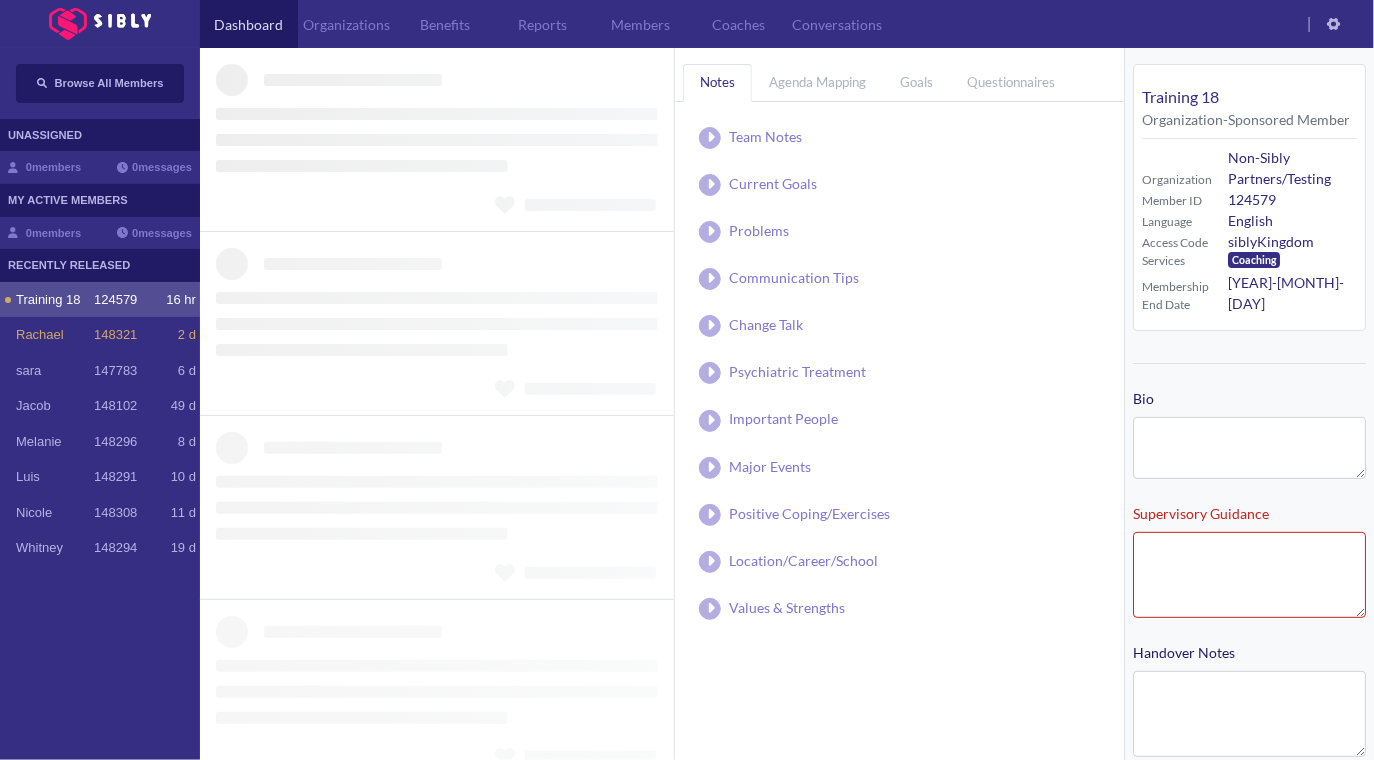 type on "**********" 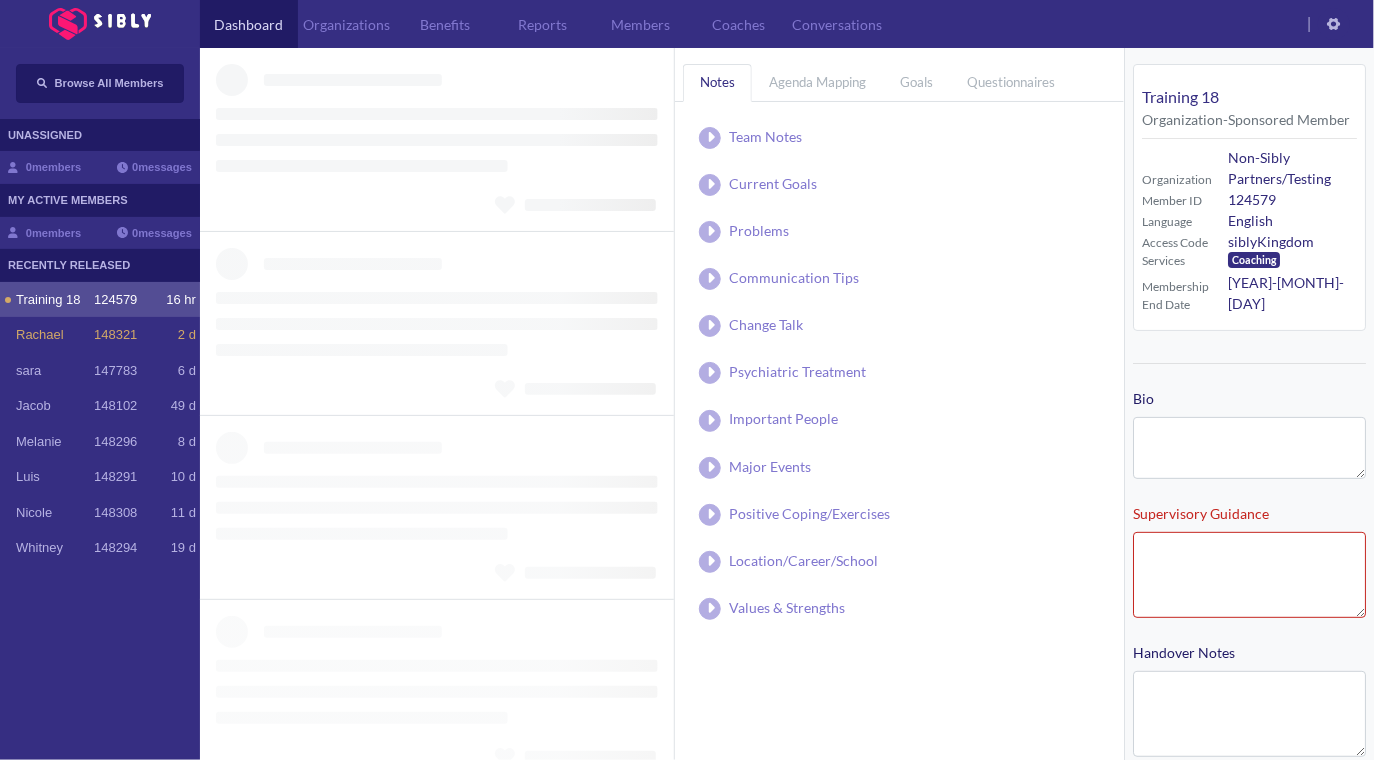 type on "**********" 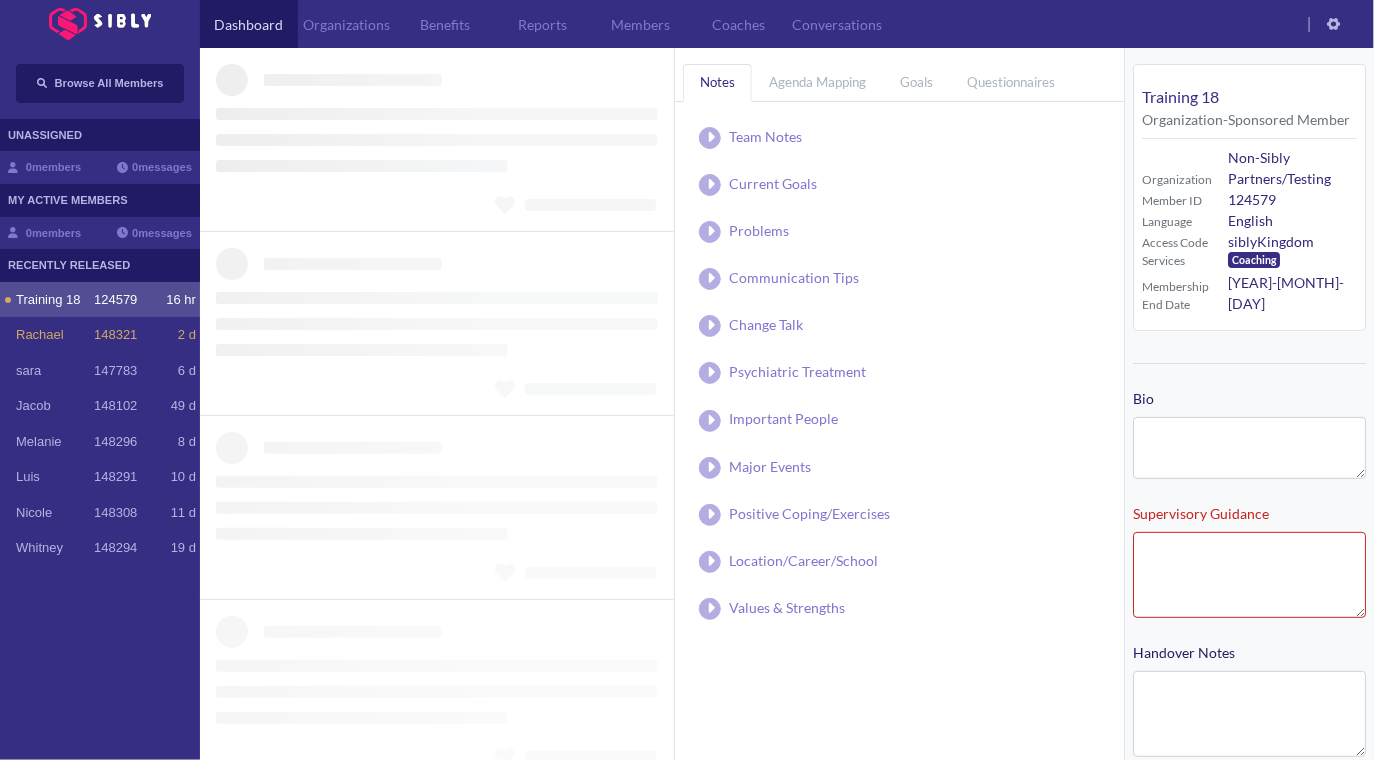 type on "**********" 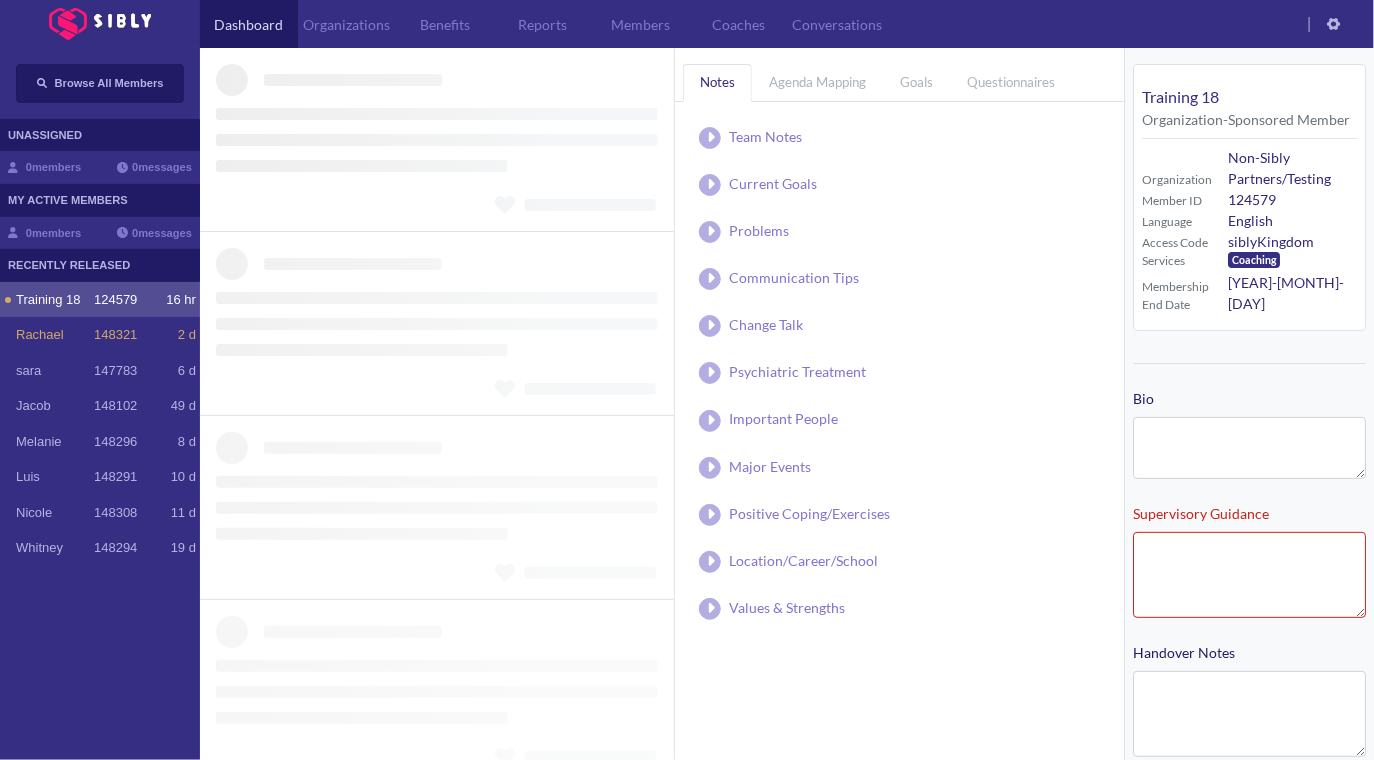 type on "**********" 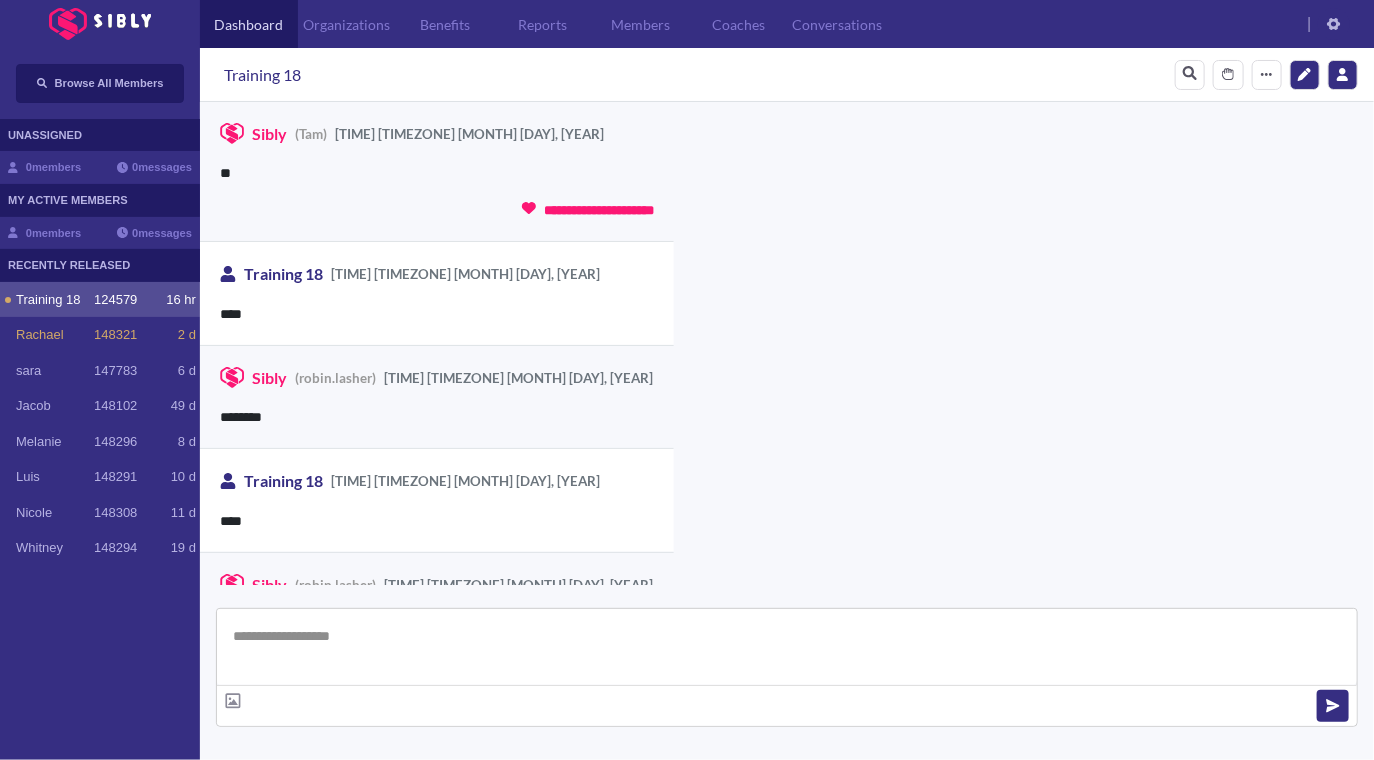 scroll, scrollTop: 2819, scrollLeft: 0, axis: vertical 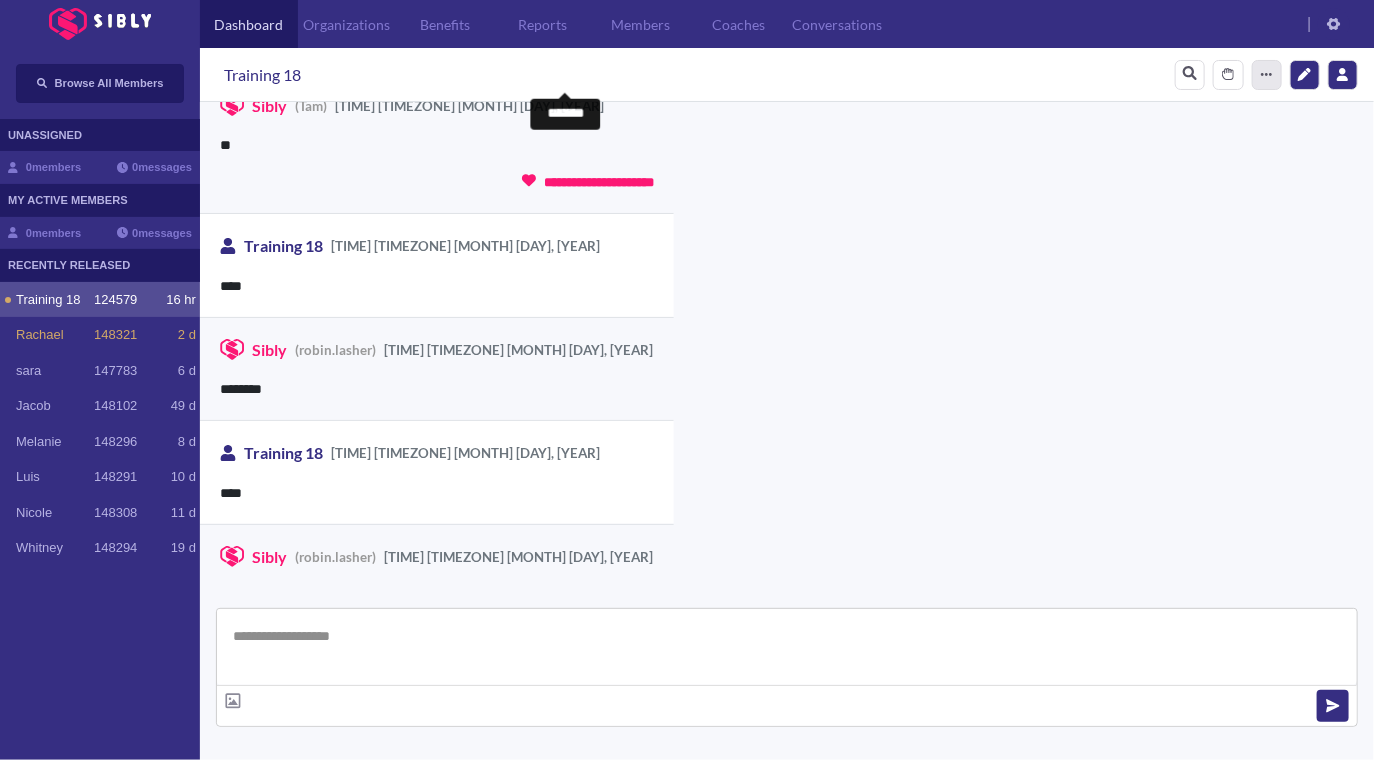 click on "*******" at bounding box center [1267, 75] 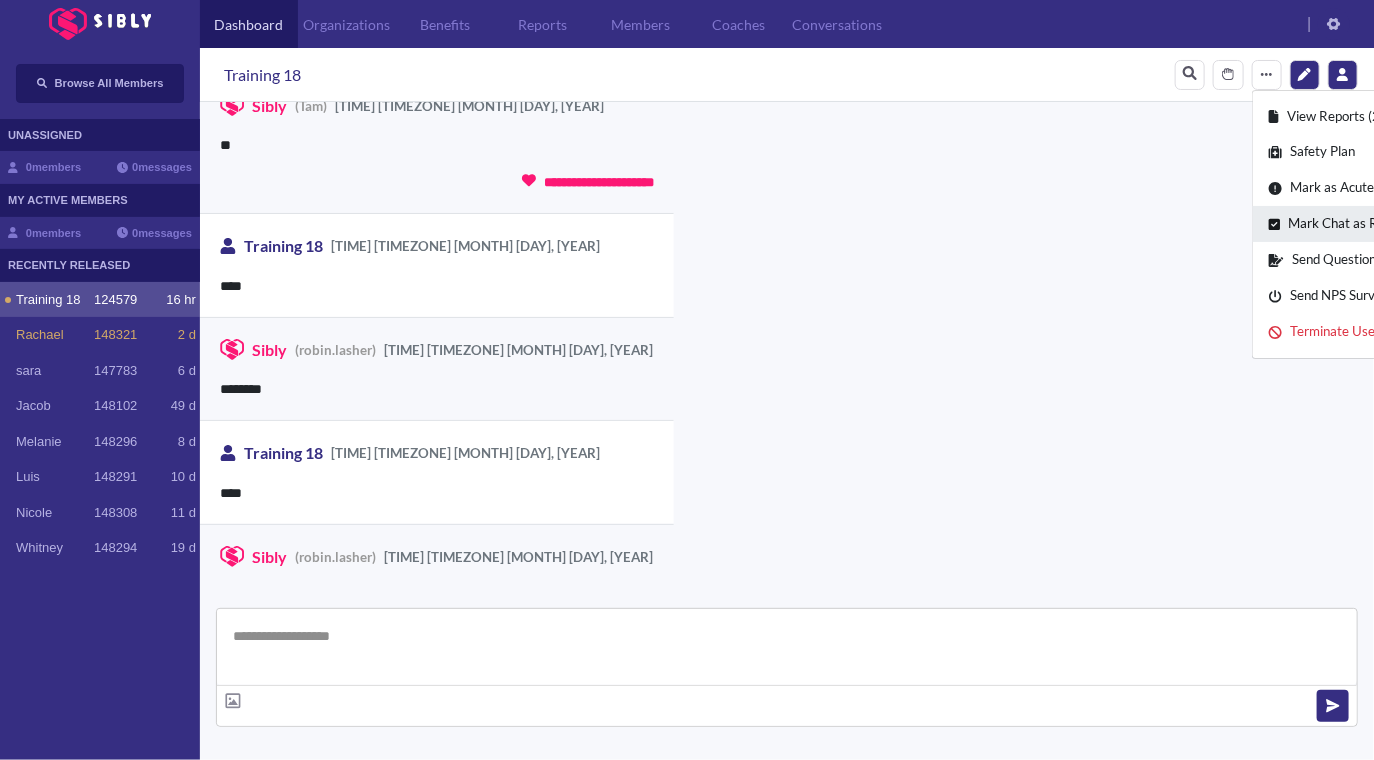 click on "Mark Chat as Read / Remove Dot" at bounding box center [1376, 224] 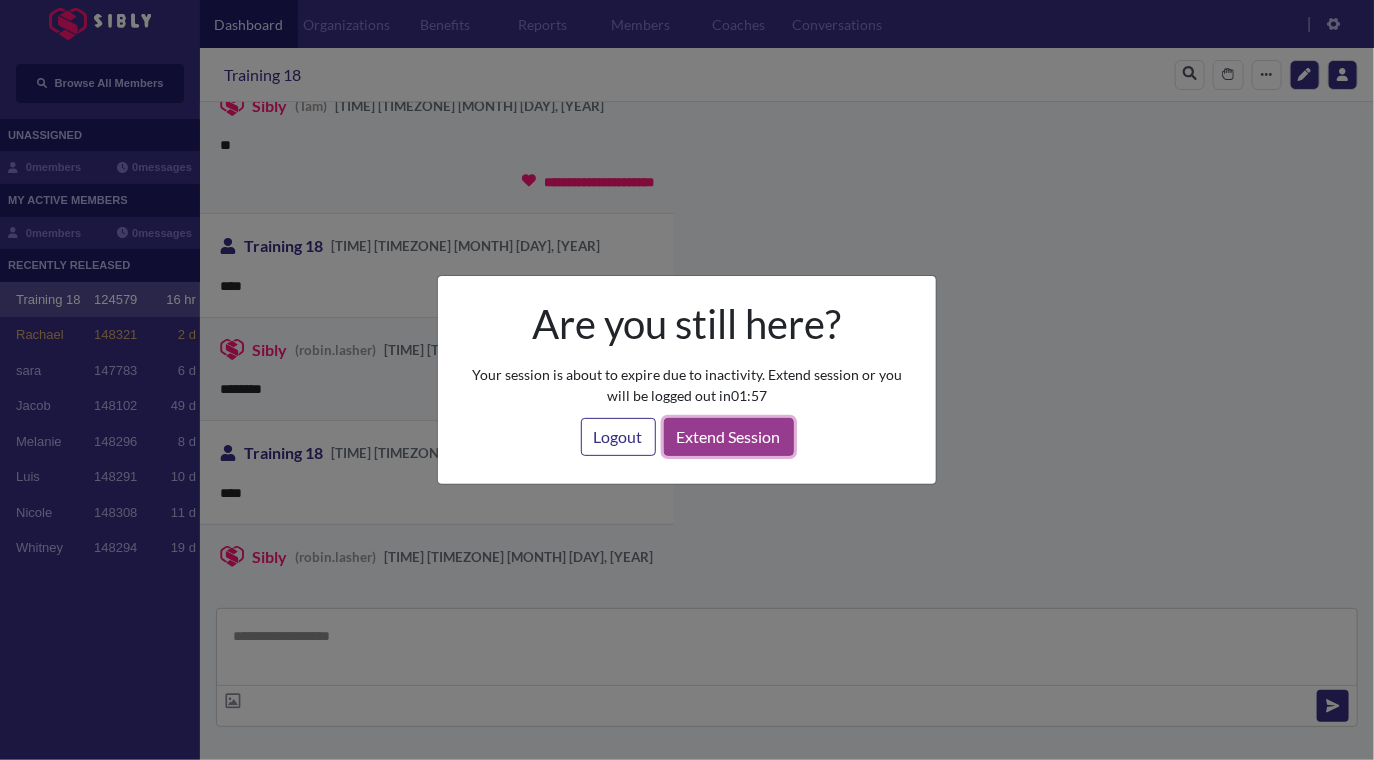click on "Extend Session" at bounding box center (729, 437) 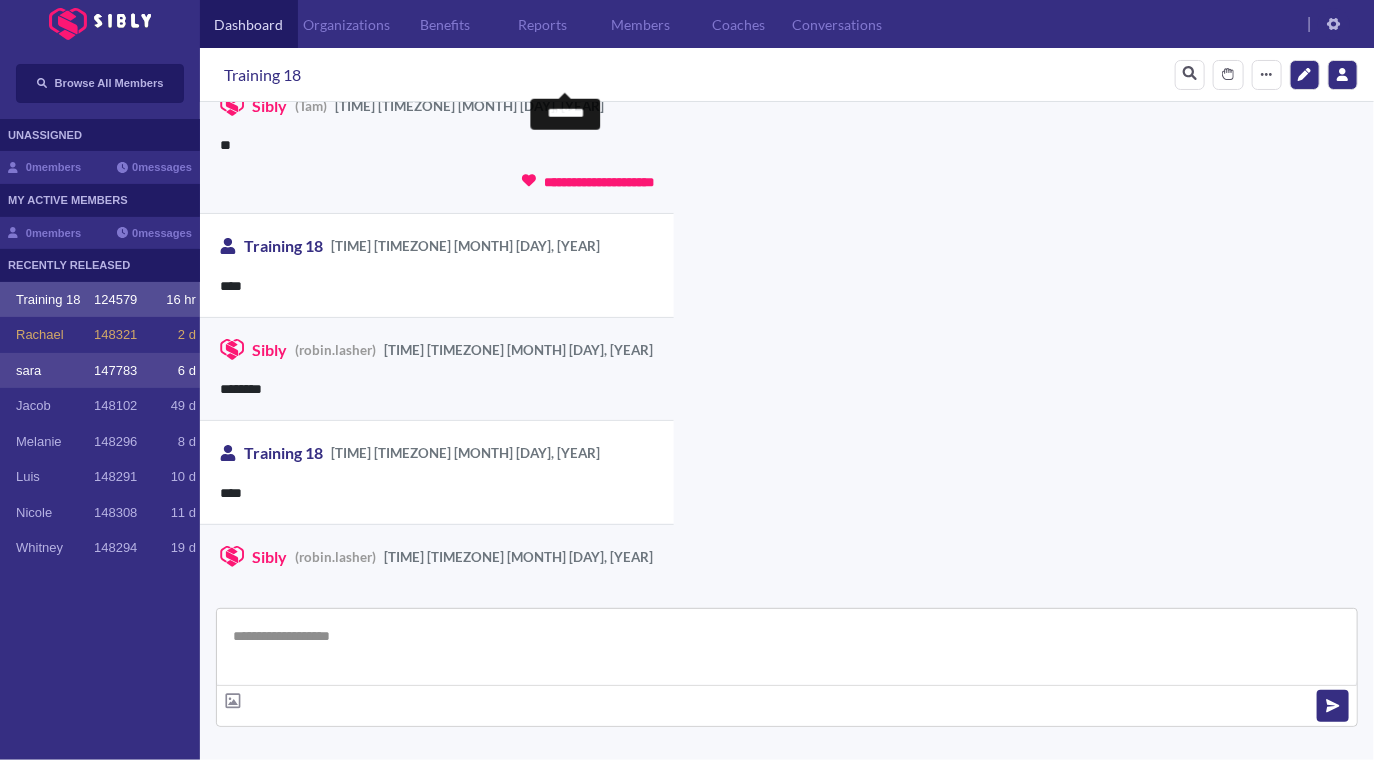 click on "[NAME] 147783 6 d" at bounding box center [100, 371] 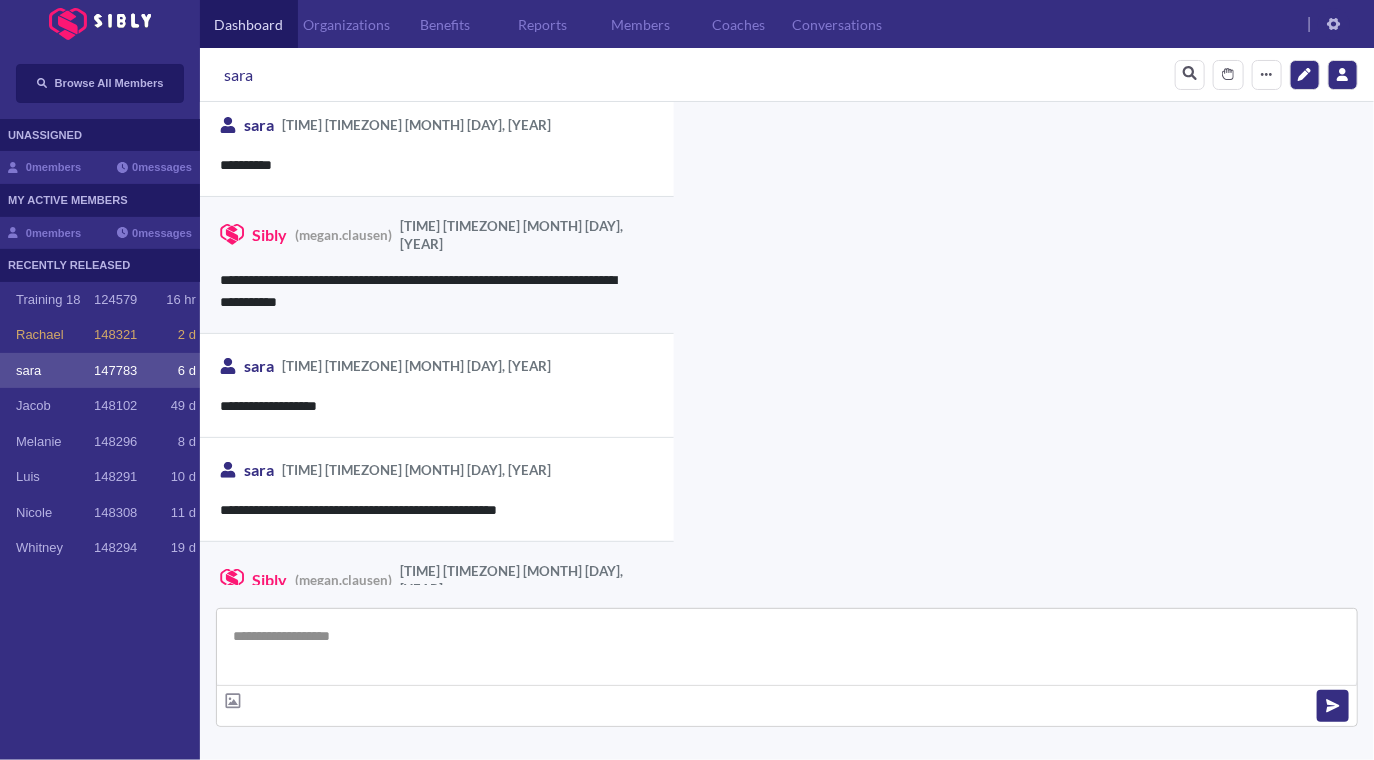 scroll, scrollTop: 3280, scrollLeft: 0, axis: vertical 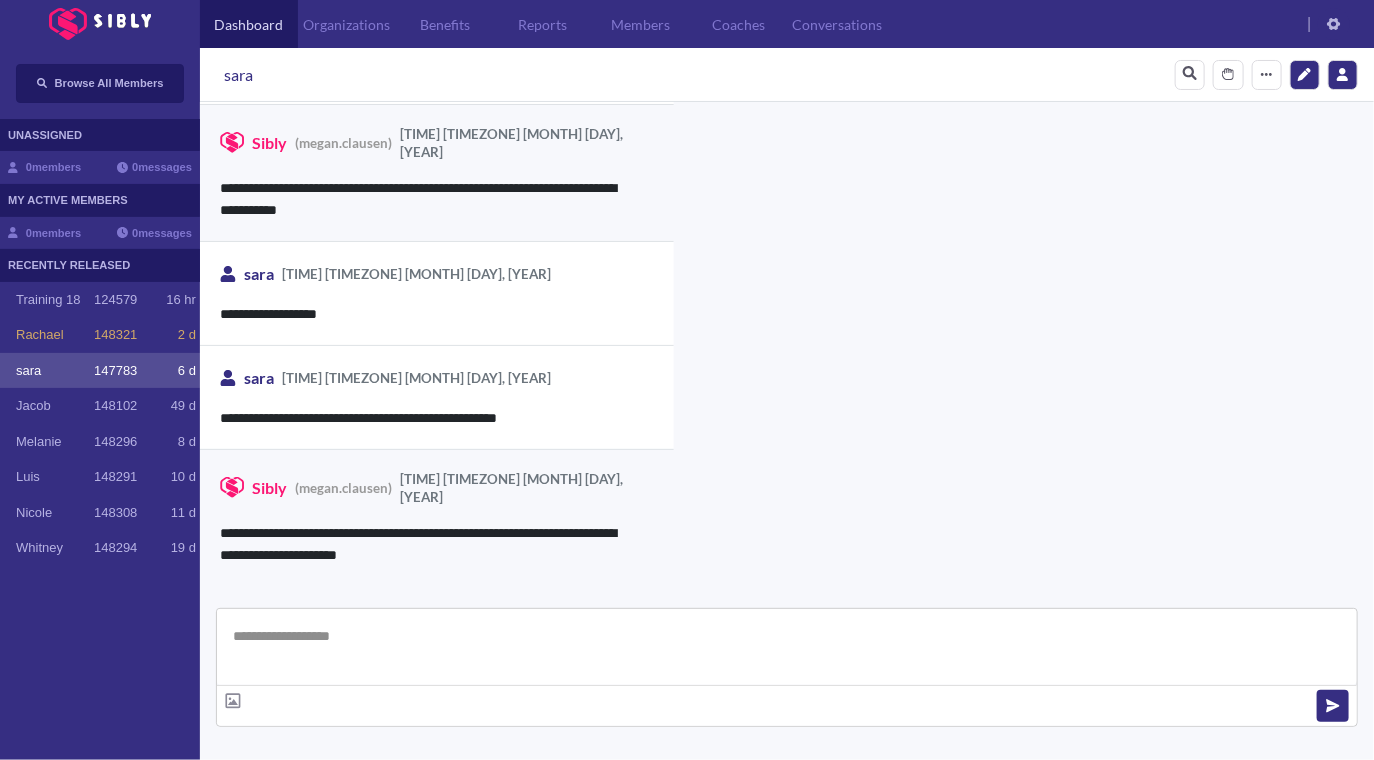 type on "**********" 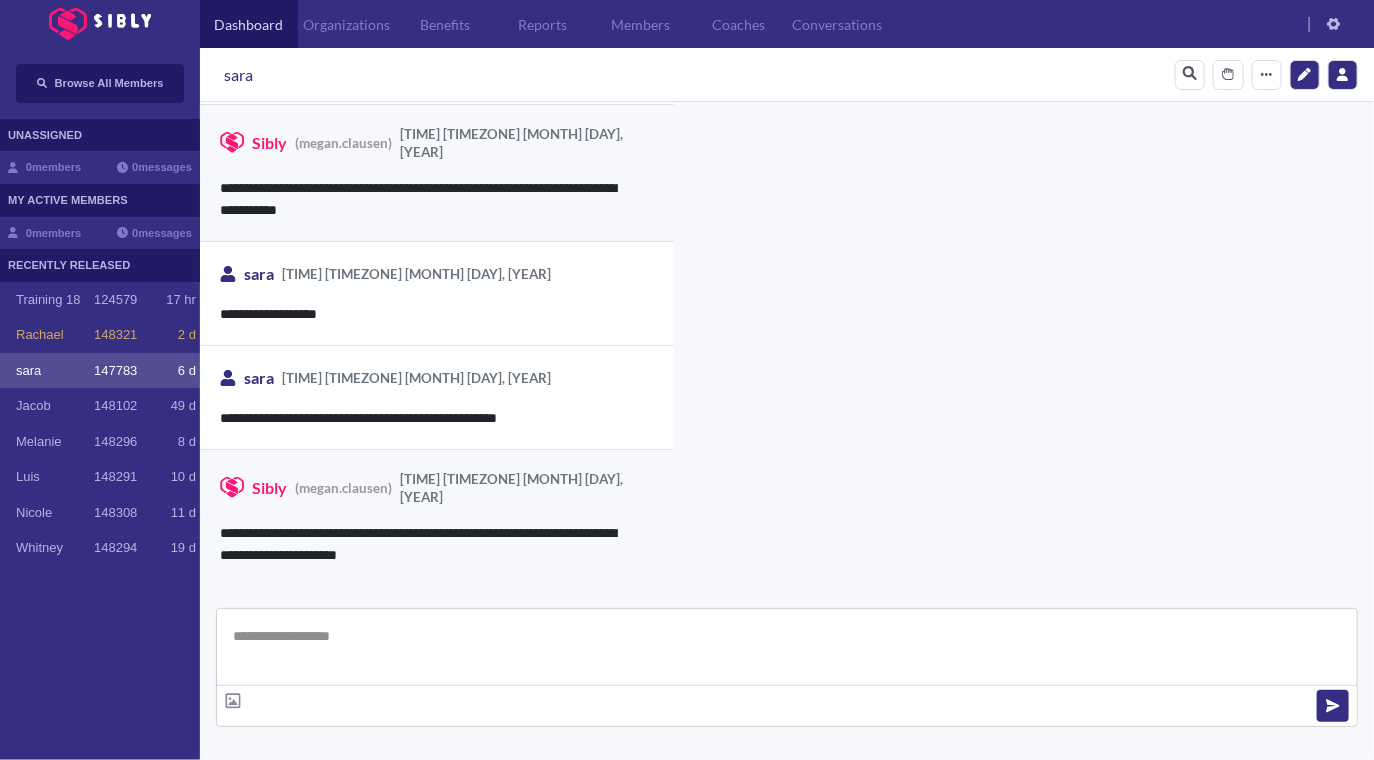 scroll, scrollTop: 94, scrollLeft: 0, axis: vertical 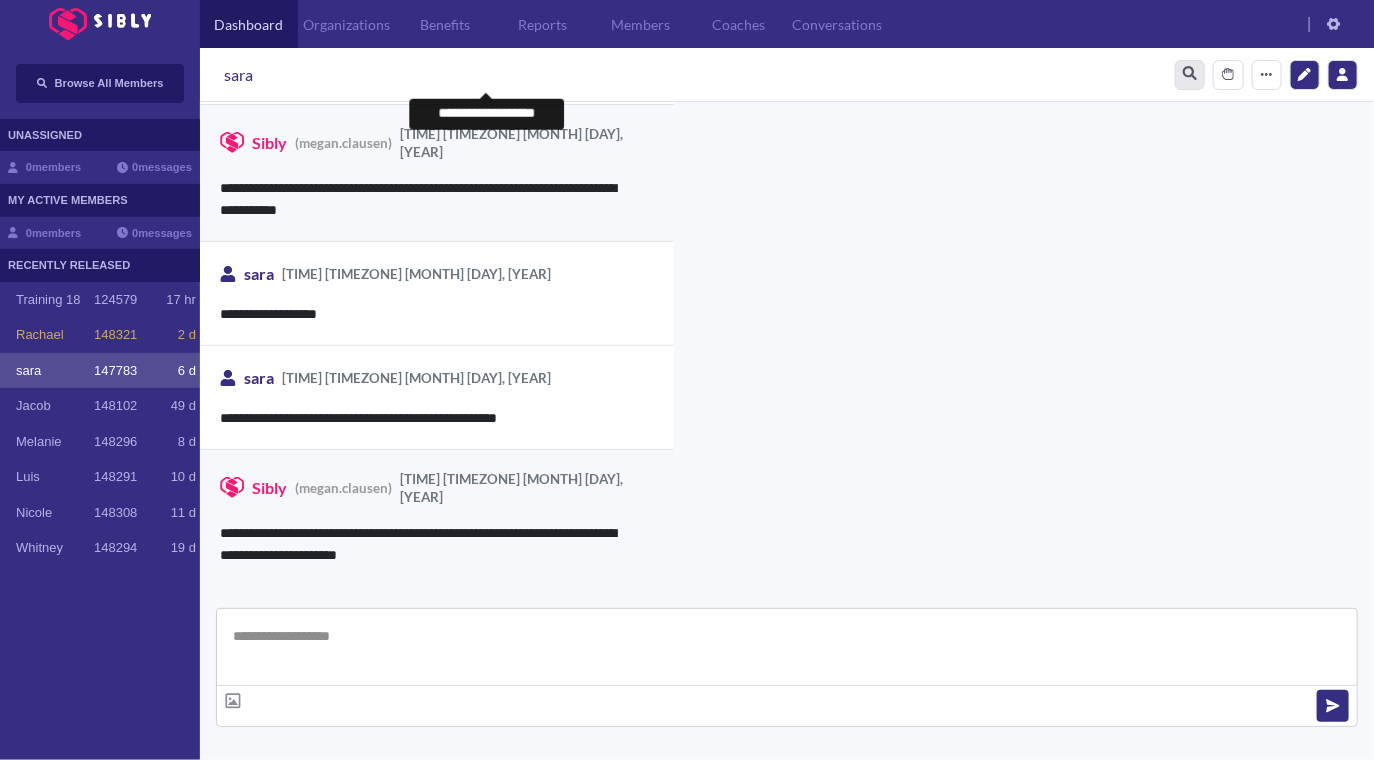 click 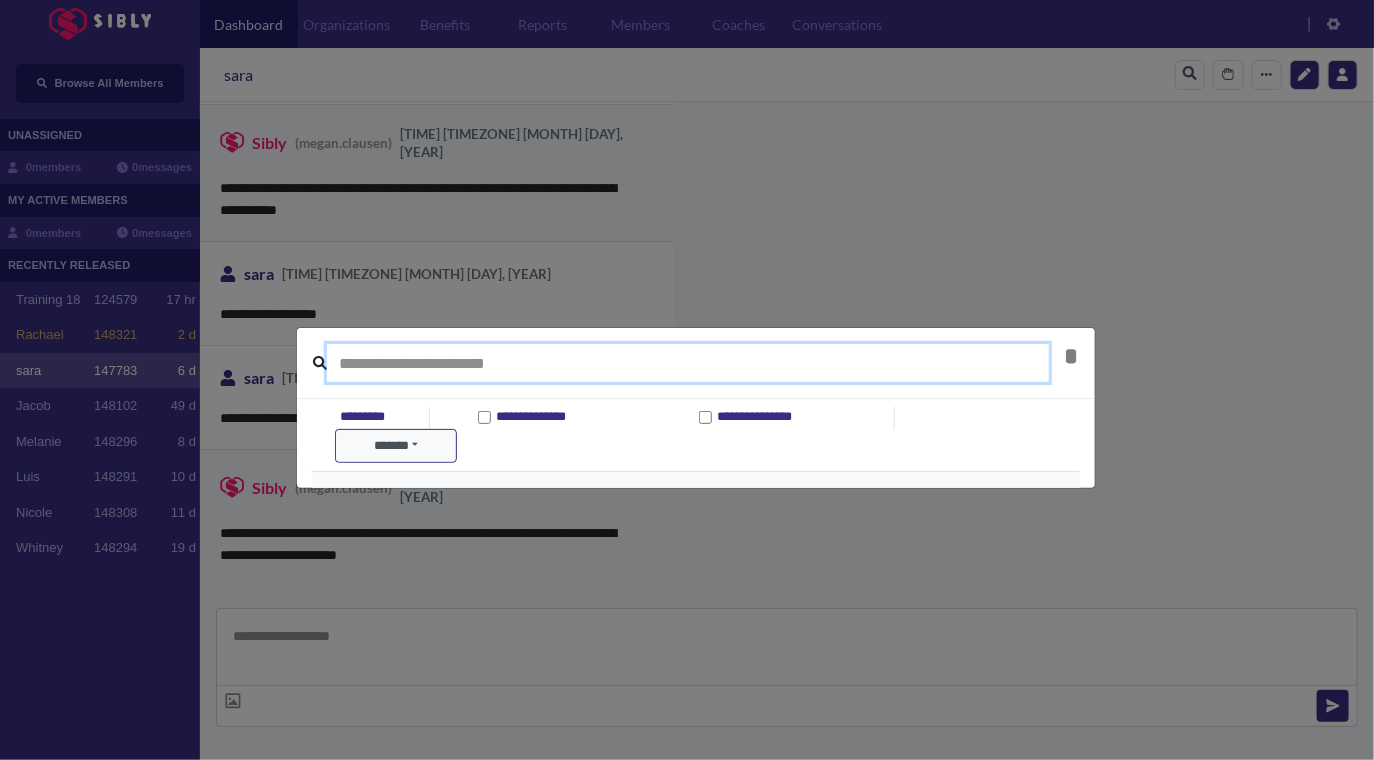 click at bounding box center (688, 363) 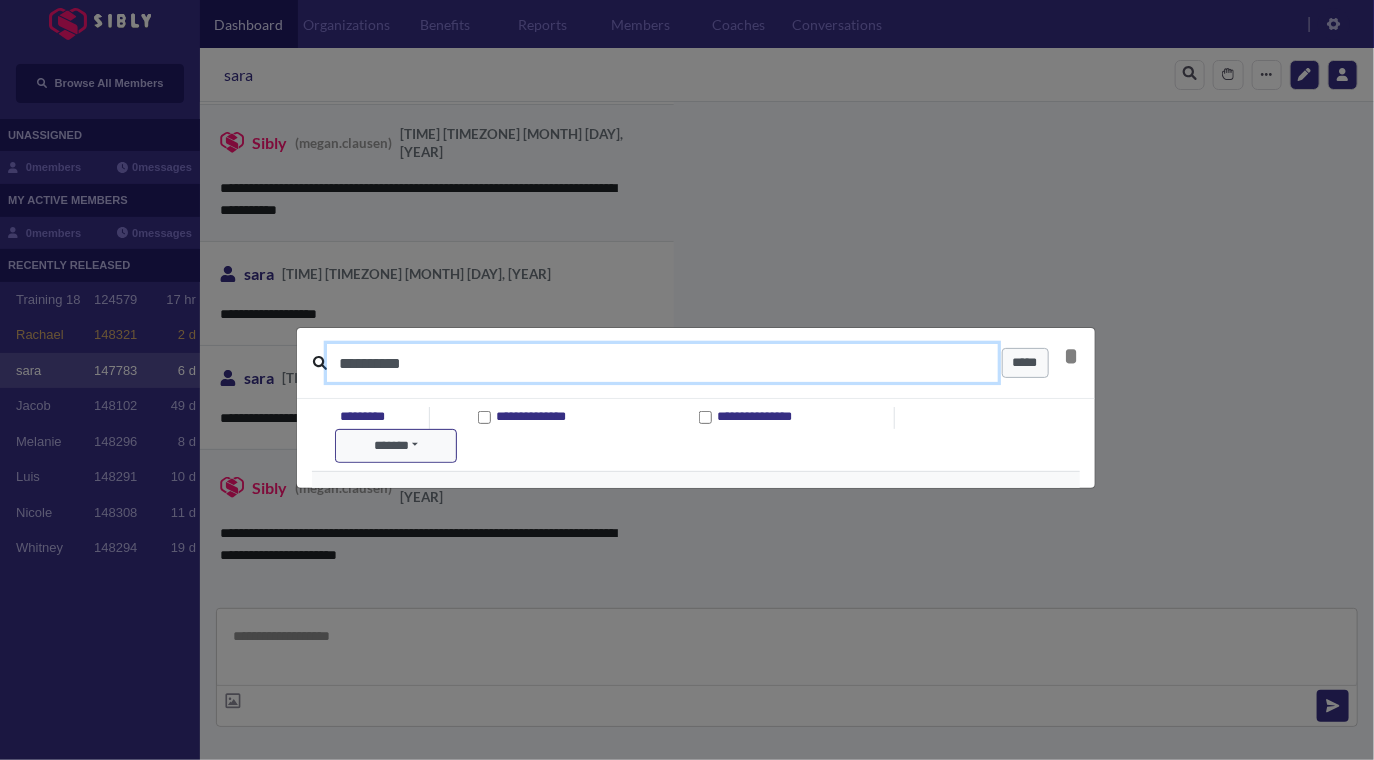 type on "**********" 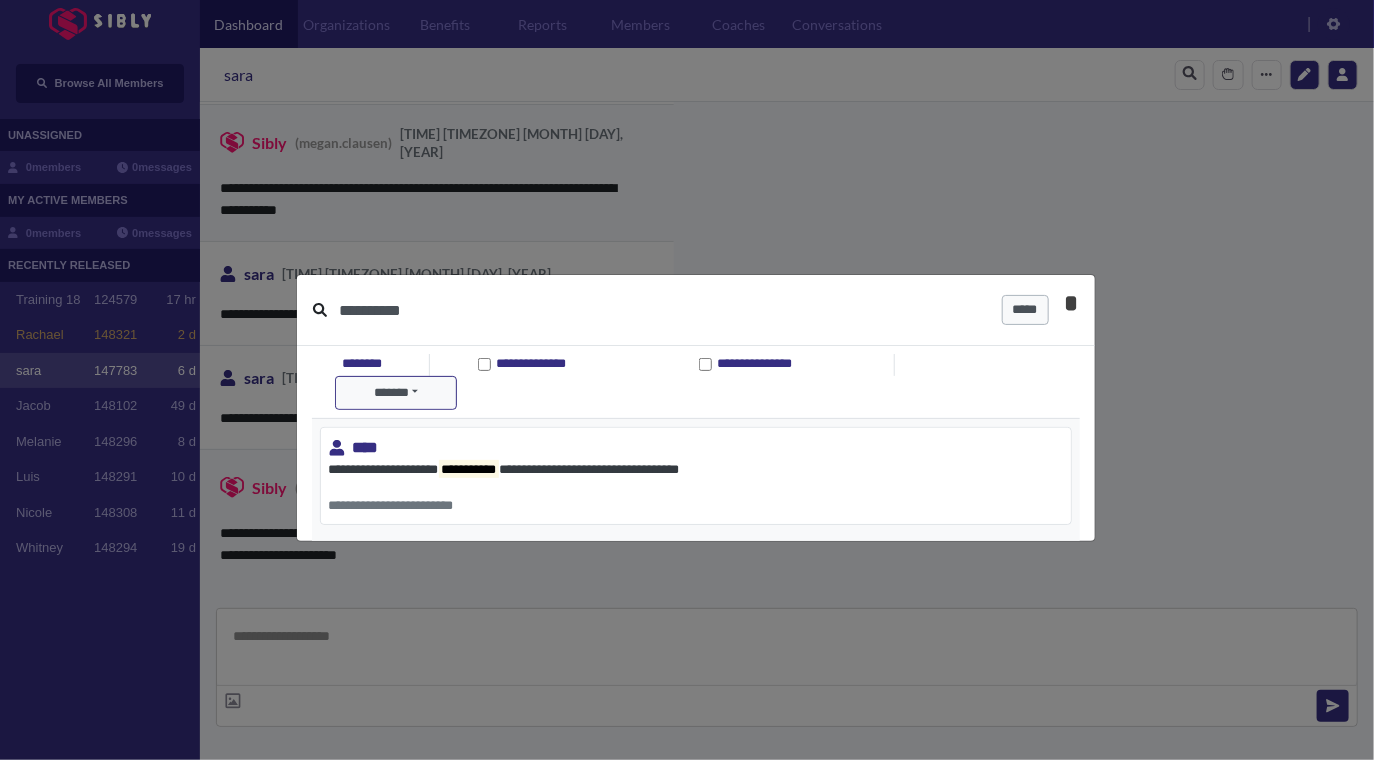 click on "*" at bounding box center [1072, 303] 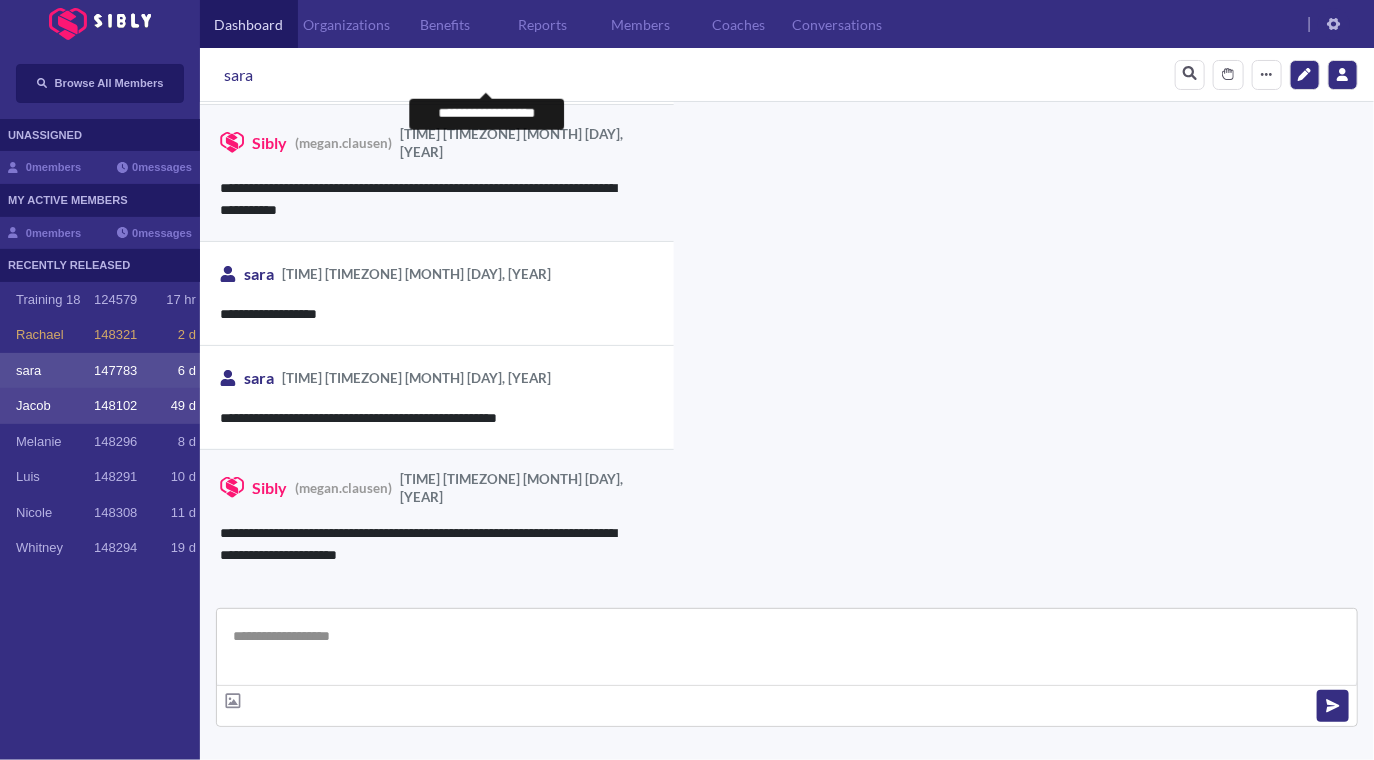 click on "148102" at bounding box center (115, 406) 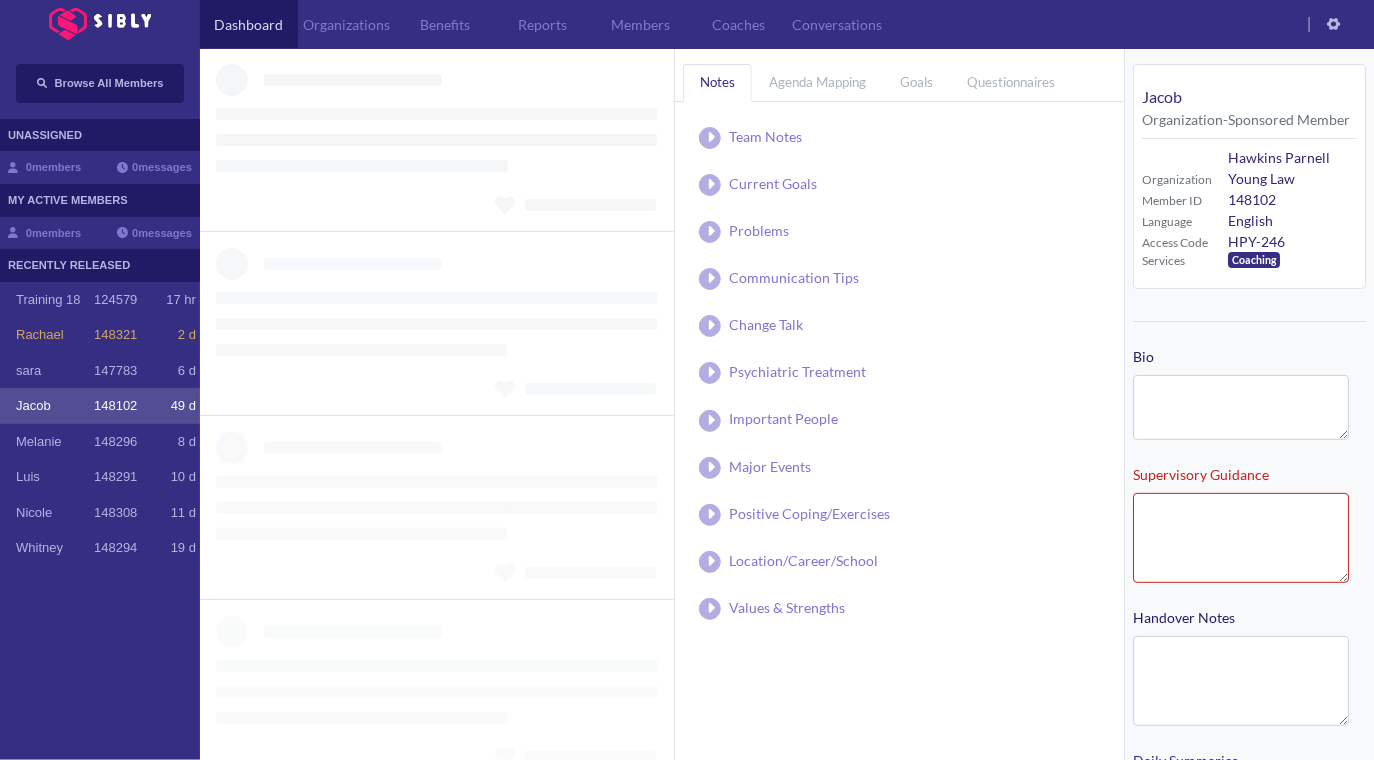 scroll, scrollTop: 0, scrollLeft: 0, axis: both 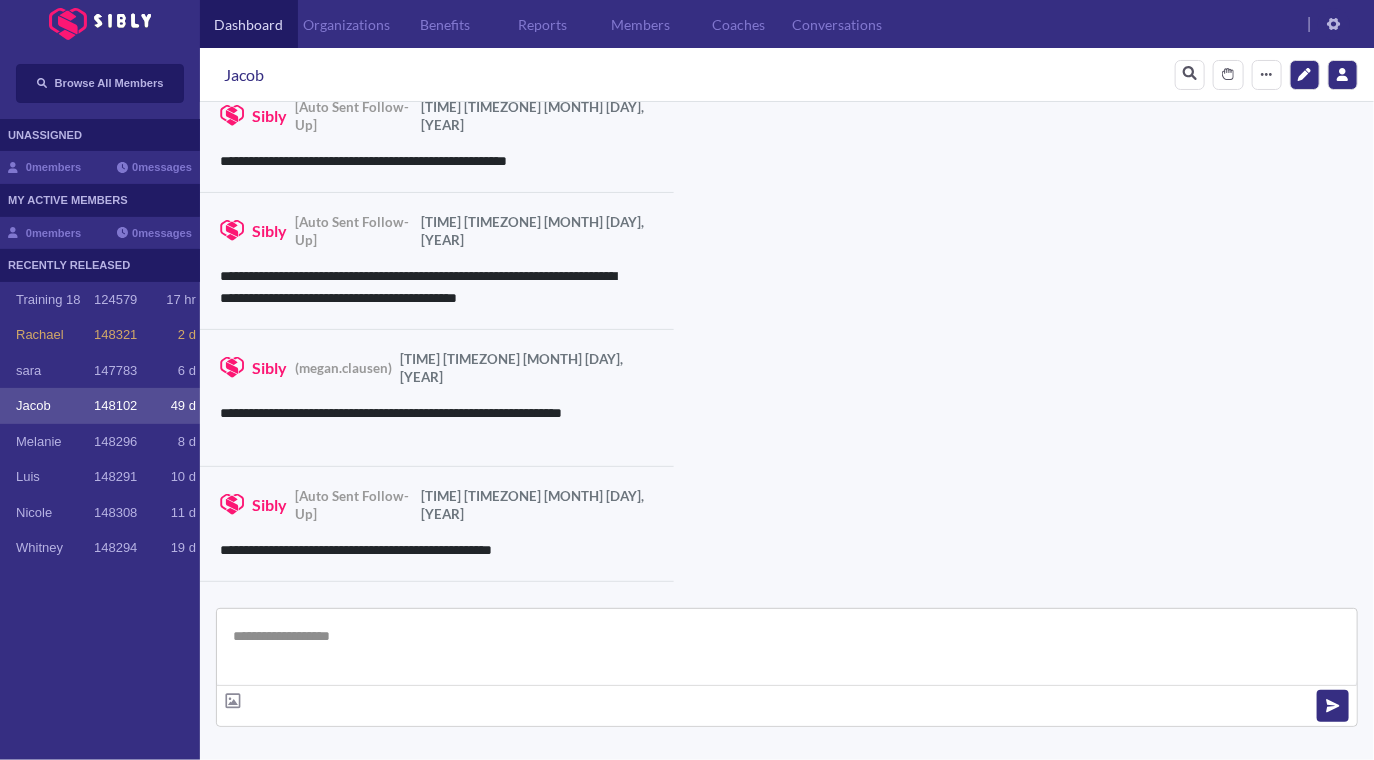 type on "**********" 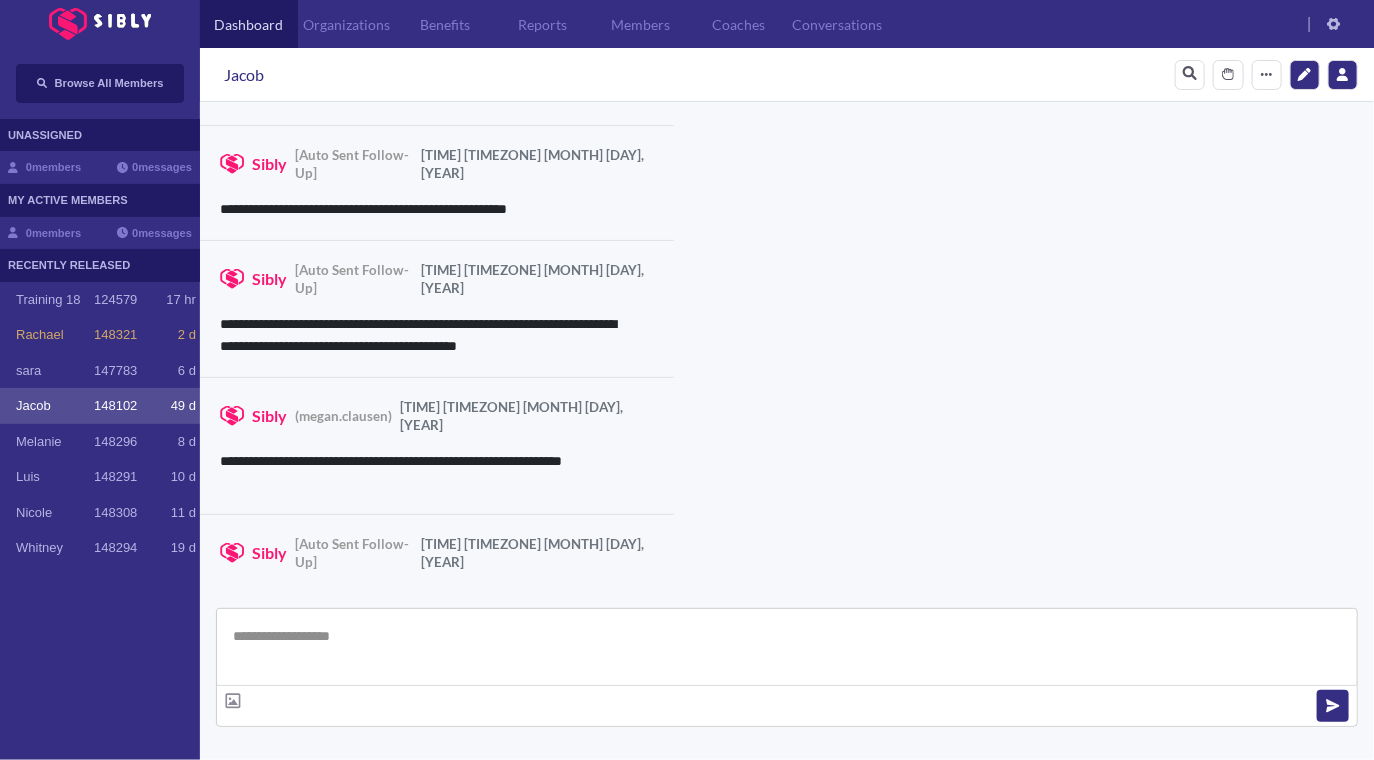 scroll, scrollTop: 3472, scrollLeft: 0, axis: vertical 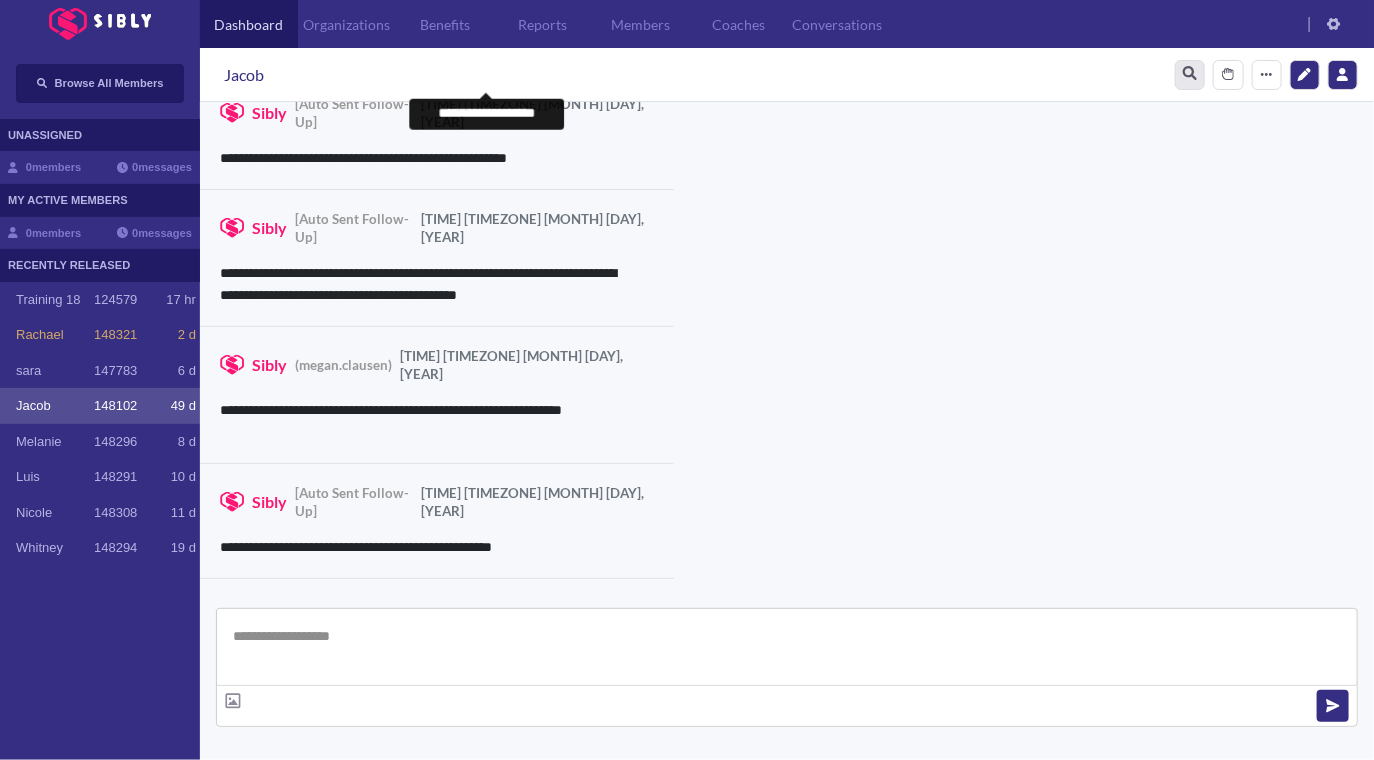 click 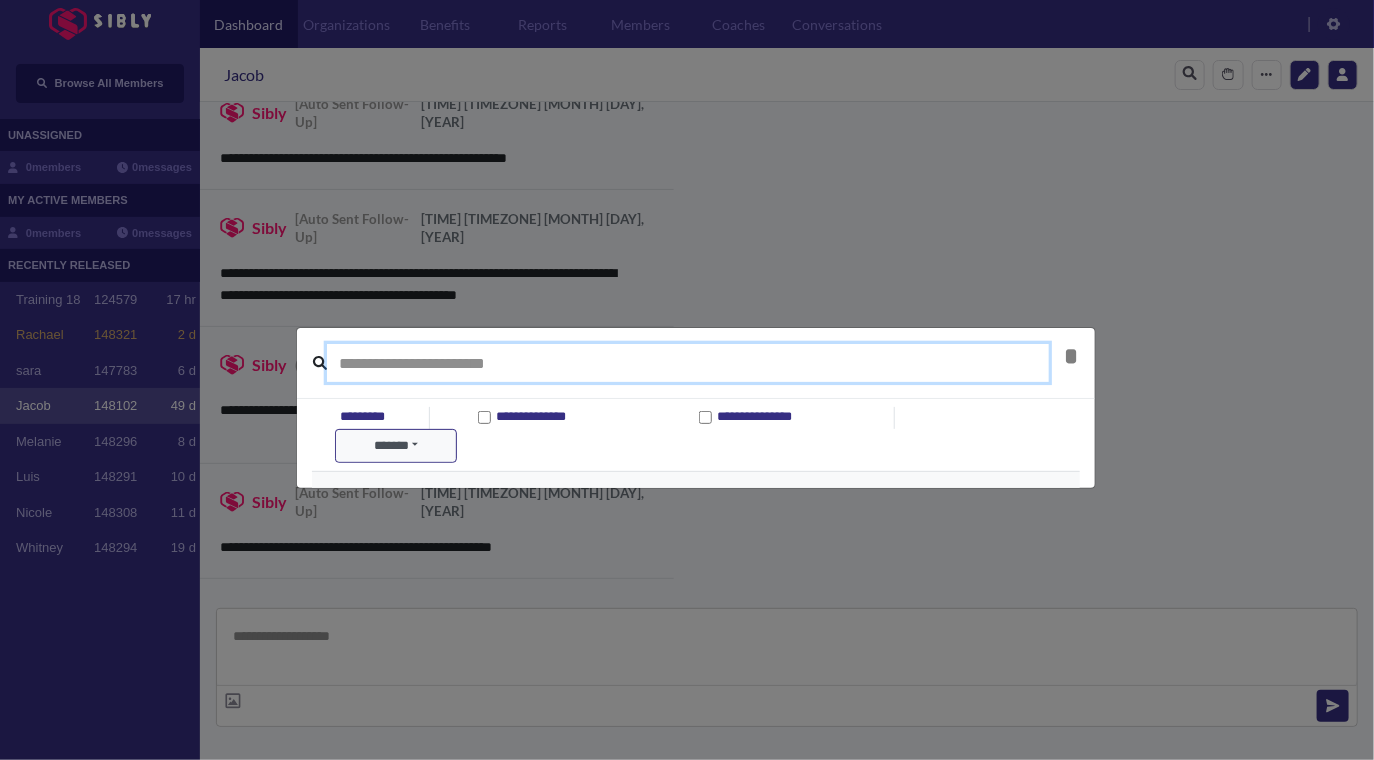 click at bounding box center [688, 363] 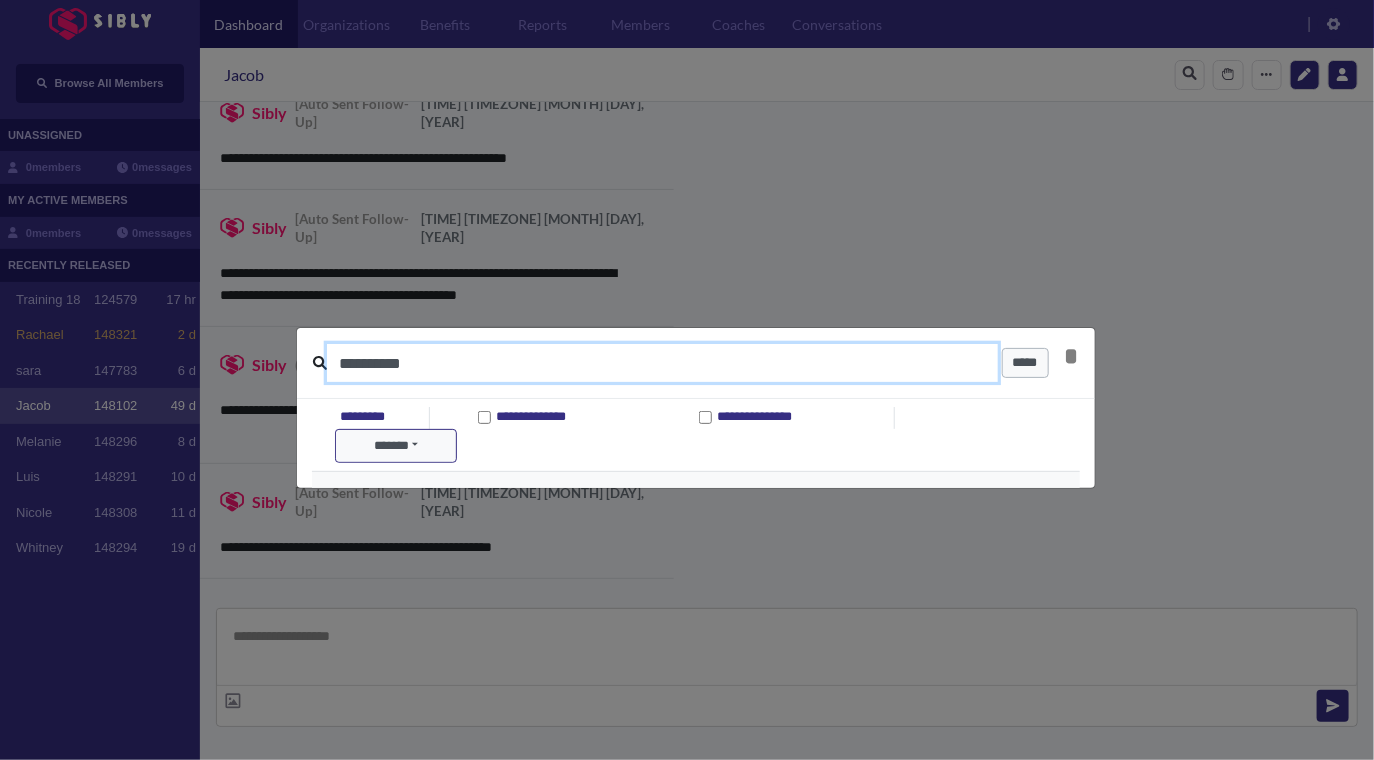 type on "**********" 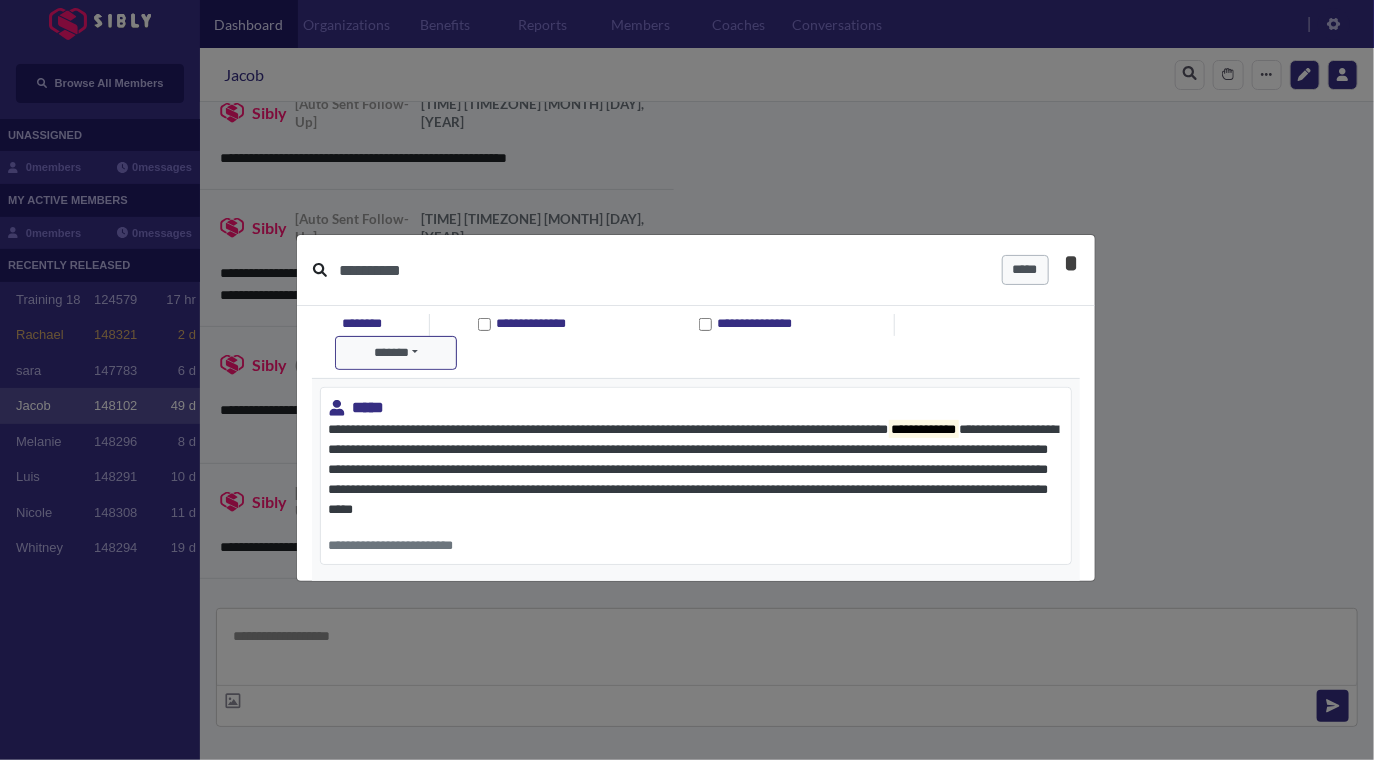 click on "*" at bounding box center [1072, 263] 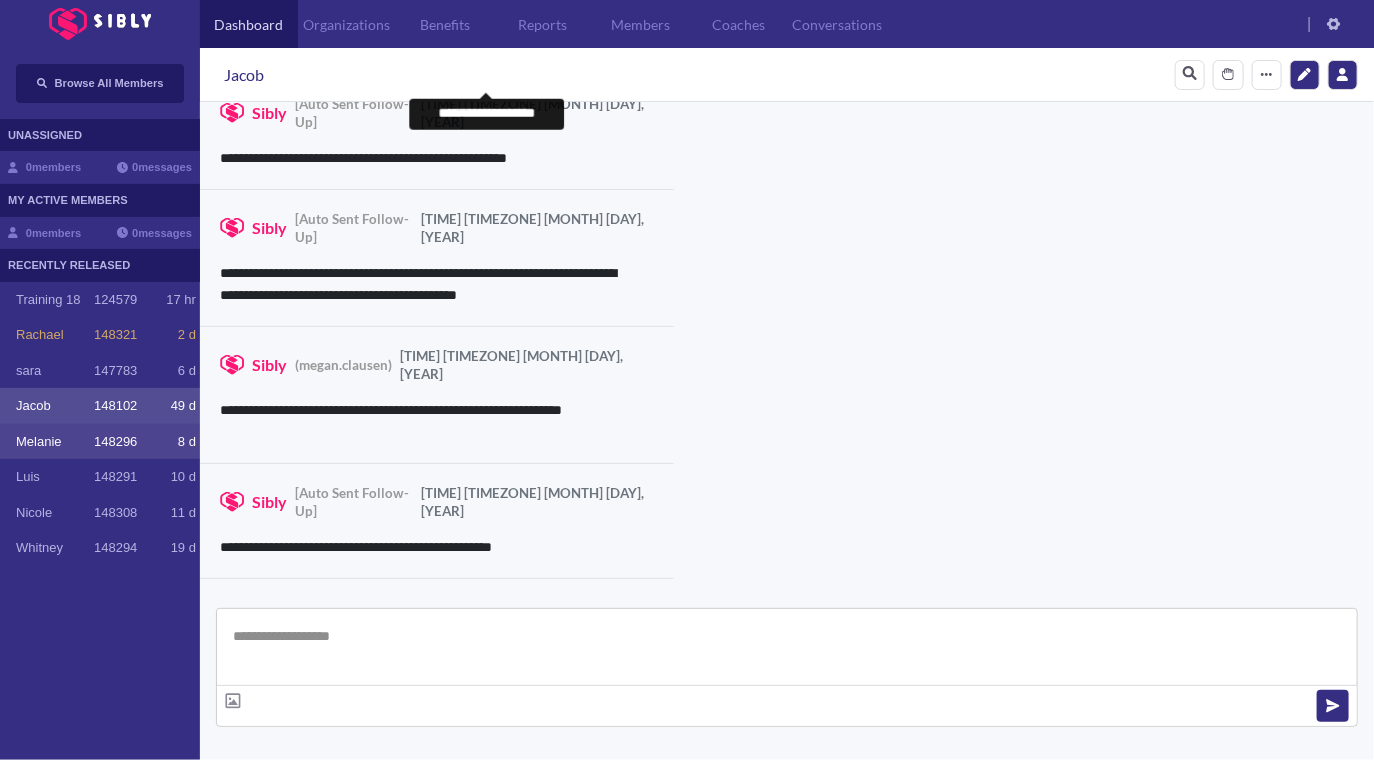 click on "148296" at bounding box center [115, 442] 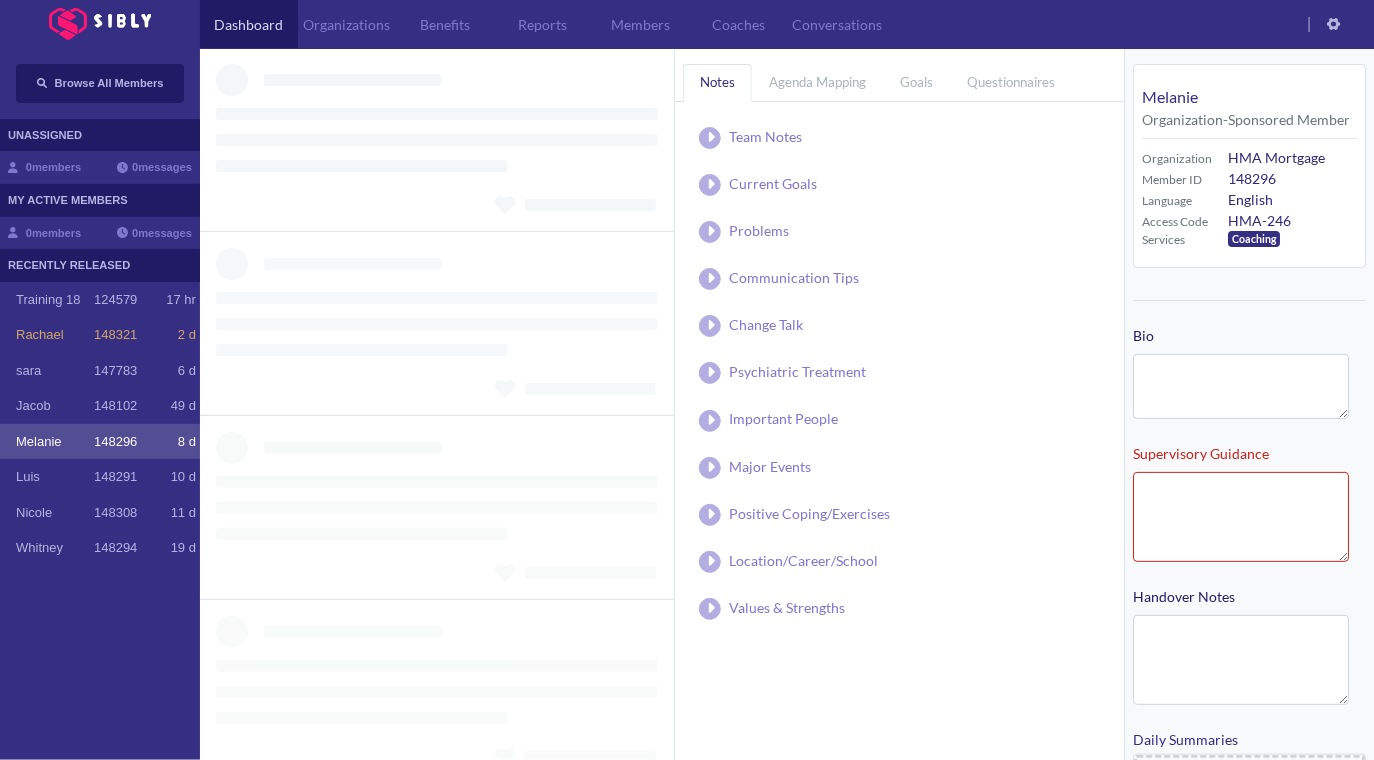 type on "**********" 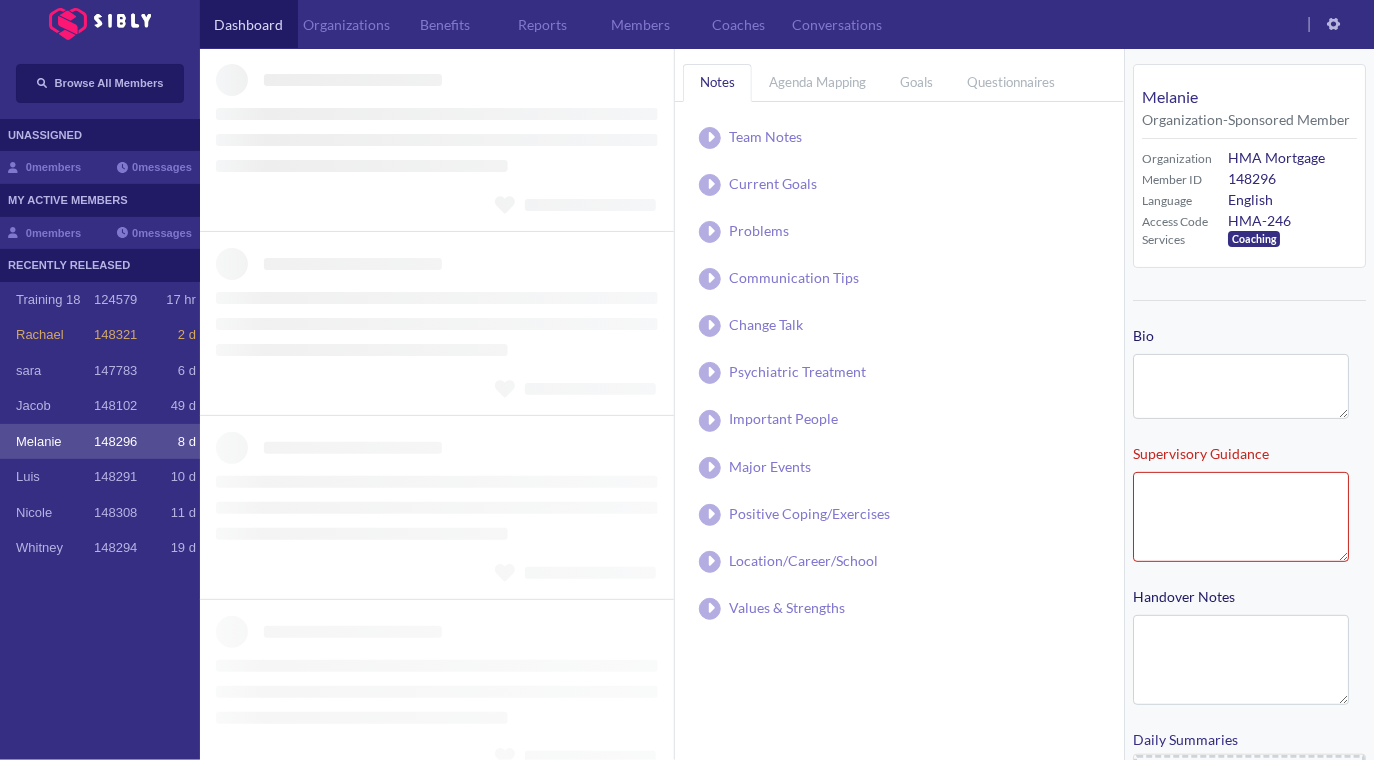 type on "**********" 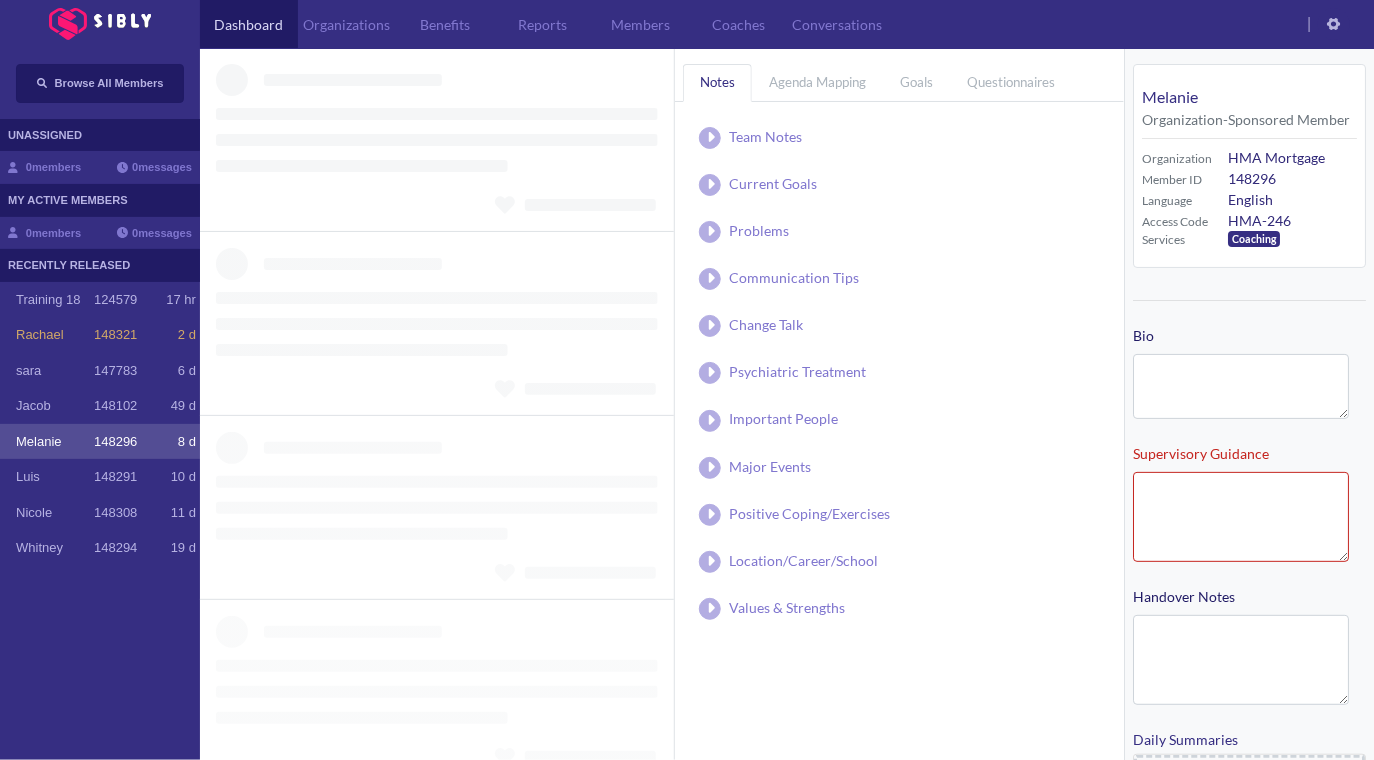type on "**********" 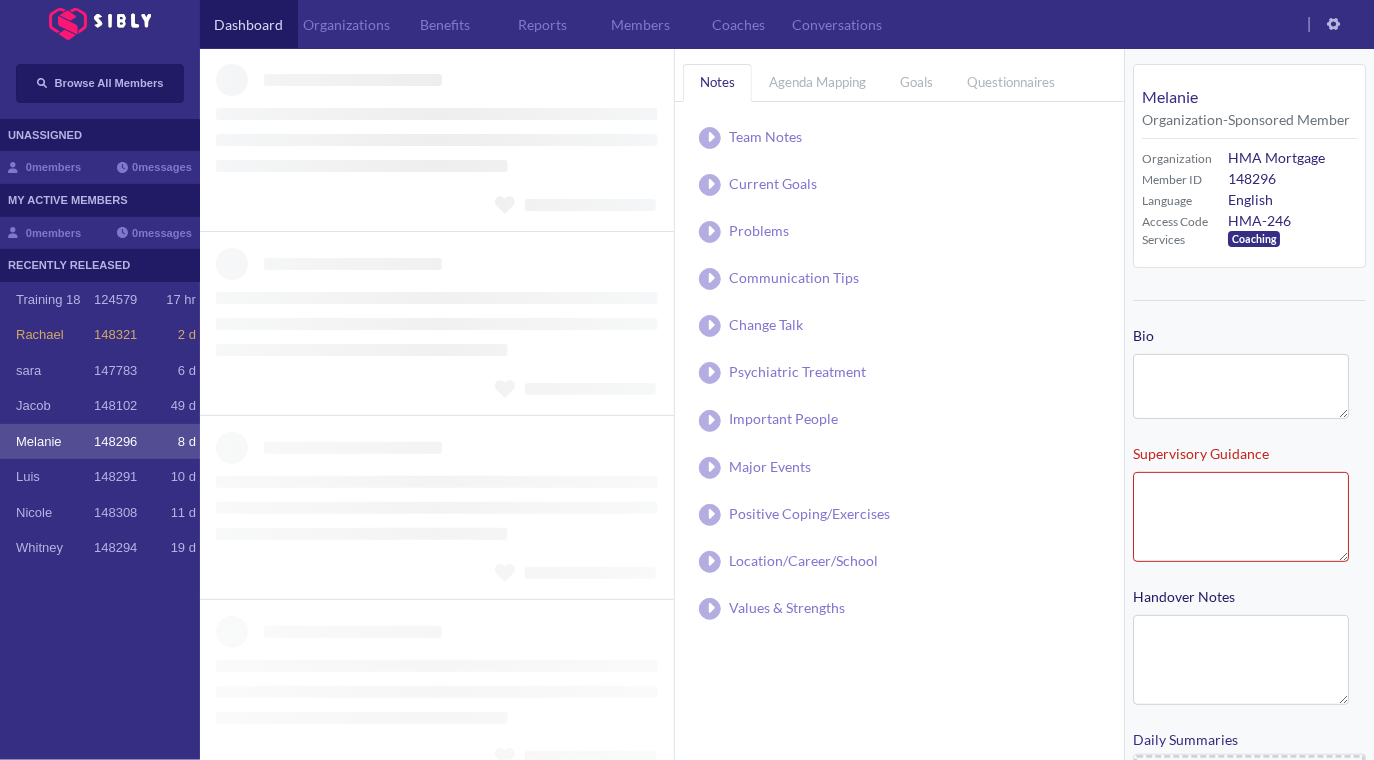 type on "**********" 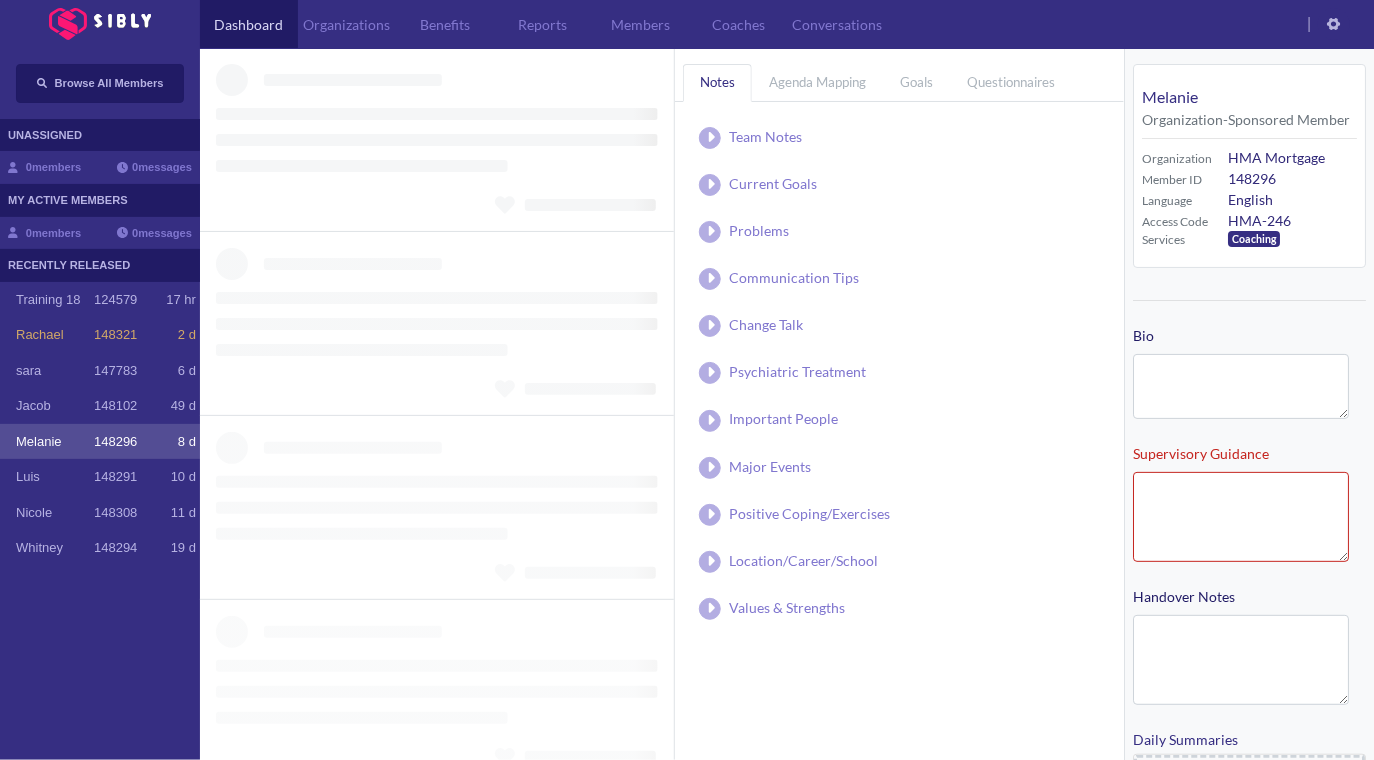 type on "**********" 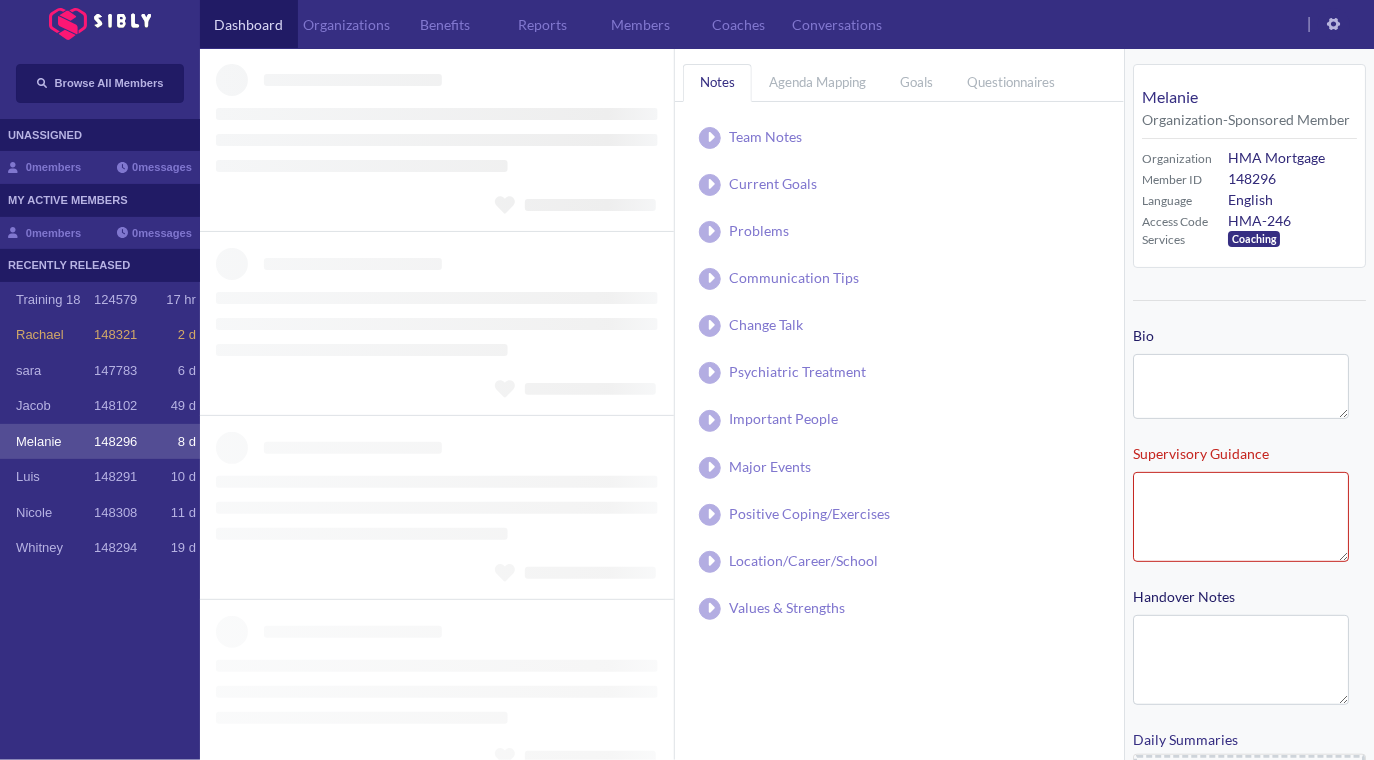 type on "**********" 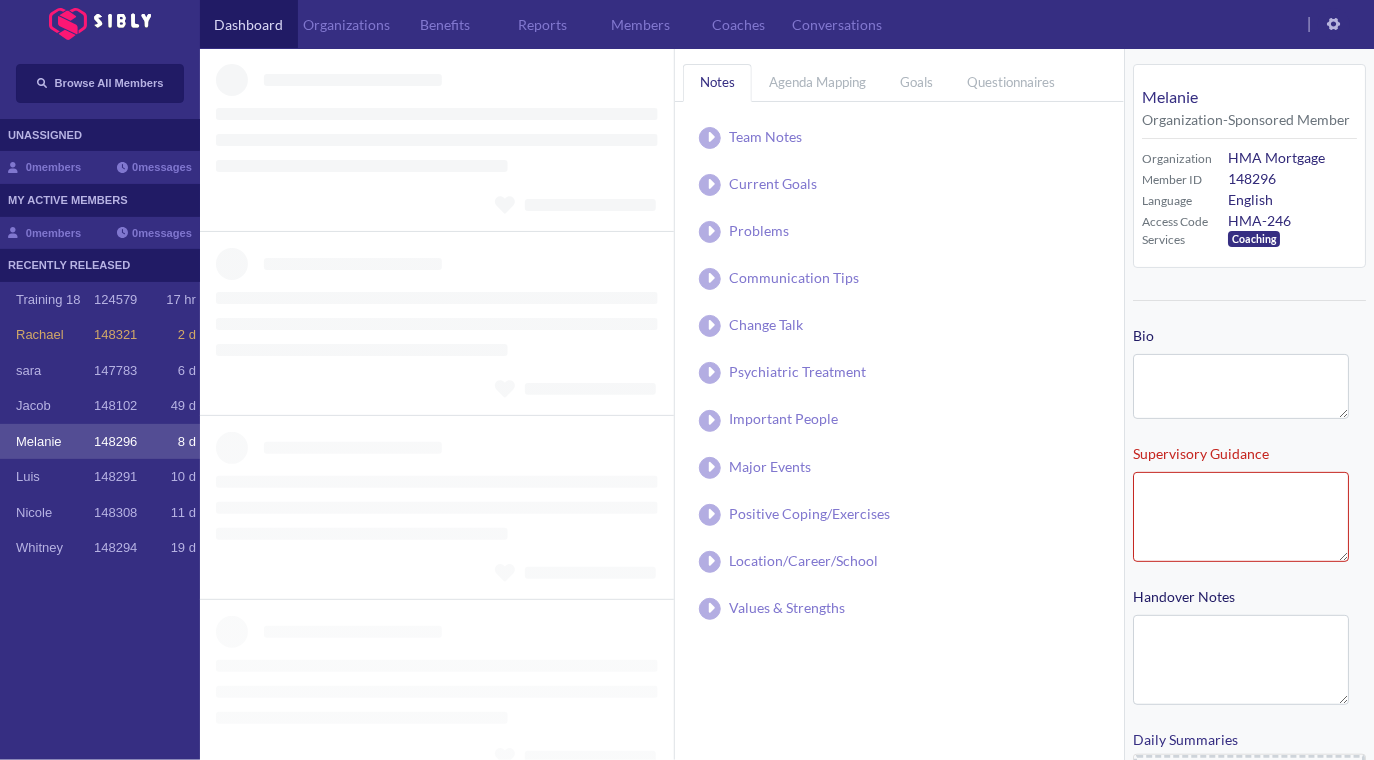 type on "**********" 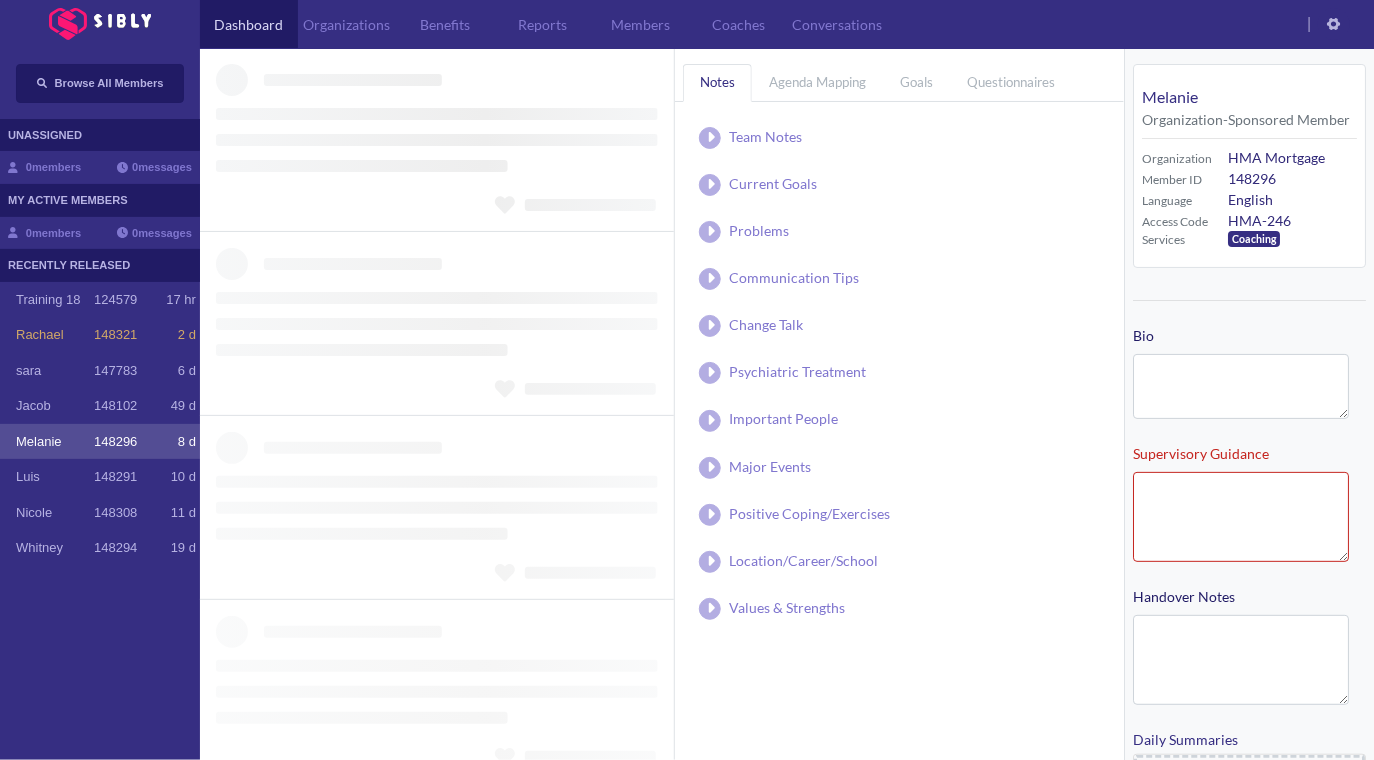 type on "**********" 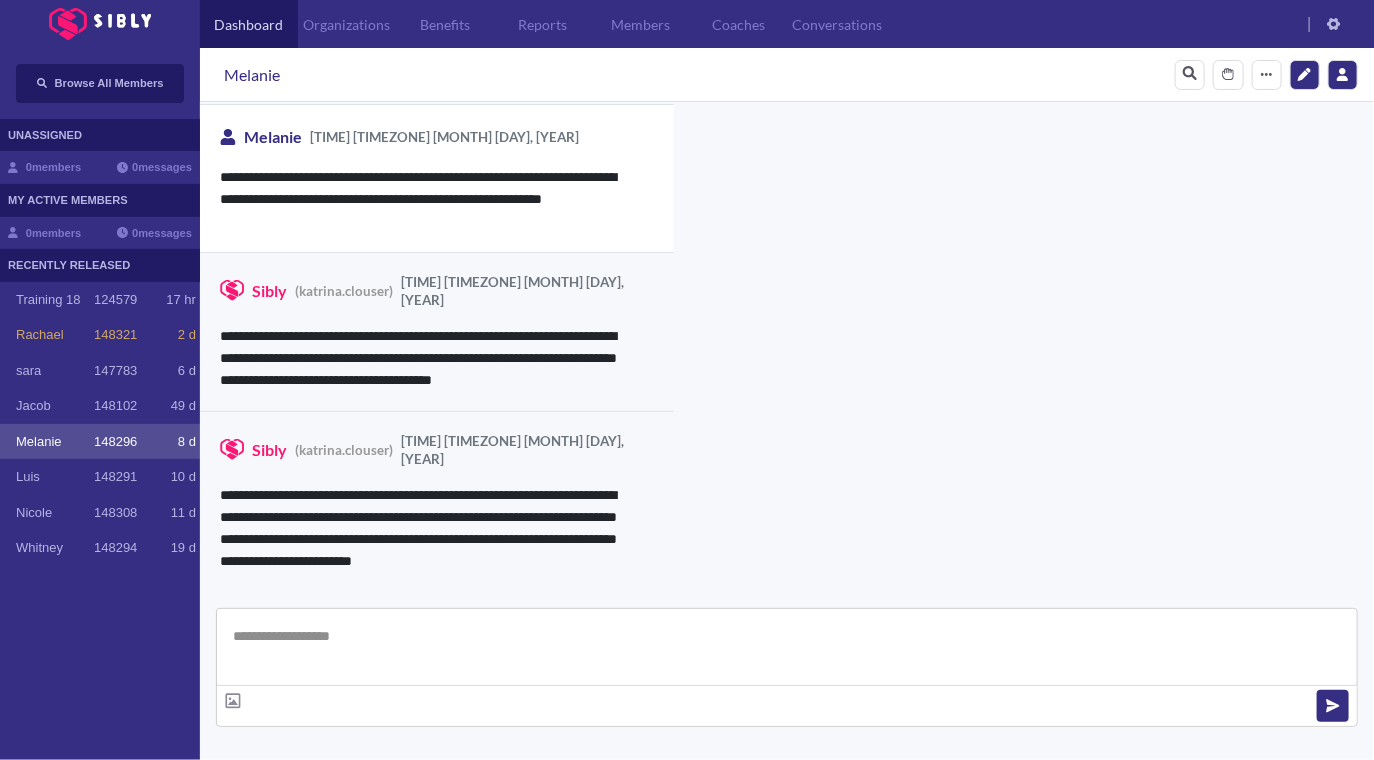 scroll, scrollTop: 3788, scrollLeft: 0, axis: vertical 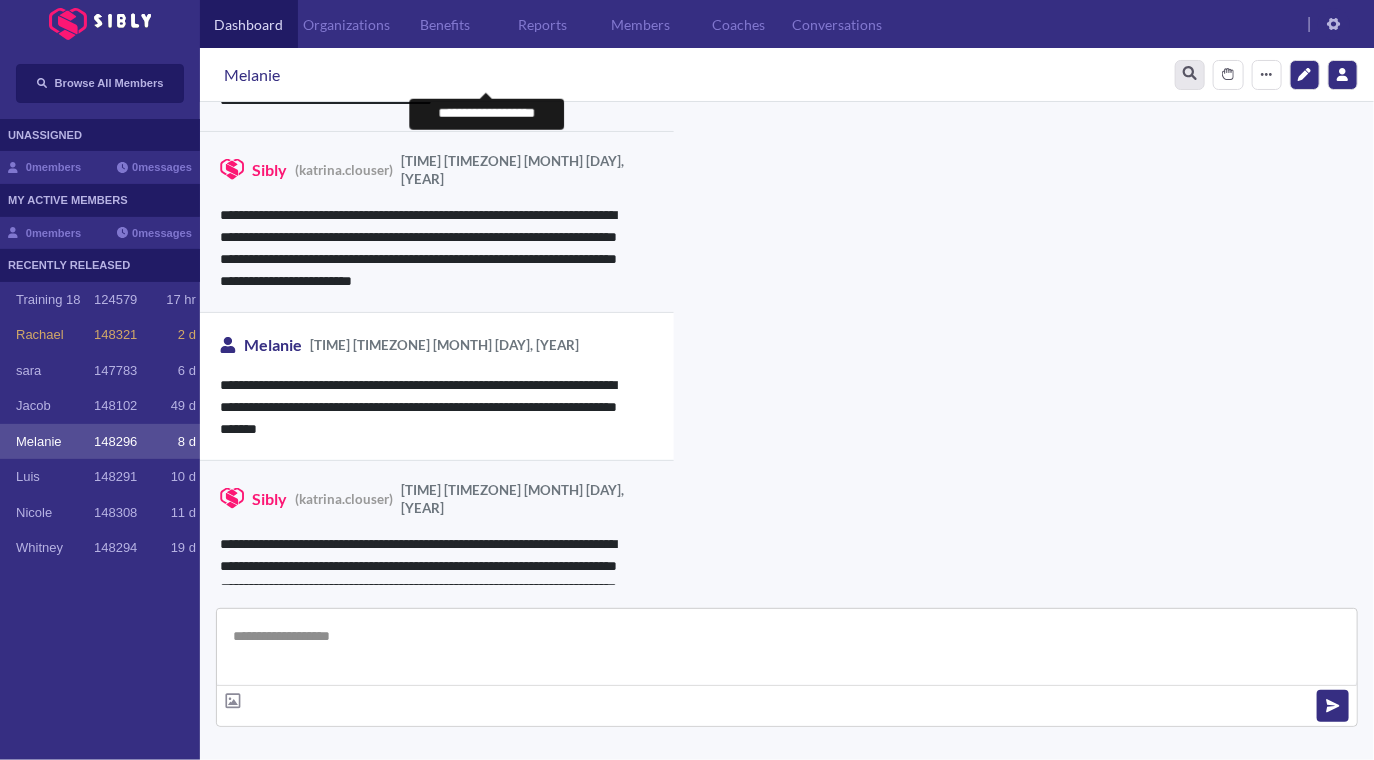 click 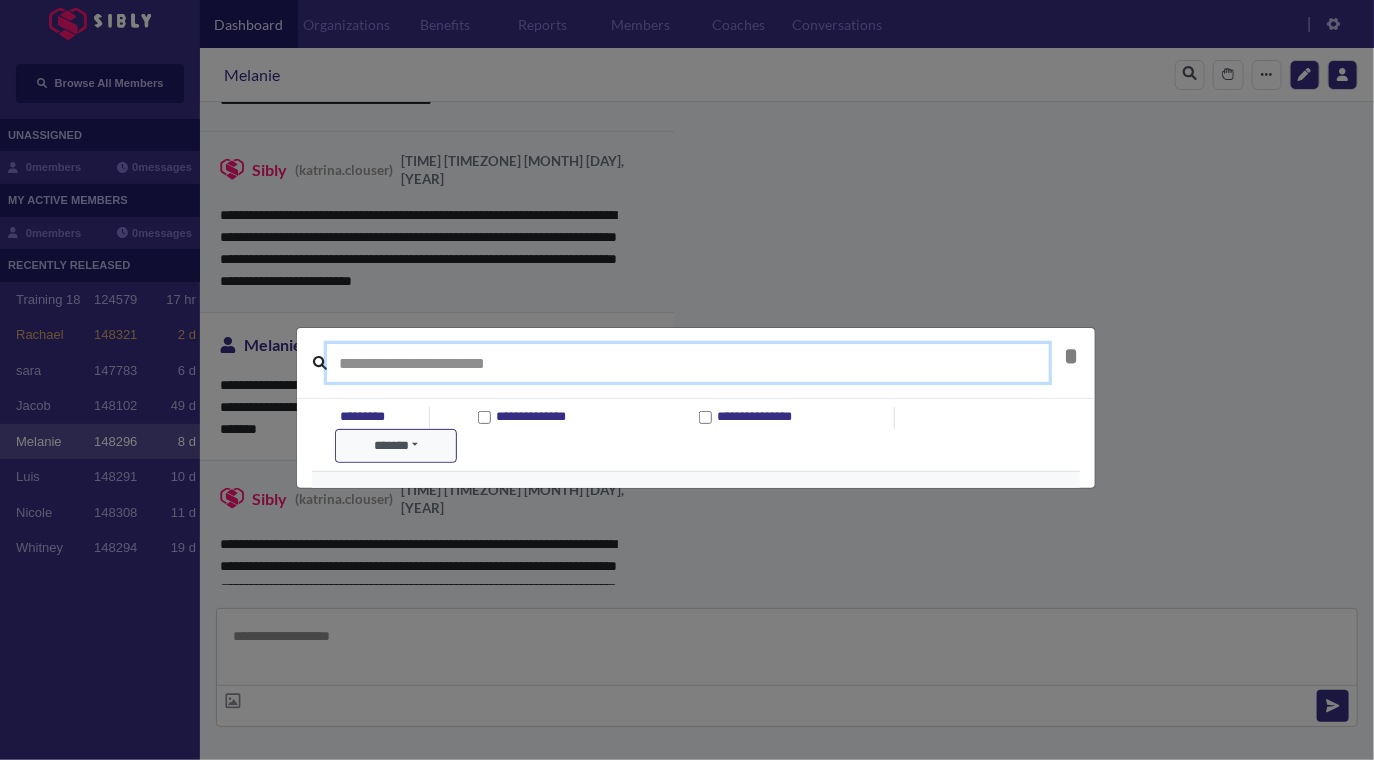 click at bounding box center [688, 363] 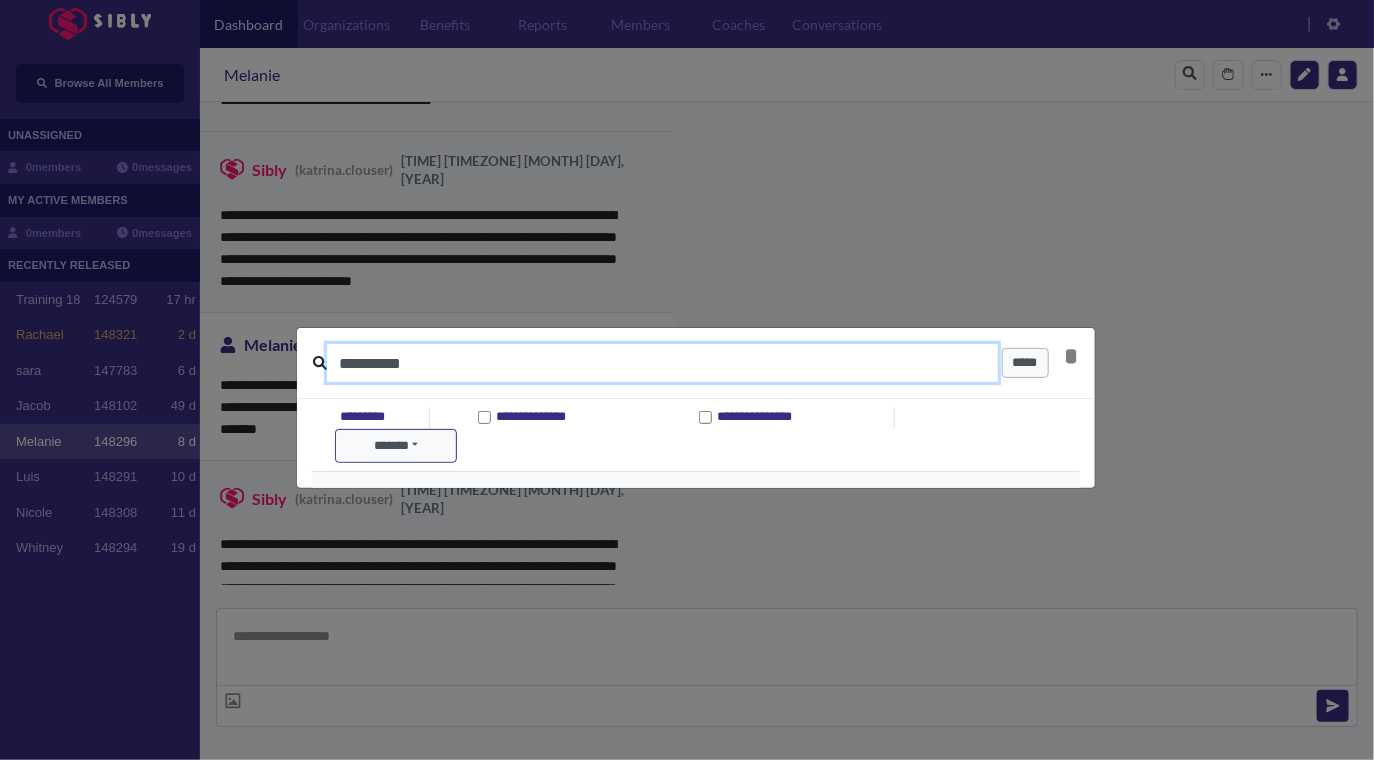 type on "**********" 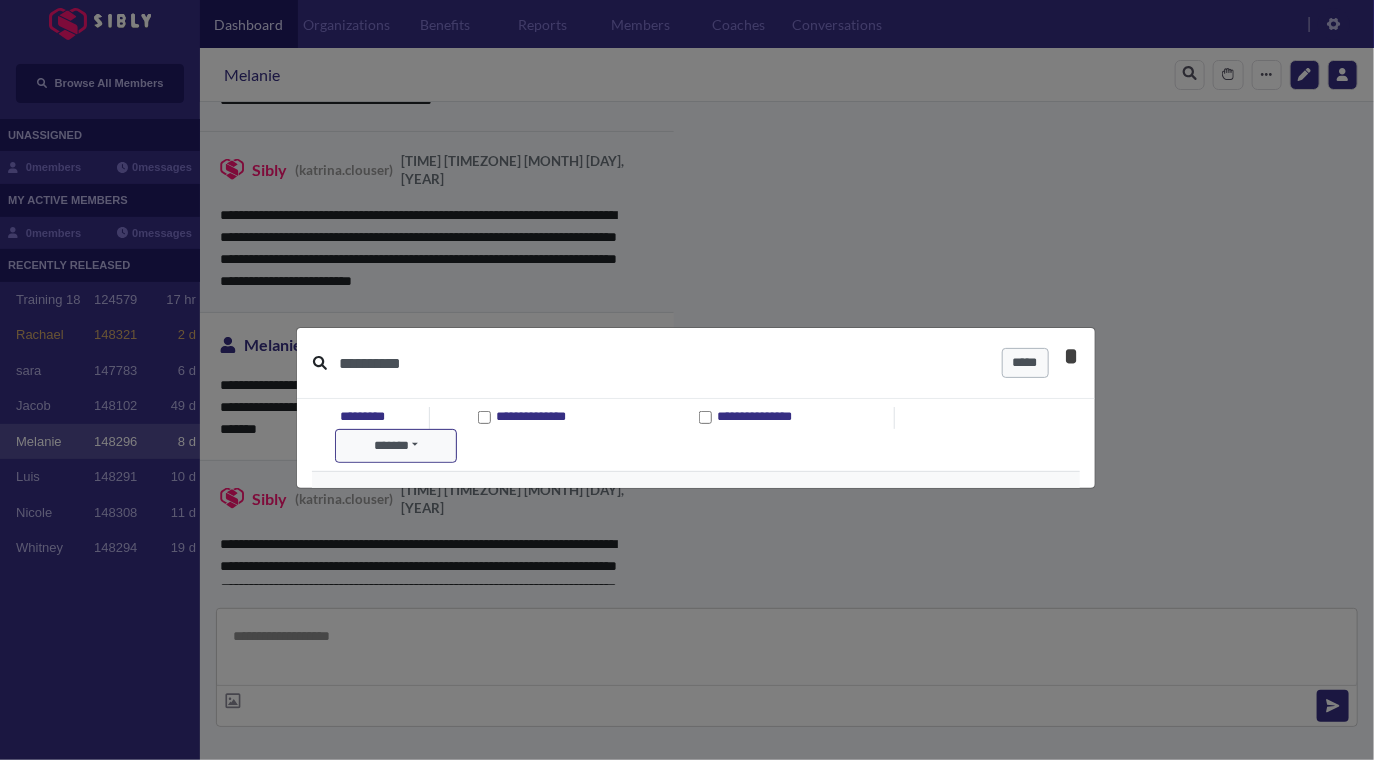 click on "*" at bounding box center [1072, 356] 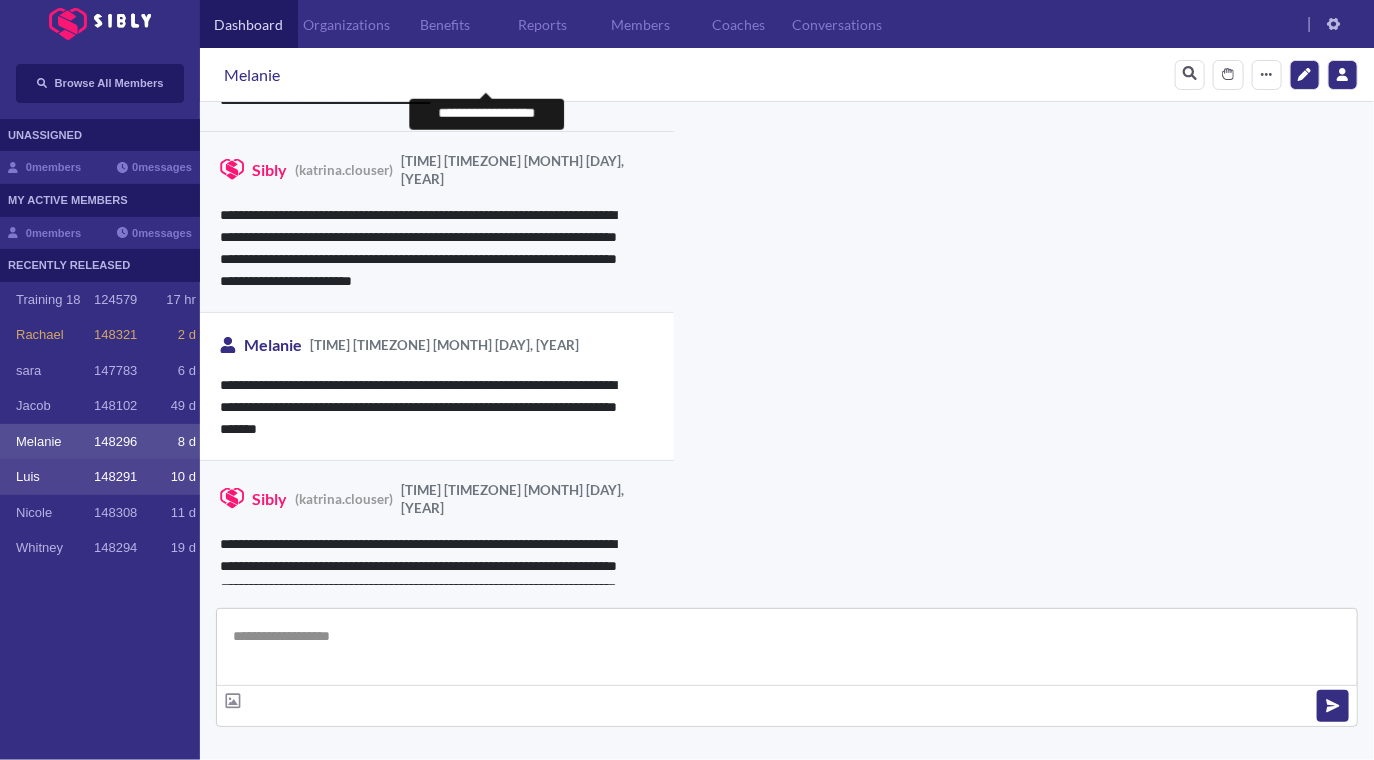 click on "148291" at bounding box center (115, 477) 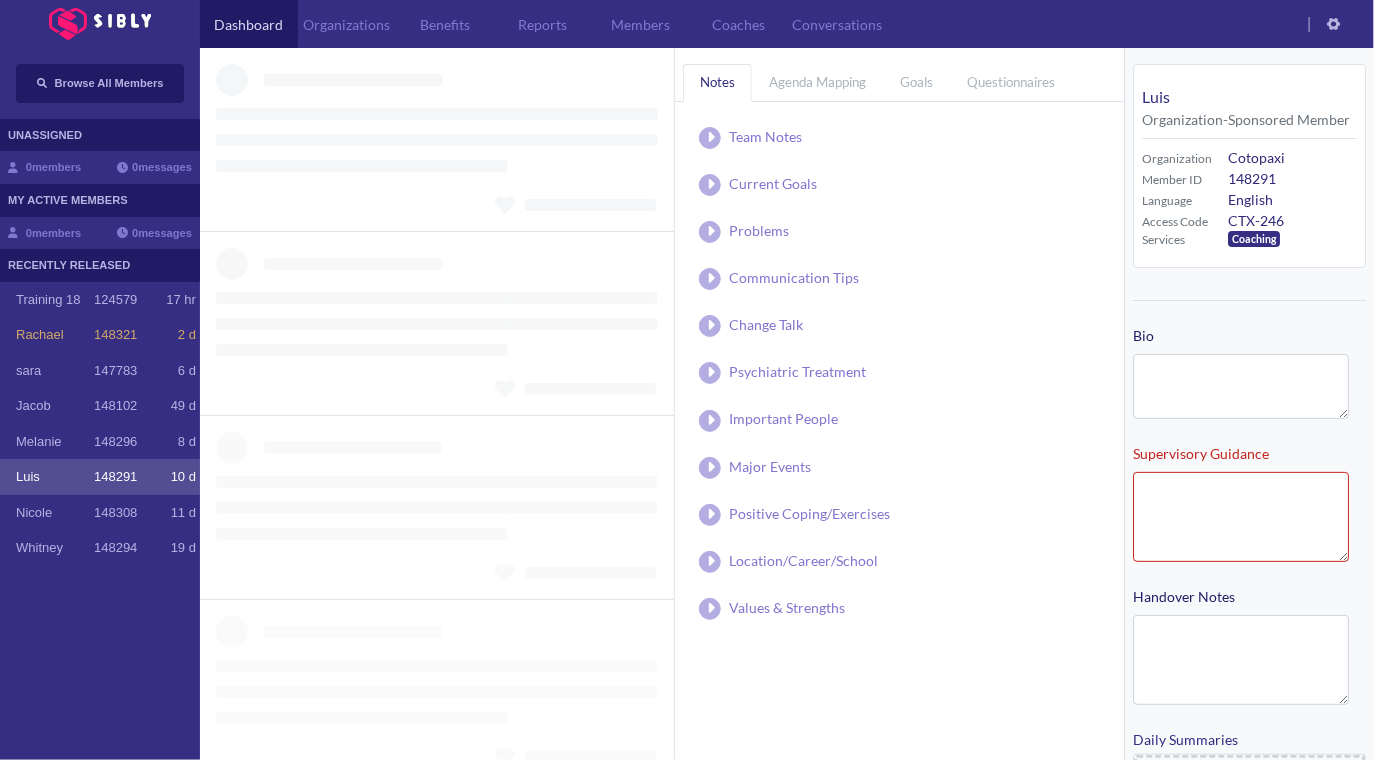 type on "**********" 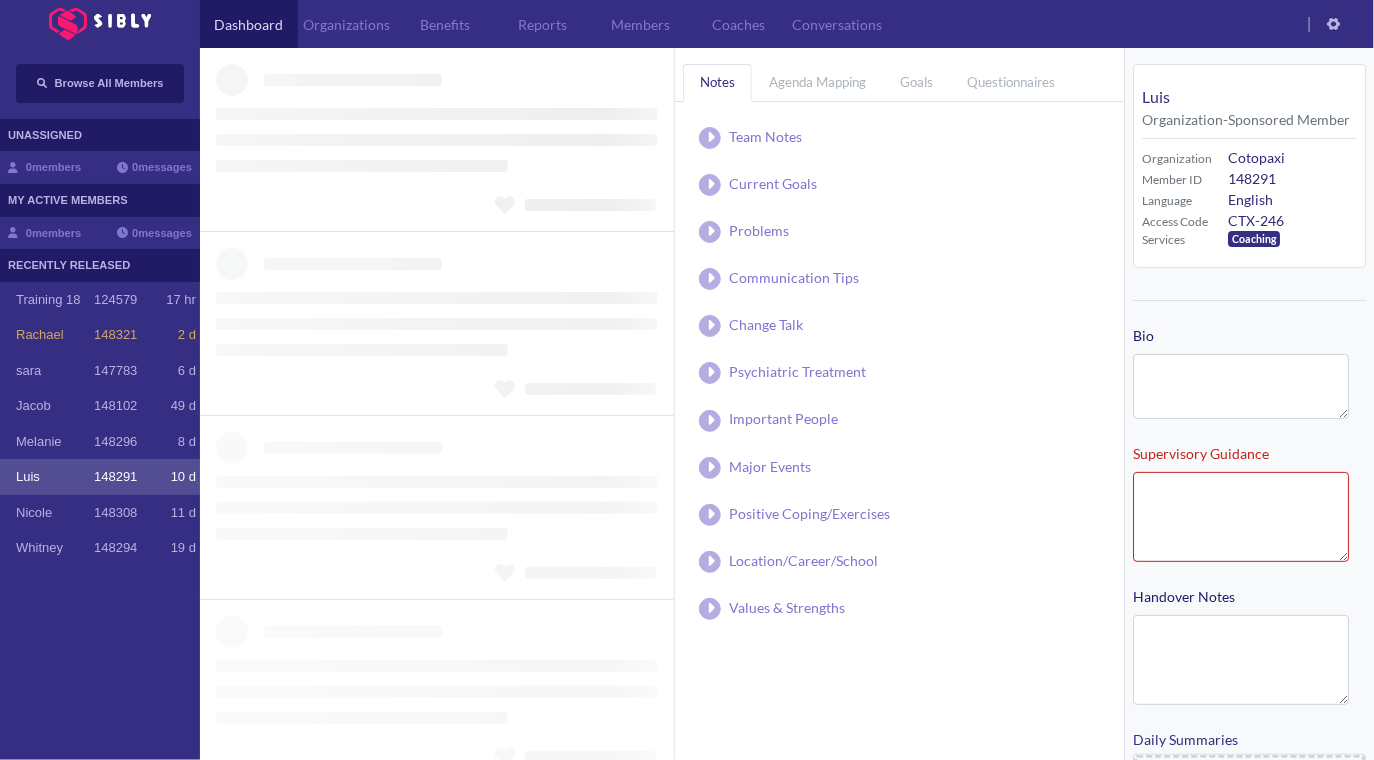 type on "**********" 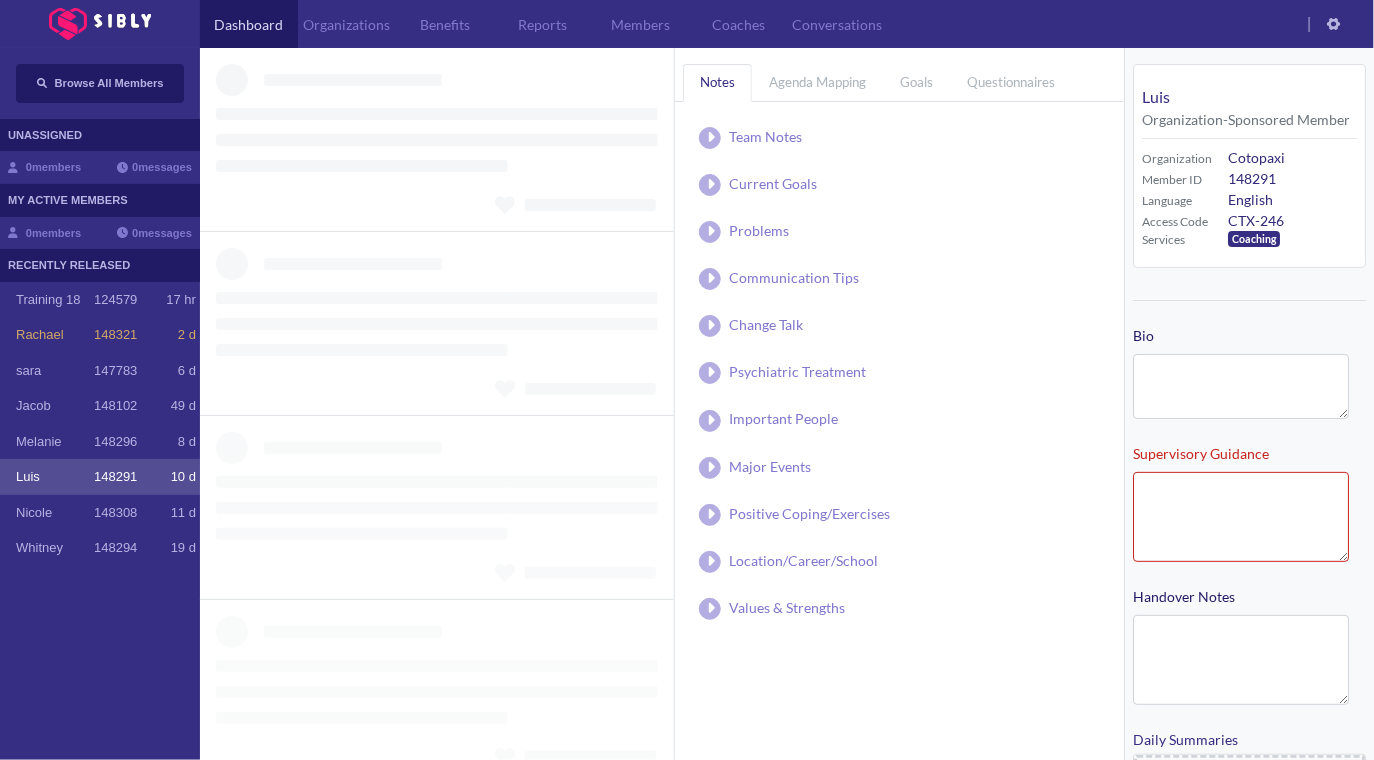 type on "**********" 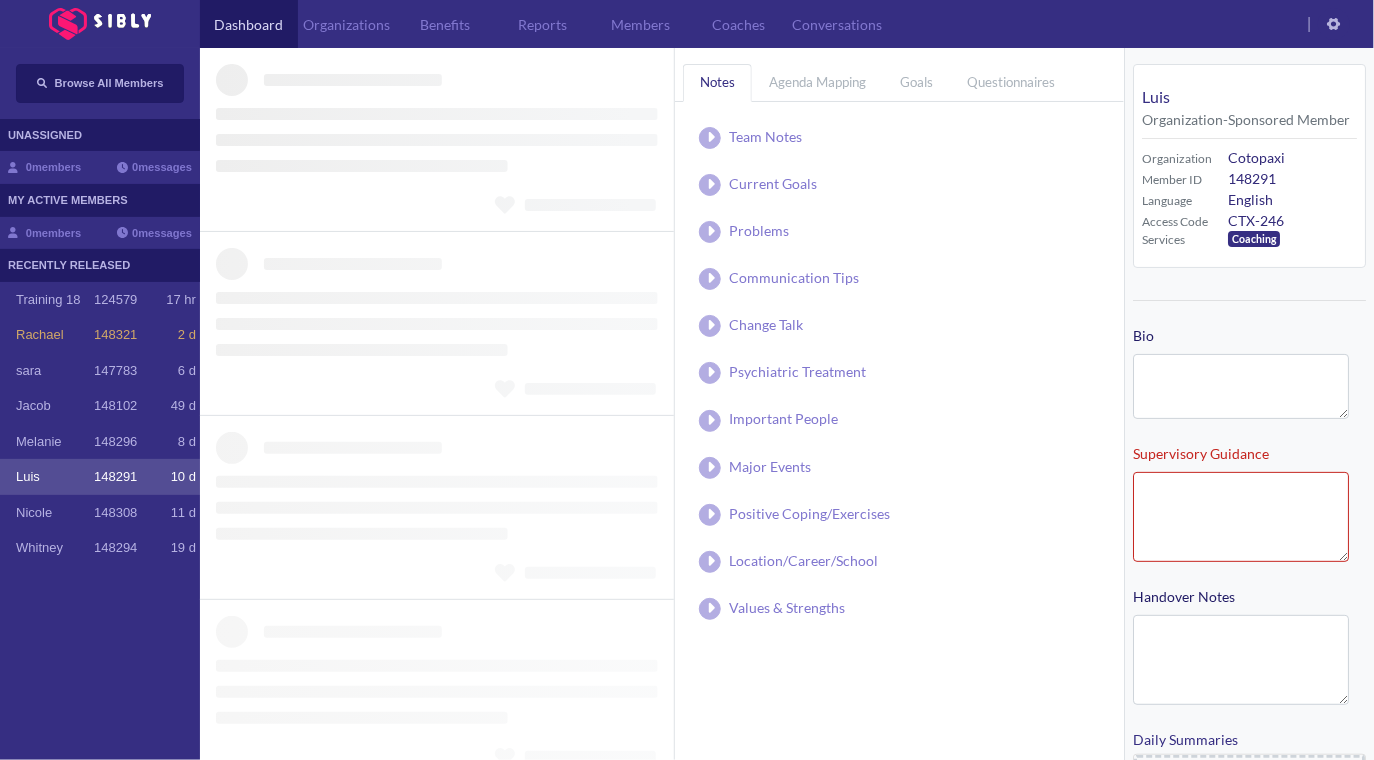 type on "**********" 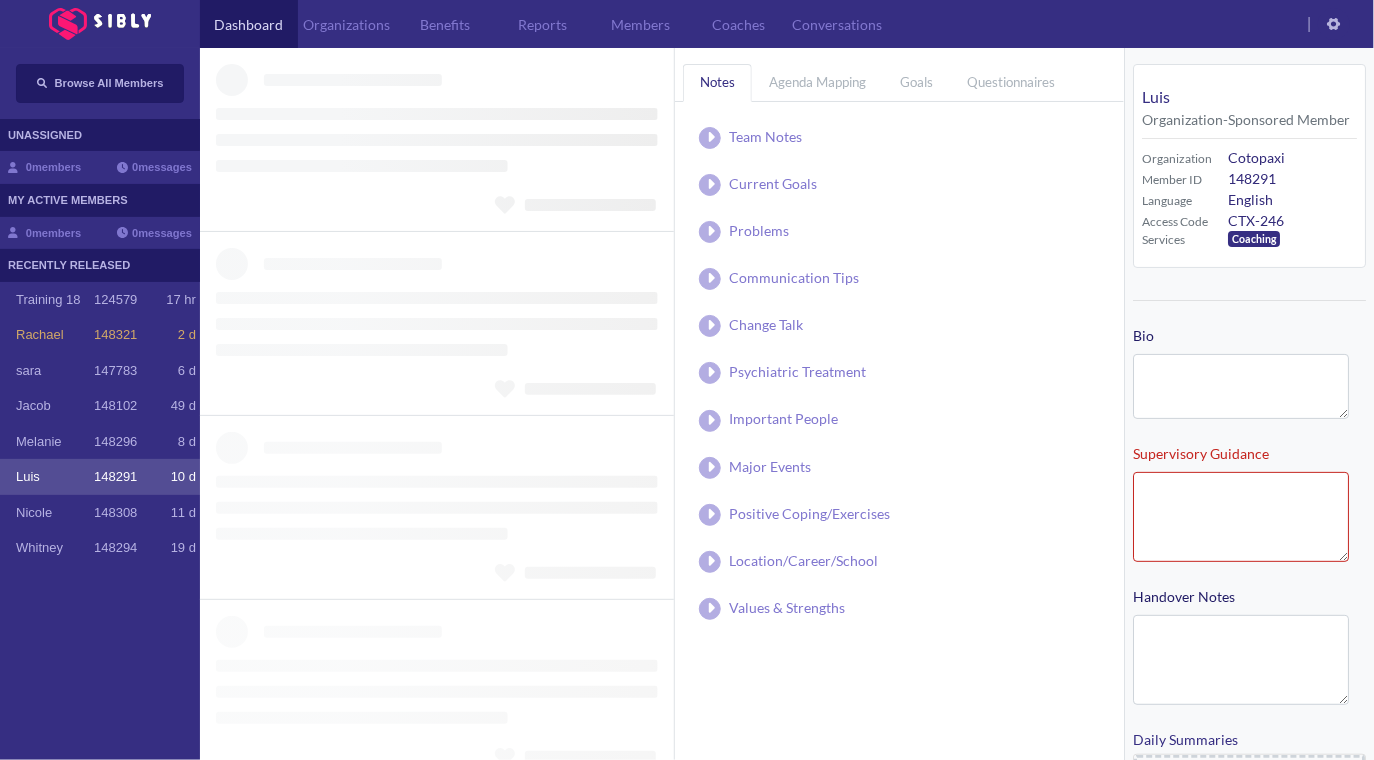 type on "**********" 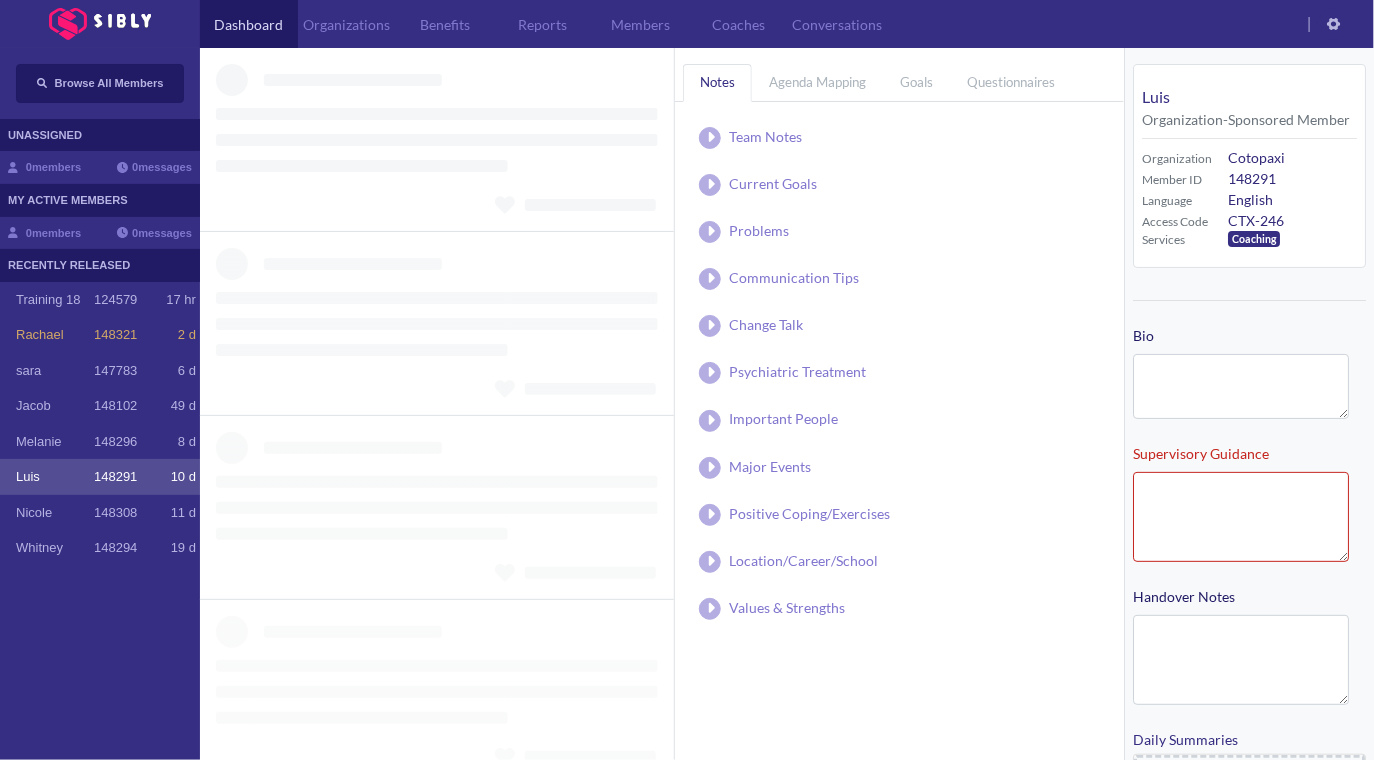 type on "**********" 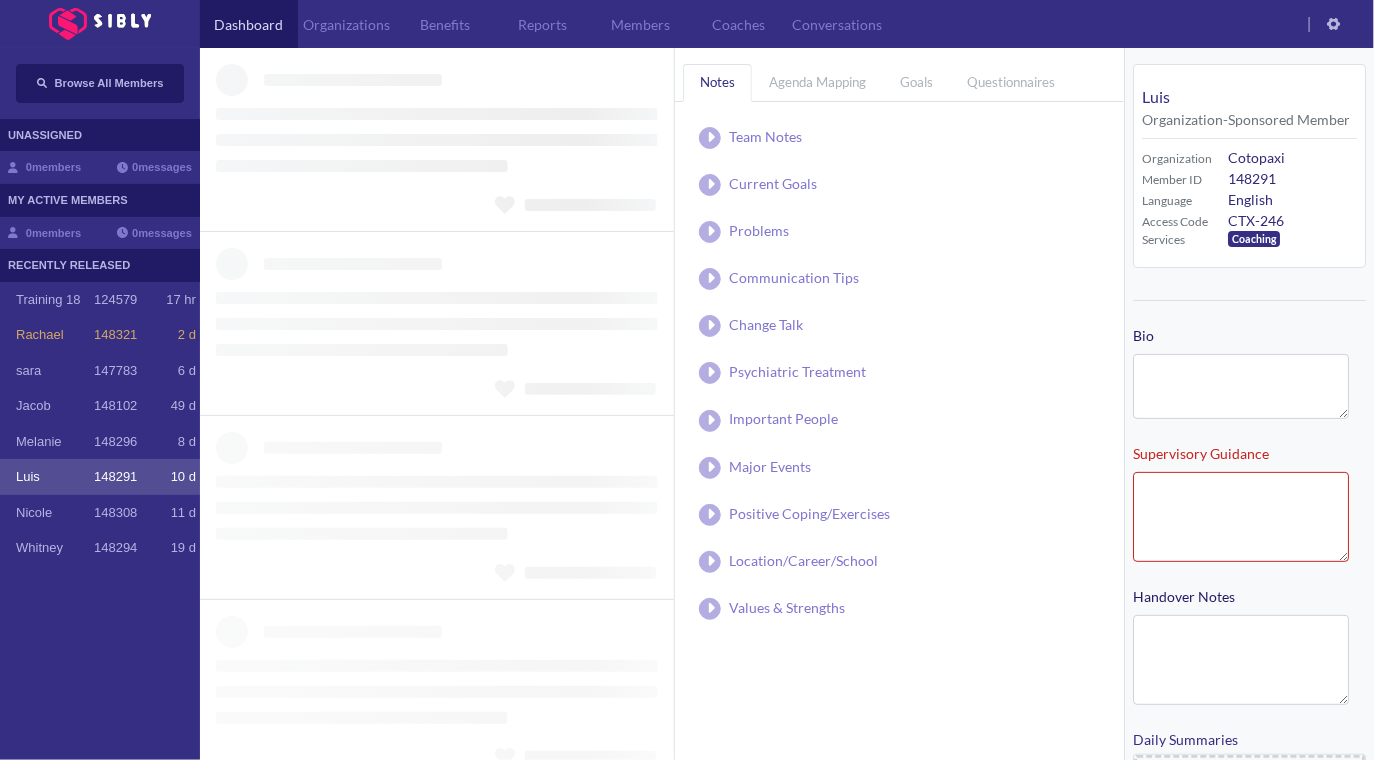type on "**********" 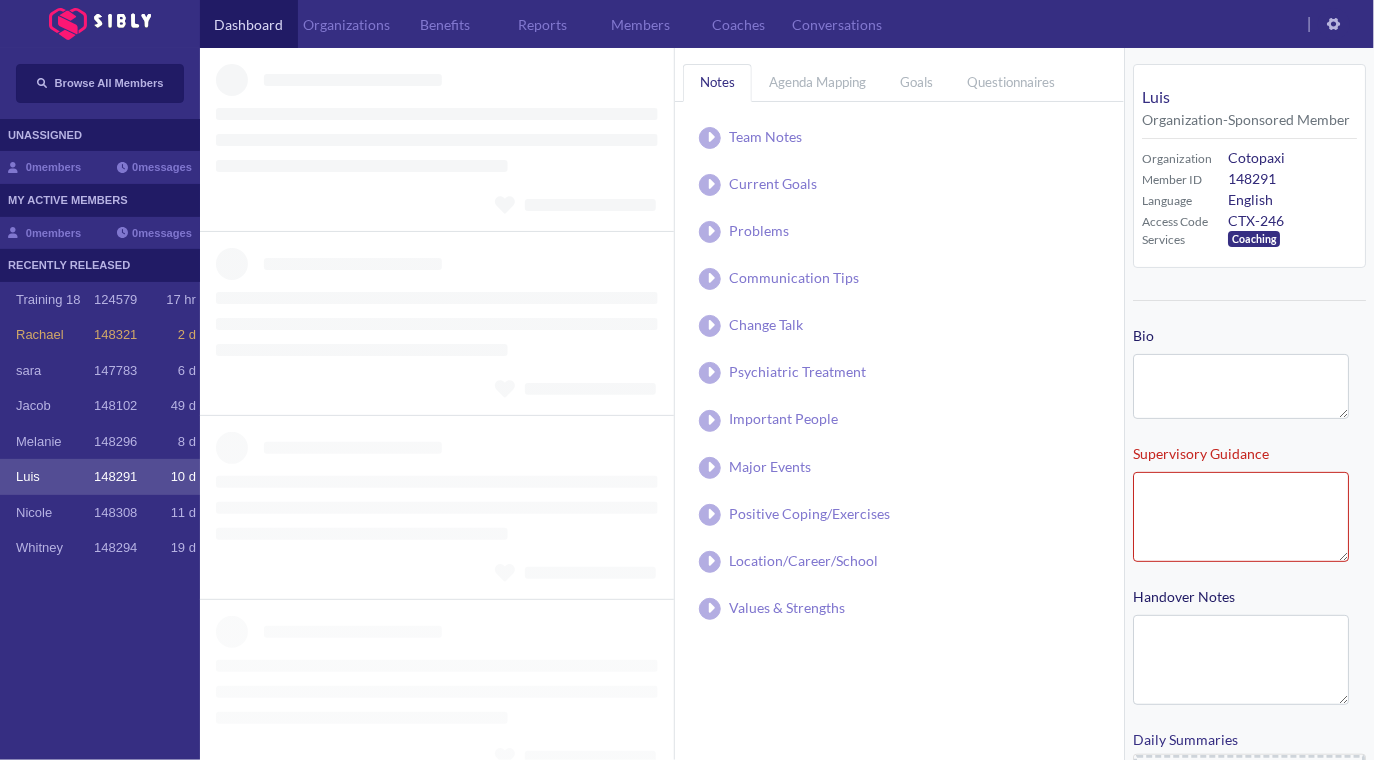 type on "**********" 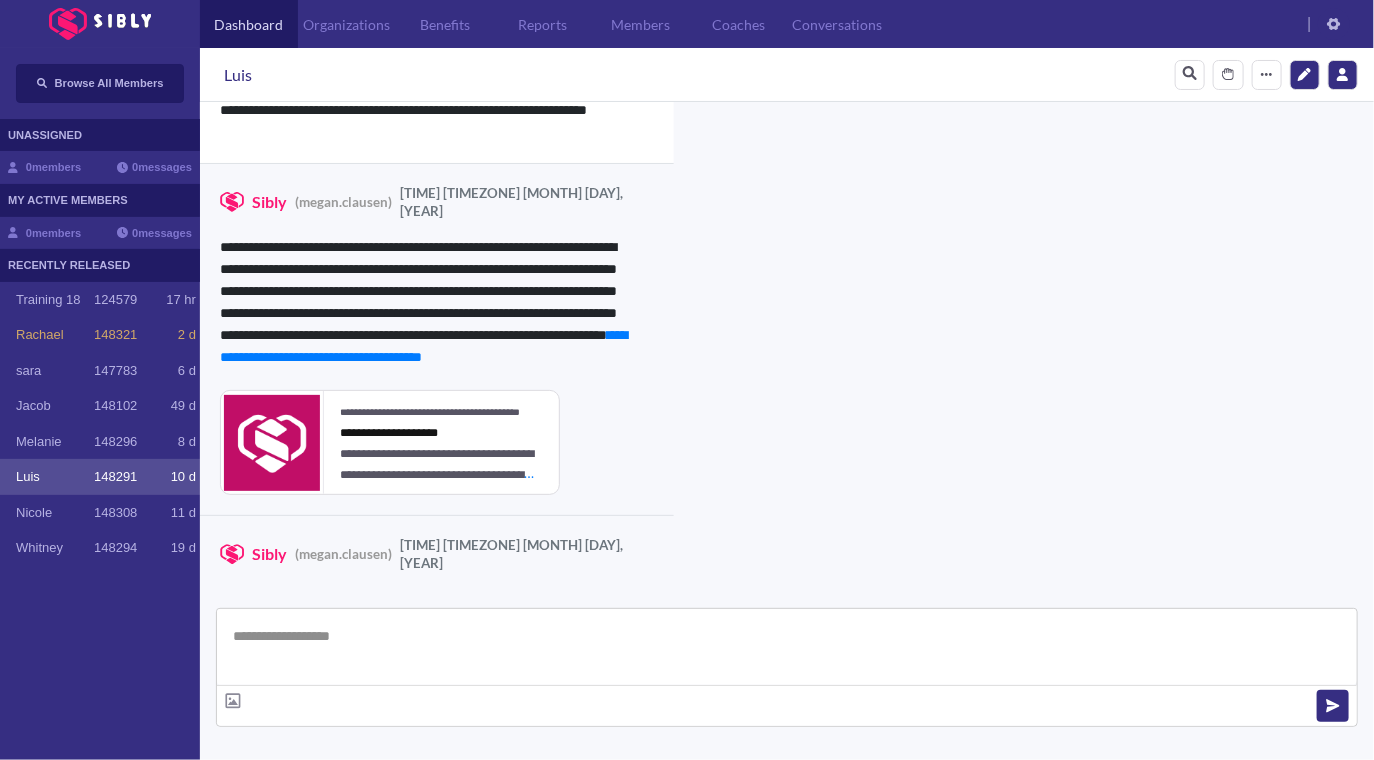 scroll, scrollTop: 5061, scrollLeft: 0, axis: vertical 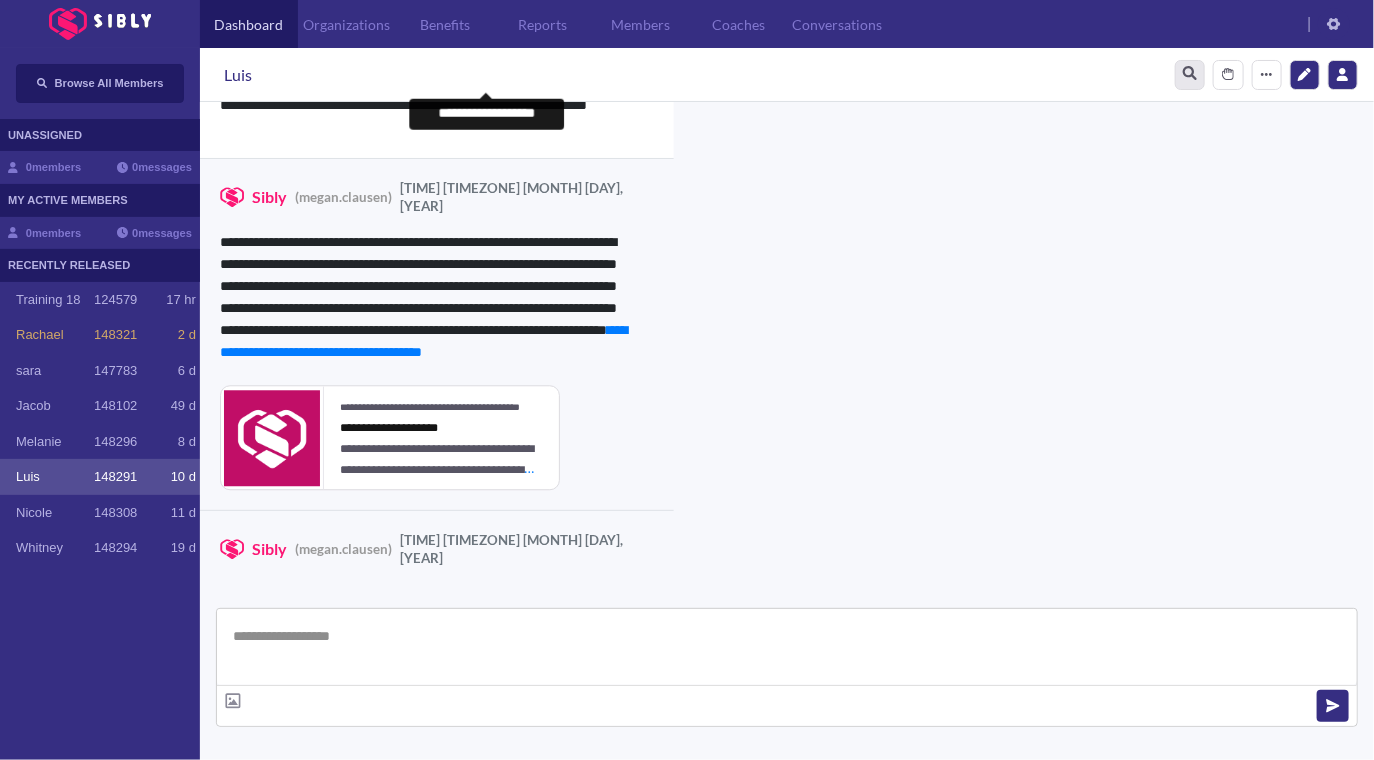 click 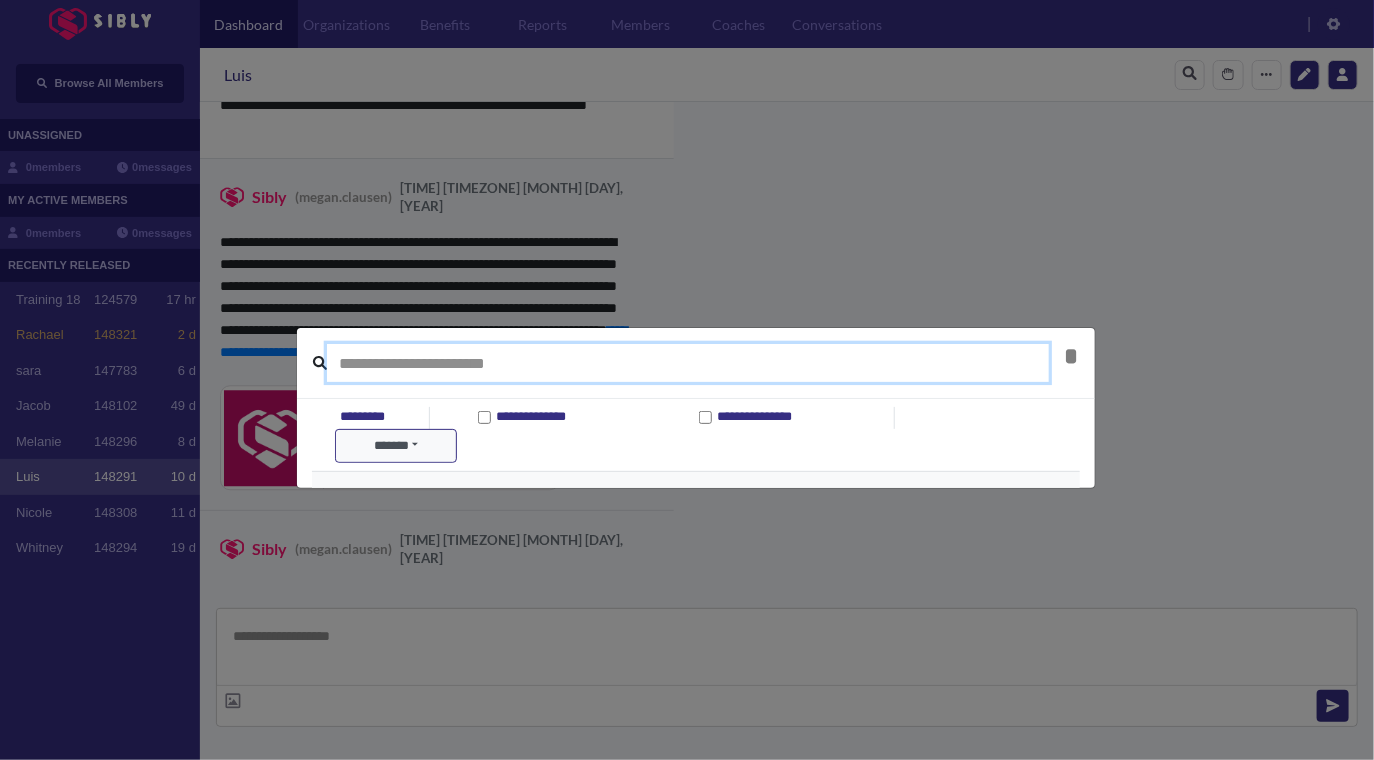 click at bounding box center [688, 363] 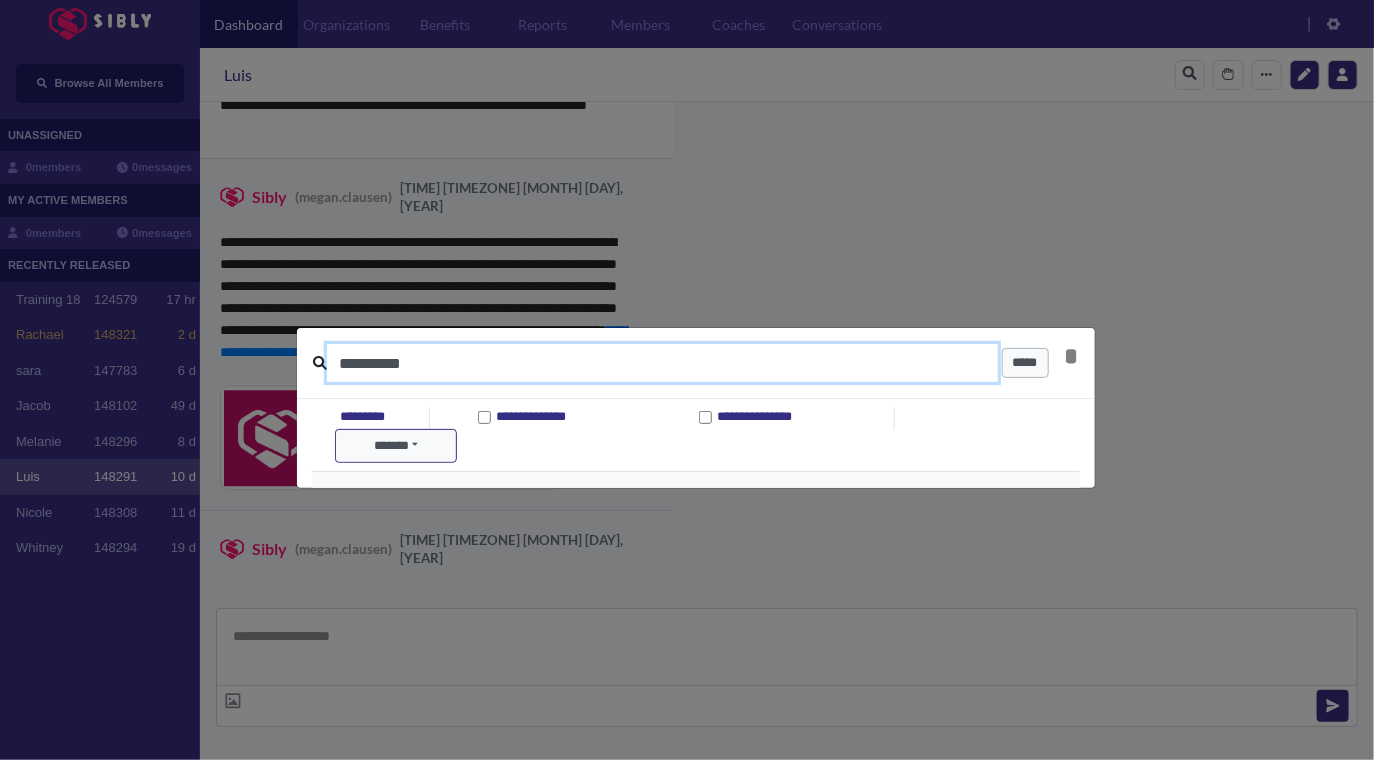 type on "**********" 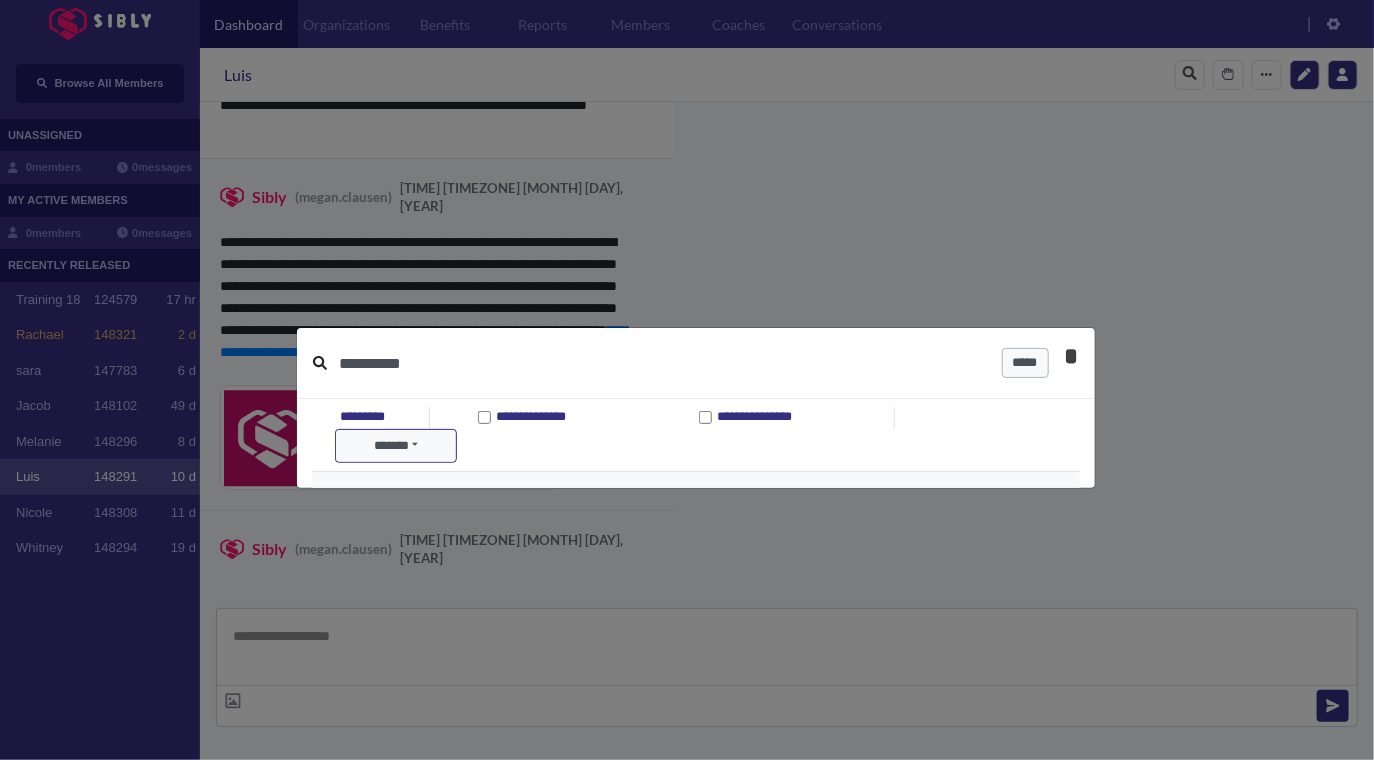 click on "*" at bounding box center (1072, 356) 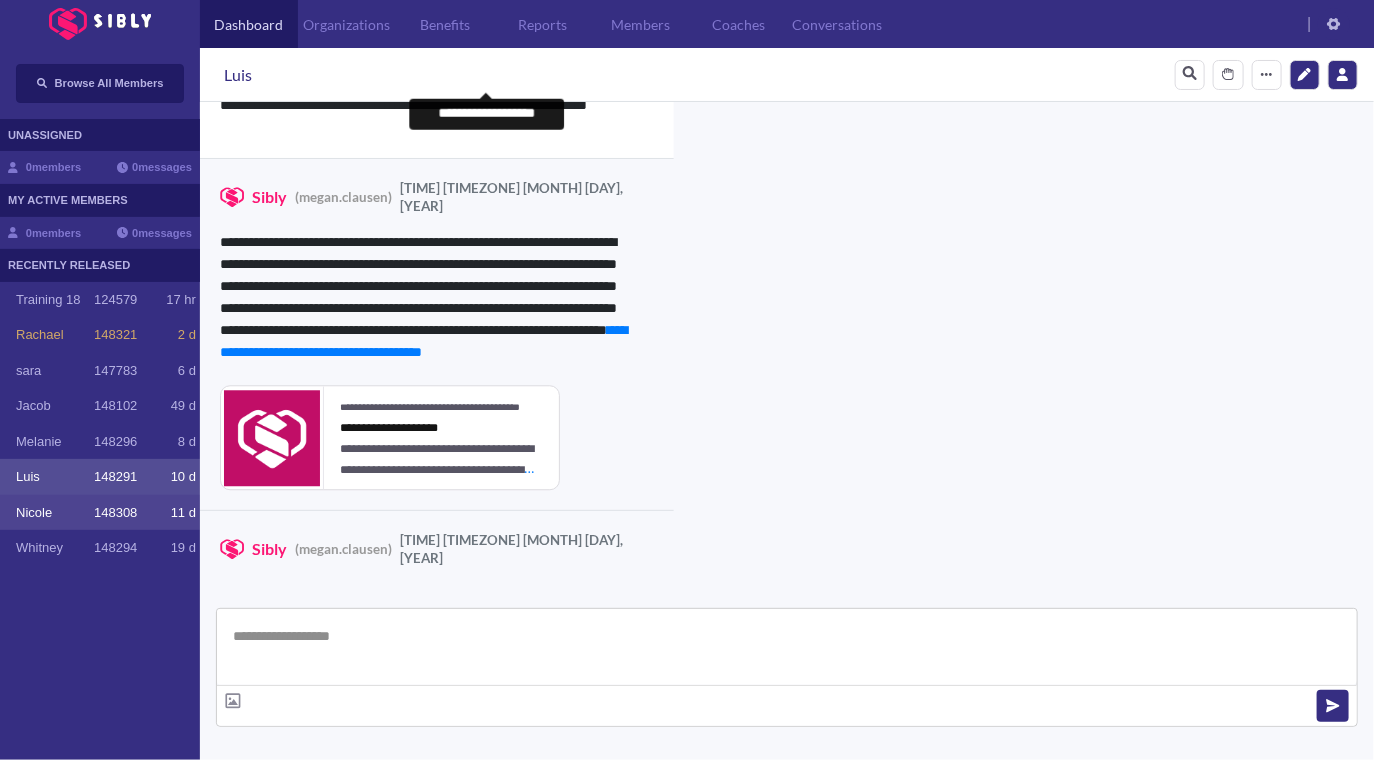 click on "148308" at bounding box center [115, 513] 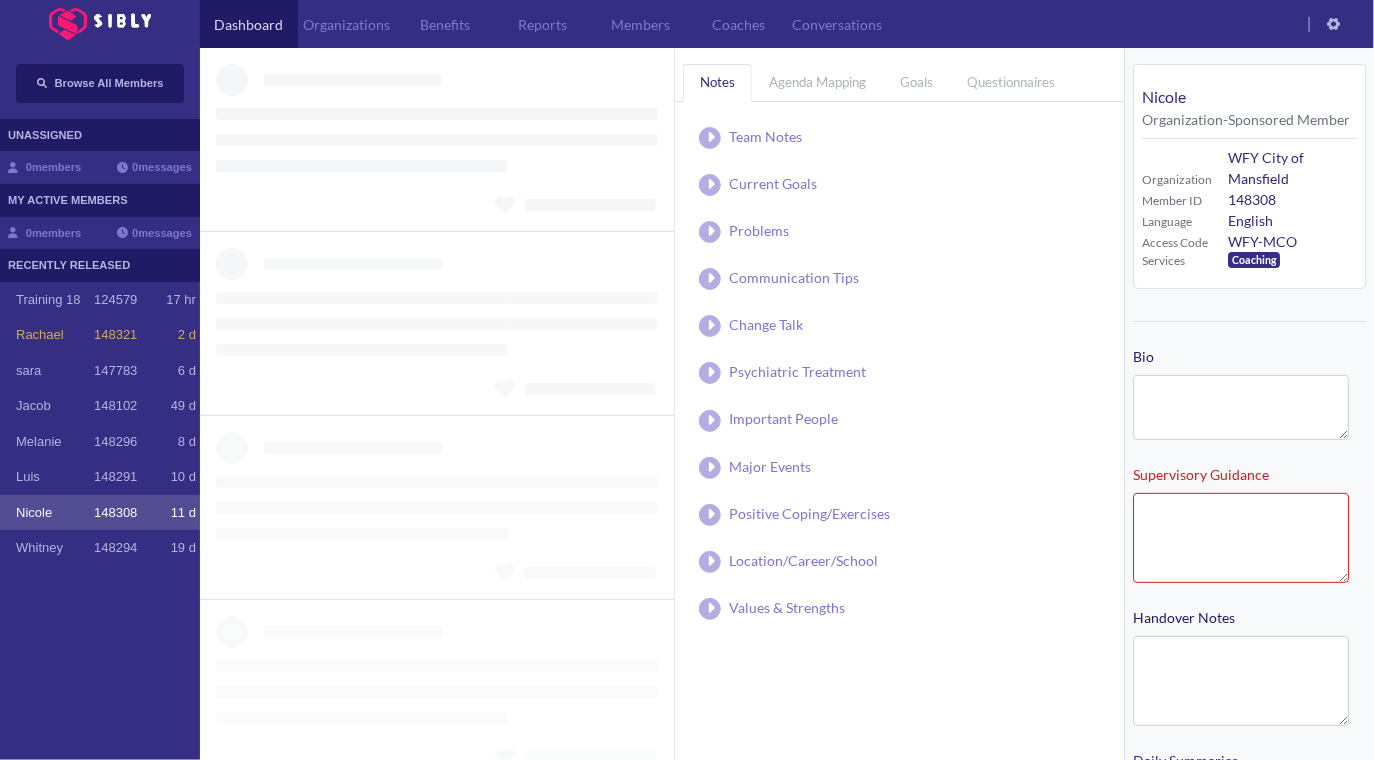 type on "**********" 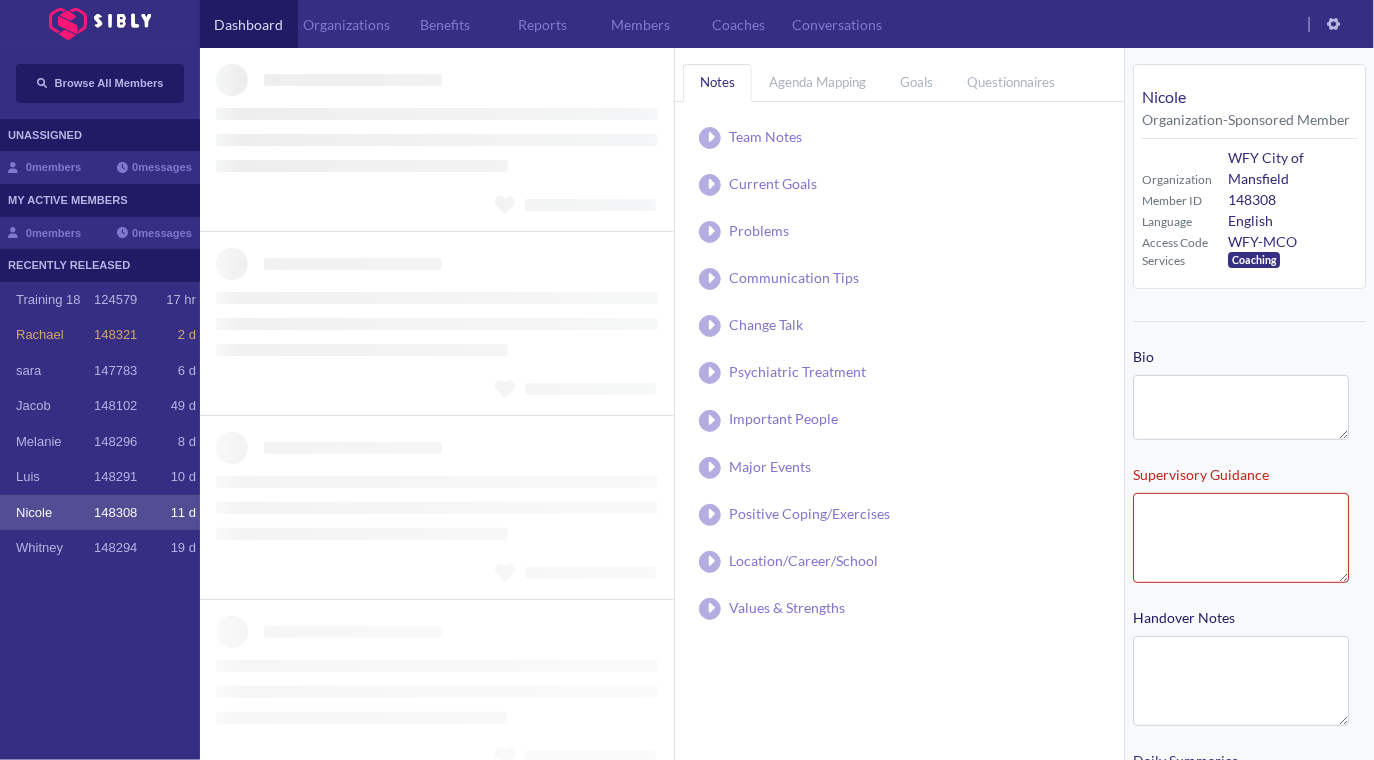 type on "**********" 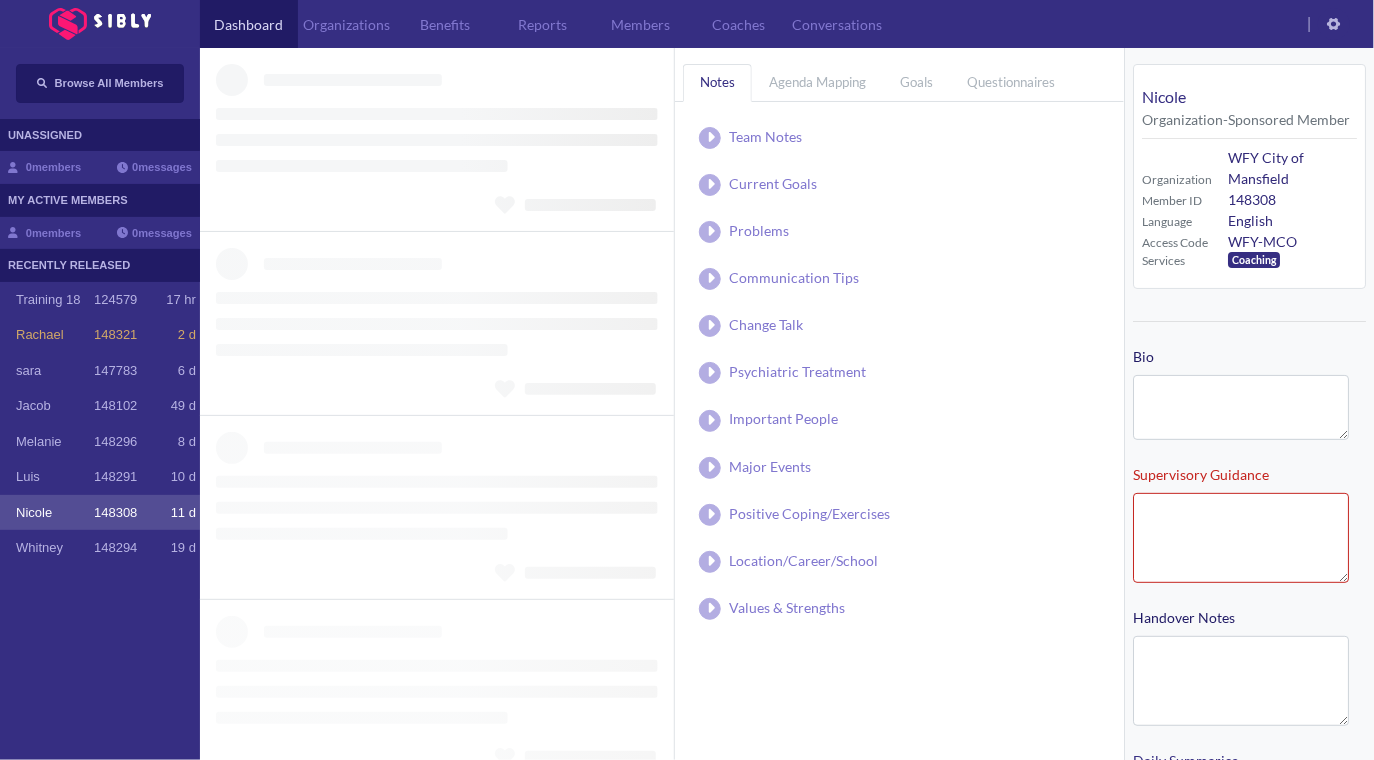 type on "**********" 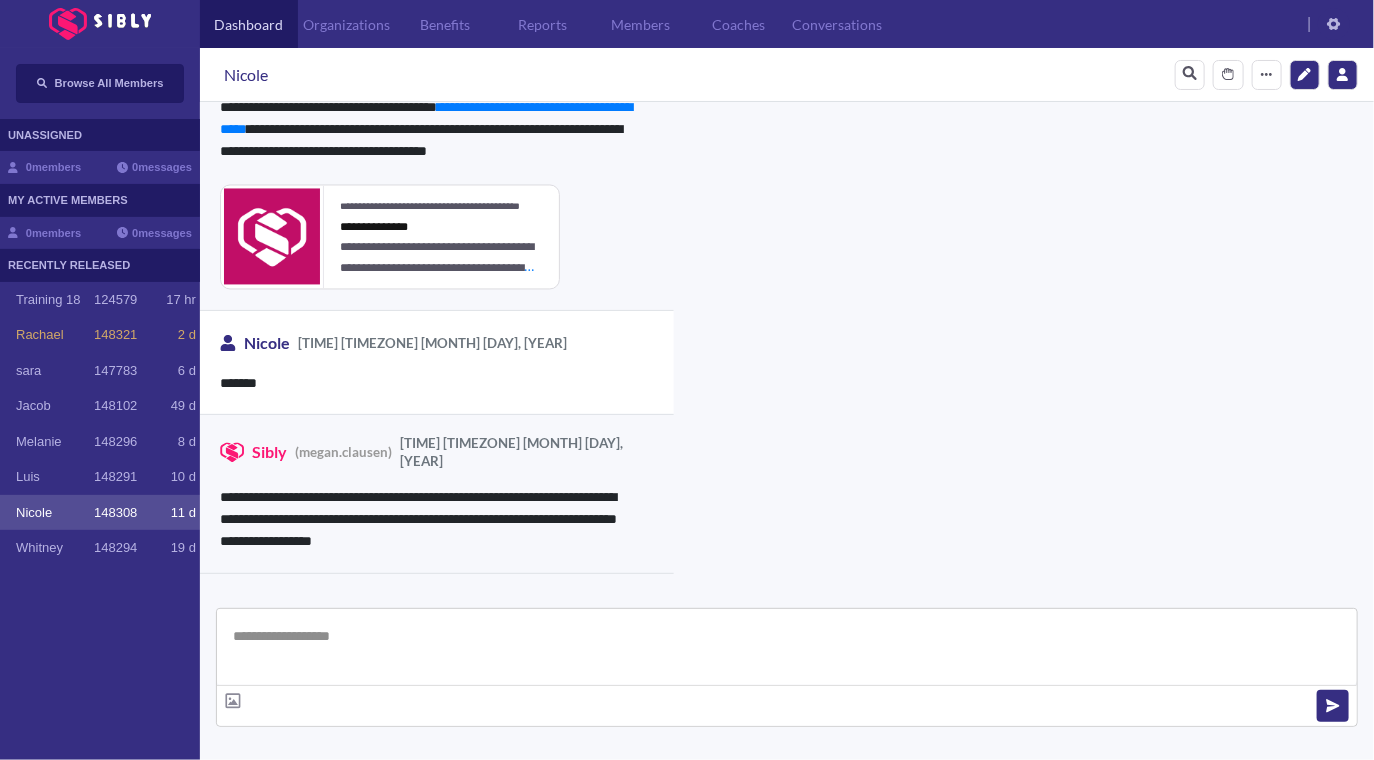 scroll, scrollTop: 1604, scrollLeft: 0, axis: vertical 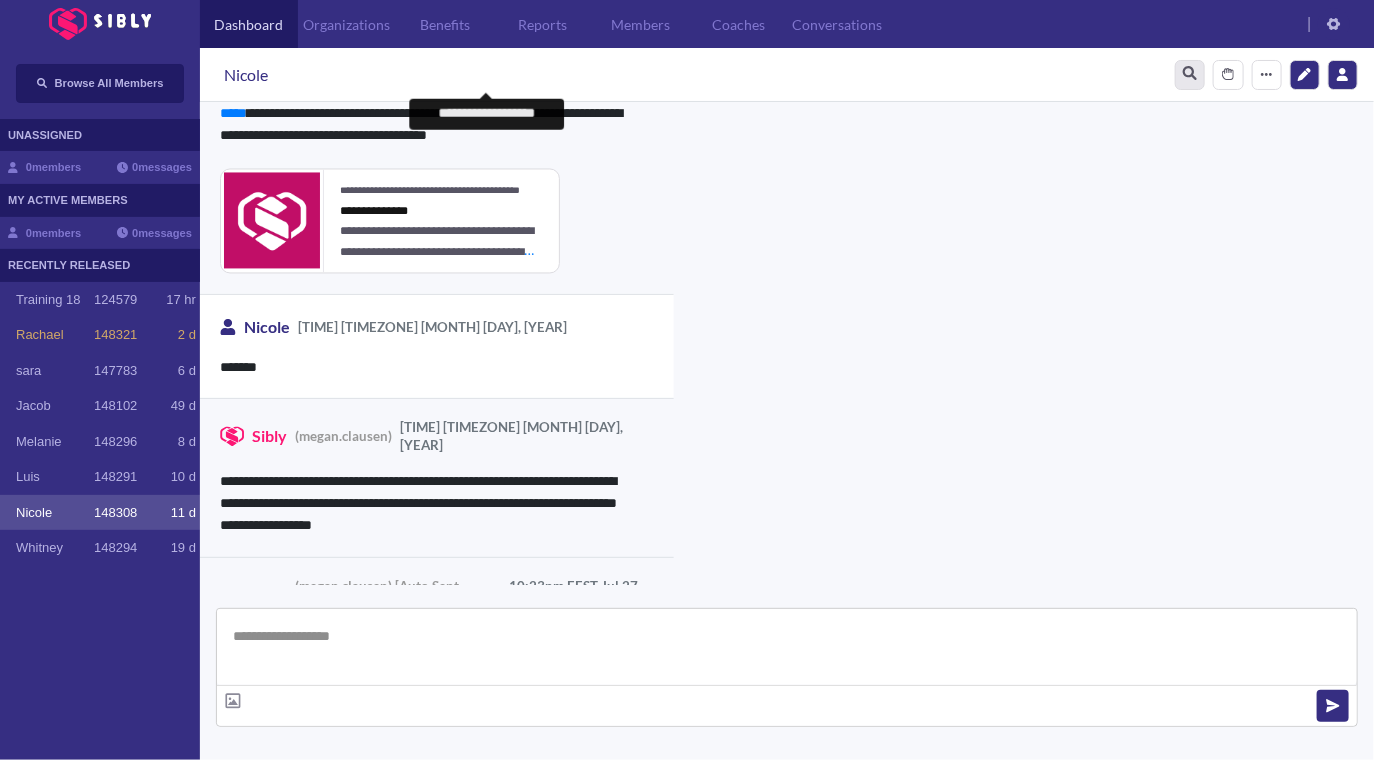 click at bounding box center [1190, 75] 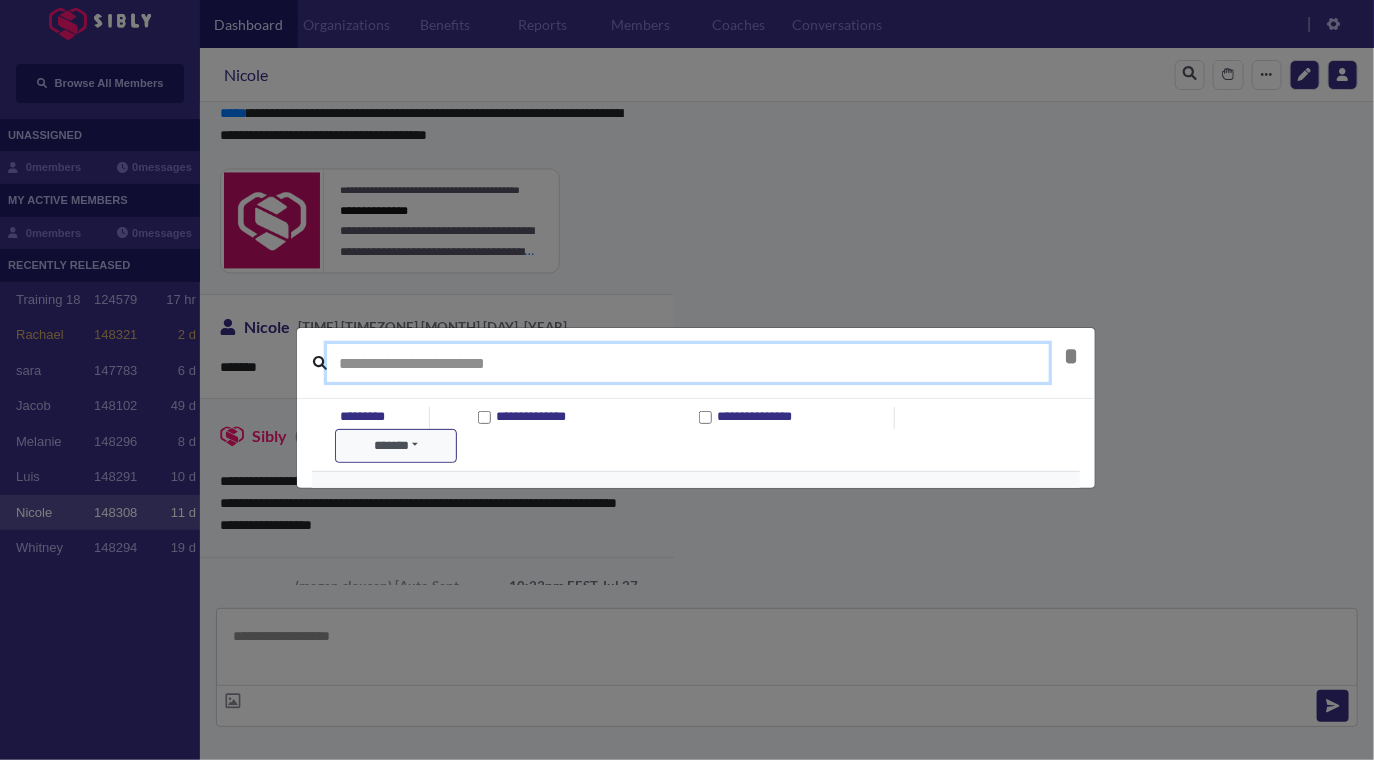 click at bounding box center (688, 363) 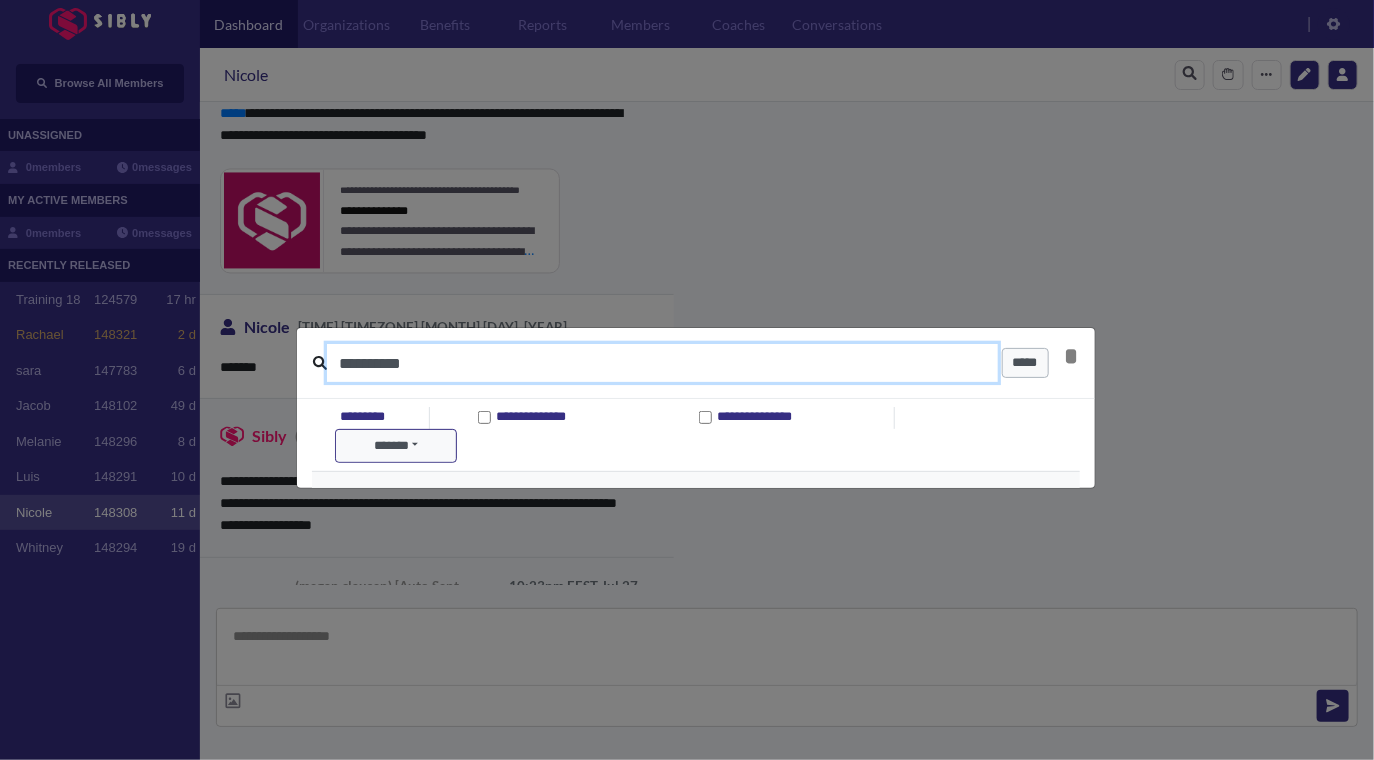 type on "**********" 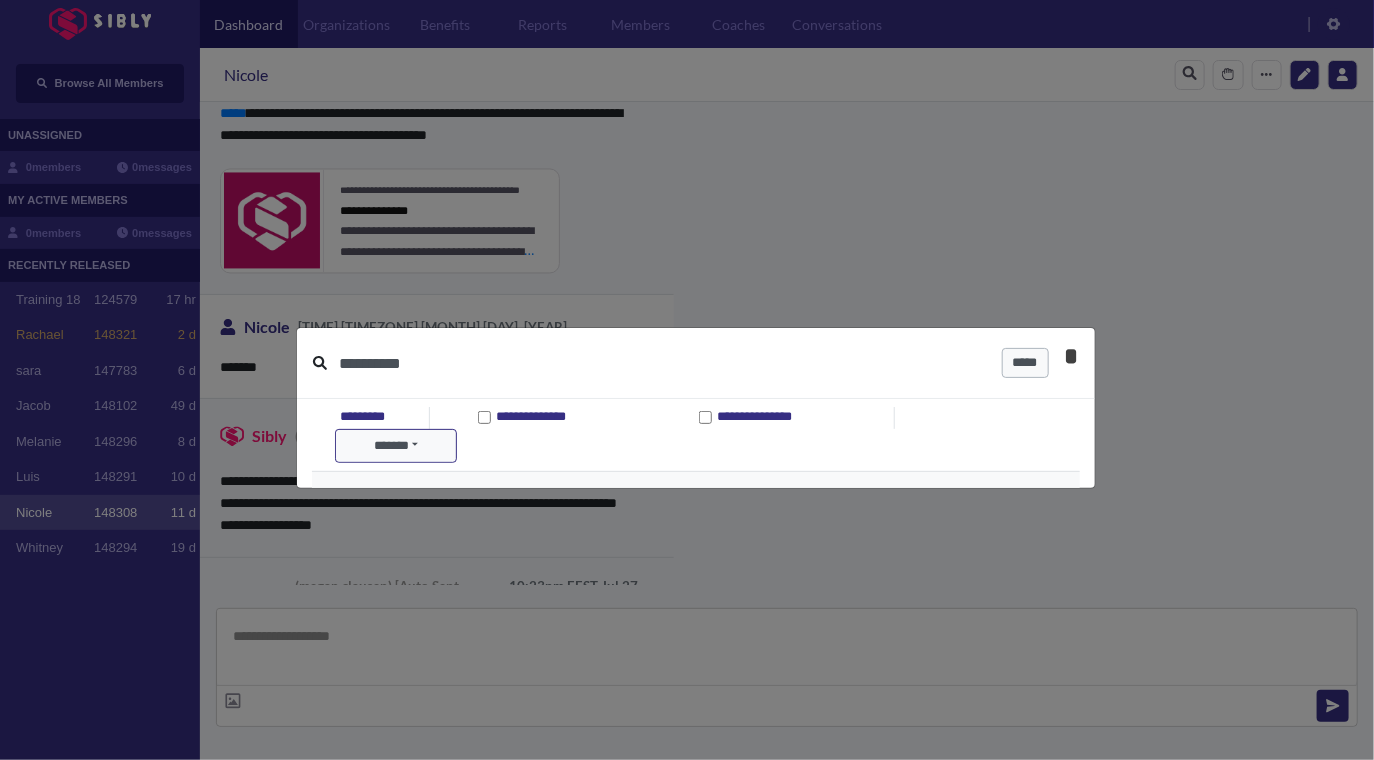 click on "*" at bounding box center (1072, 356) 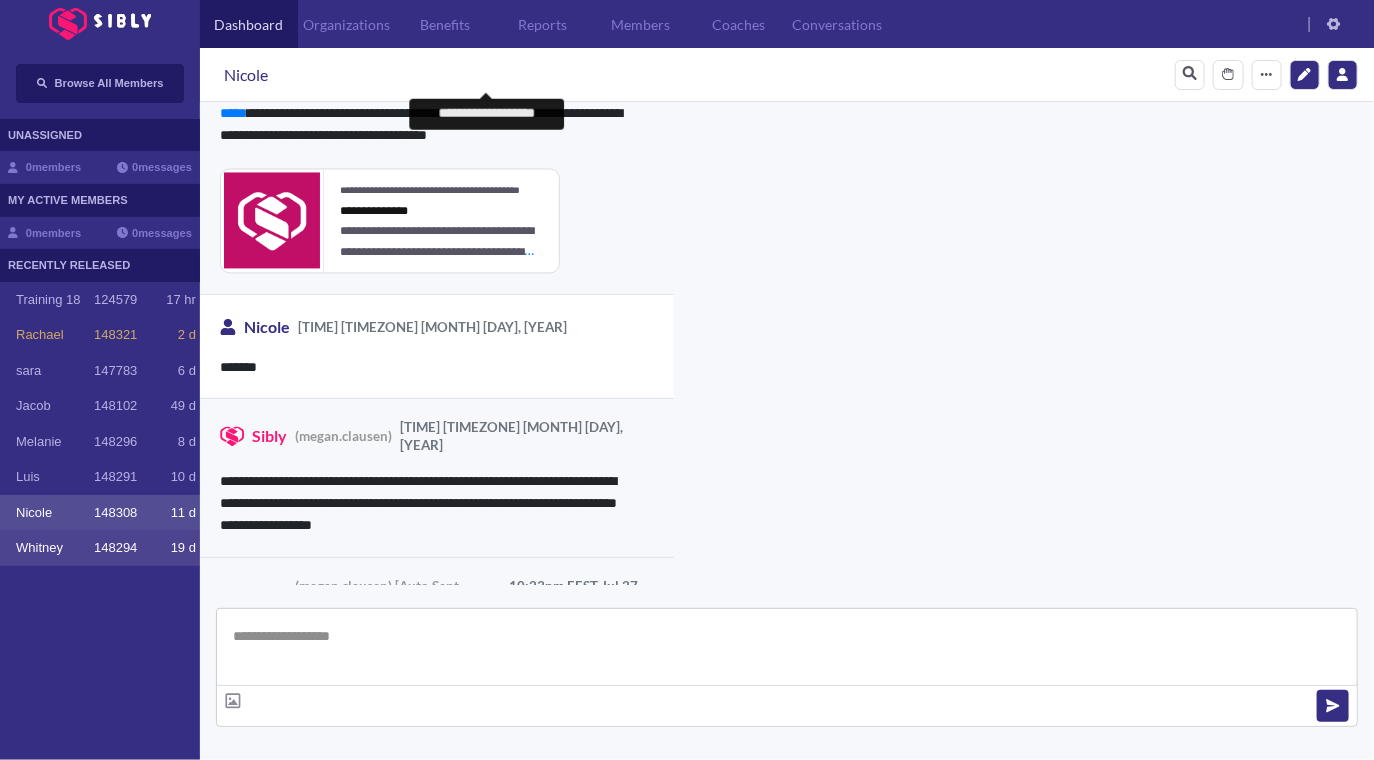 click on "Whitney" at bounding box center [55, 548] 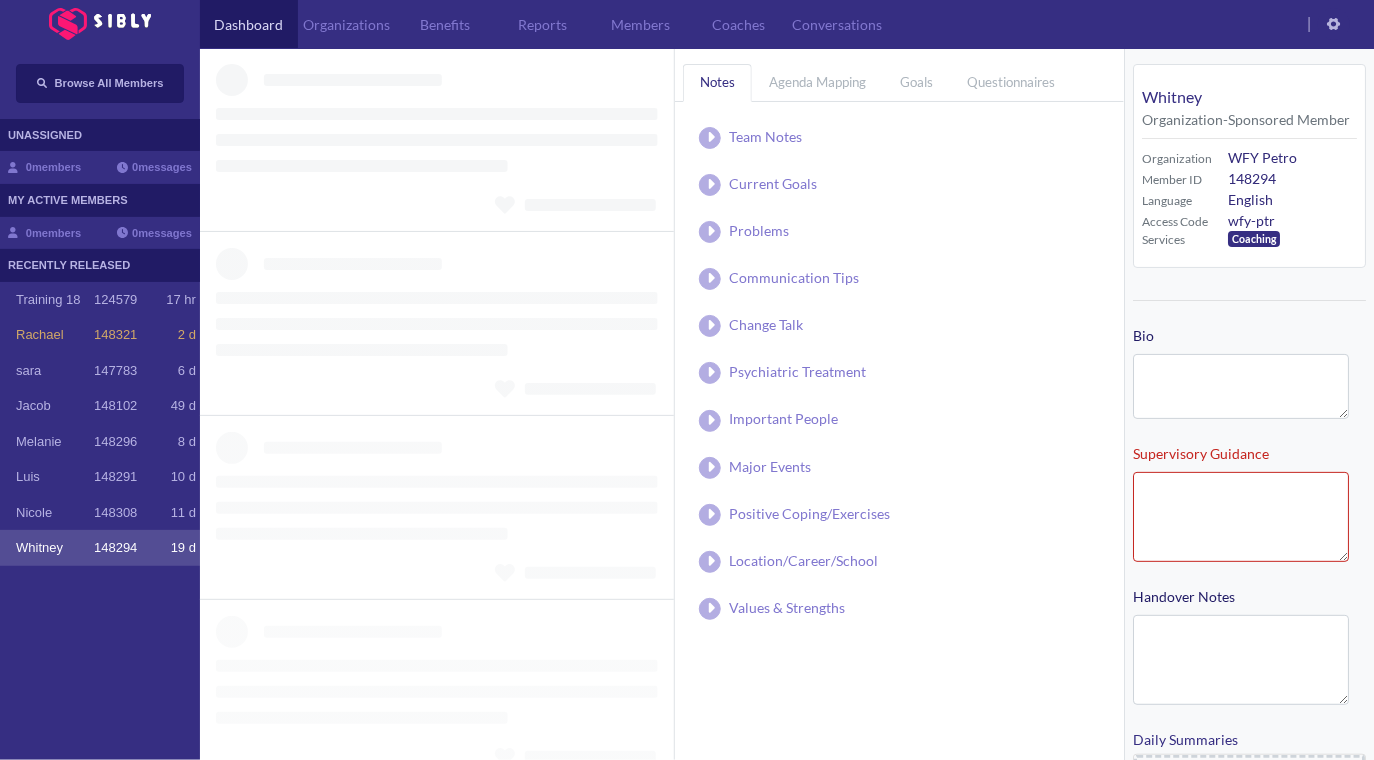 type on "**********" 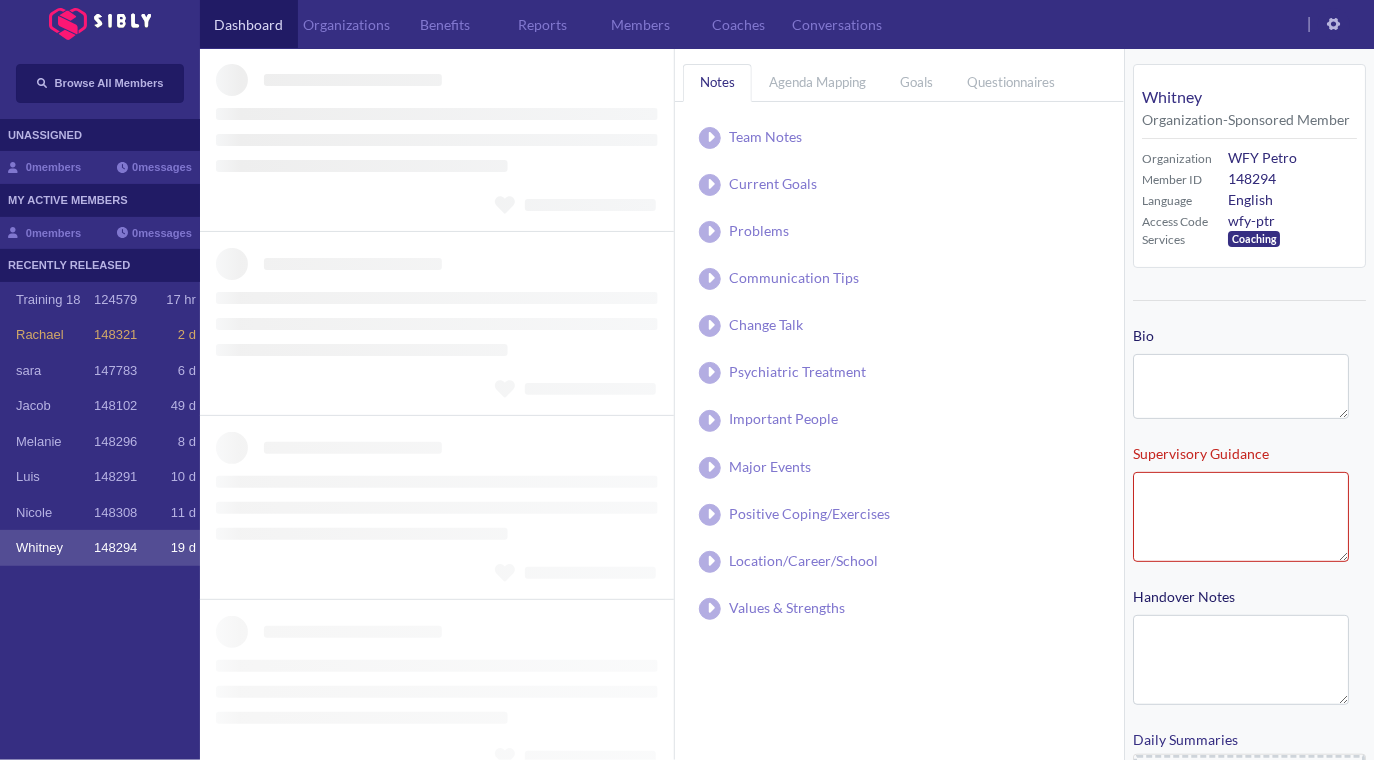 type on "**********" 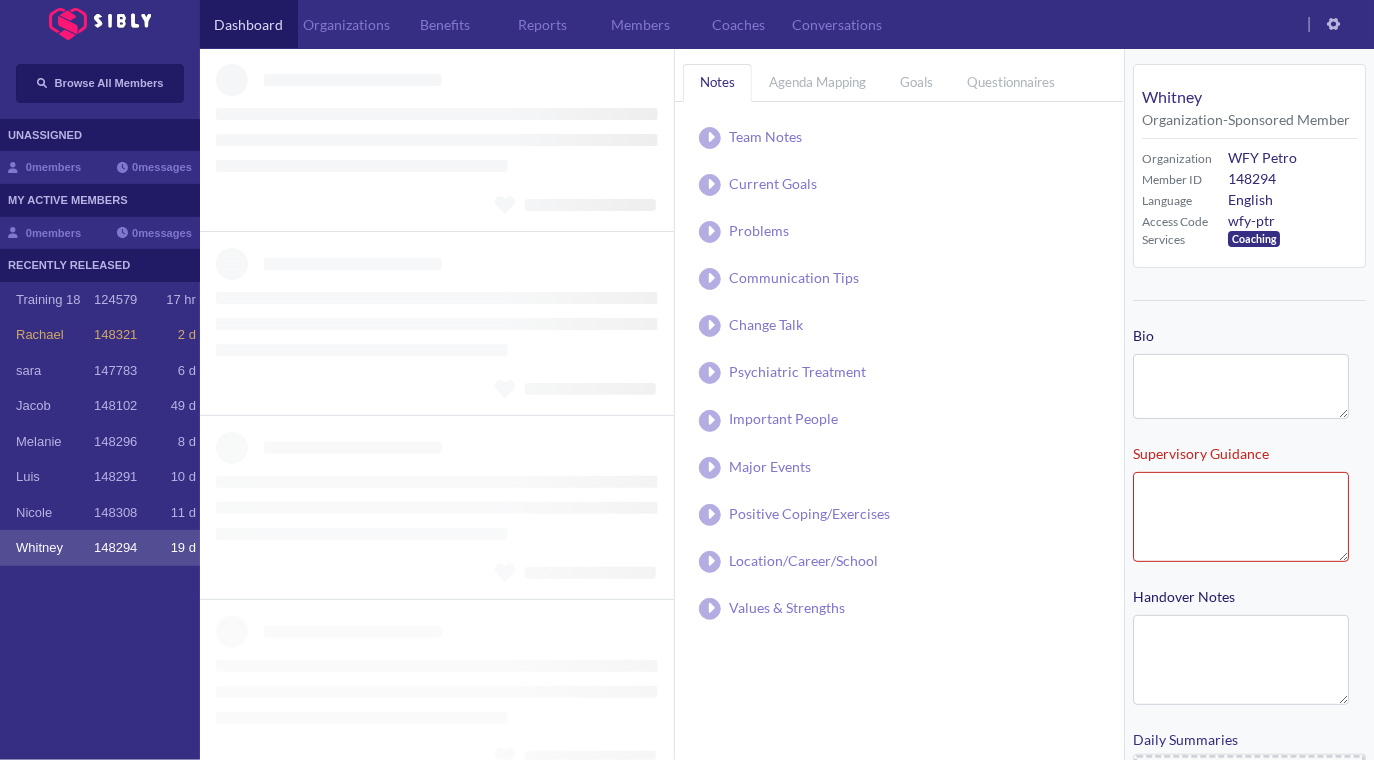 type on "**********" 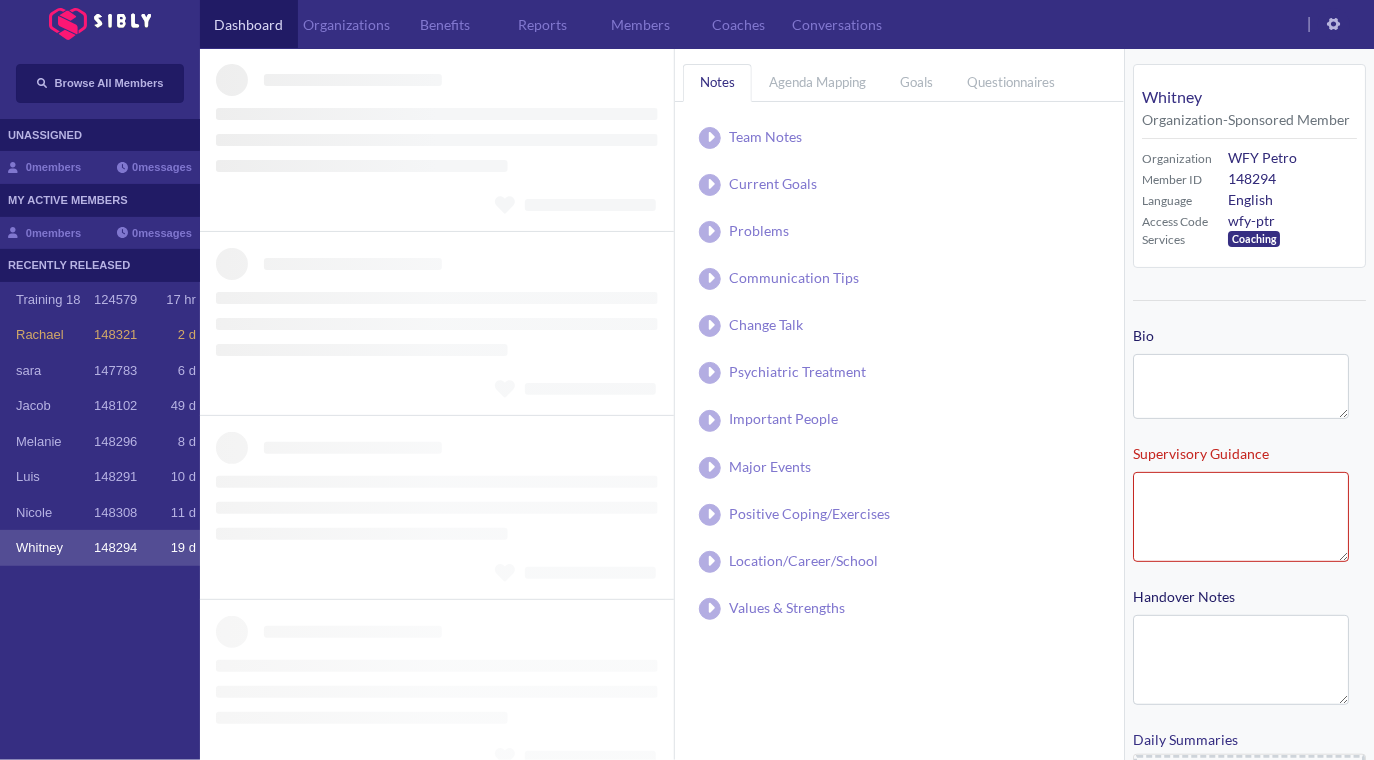 type on "**********" 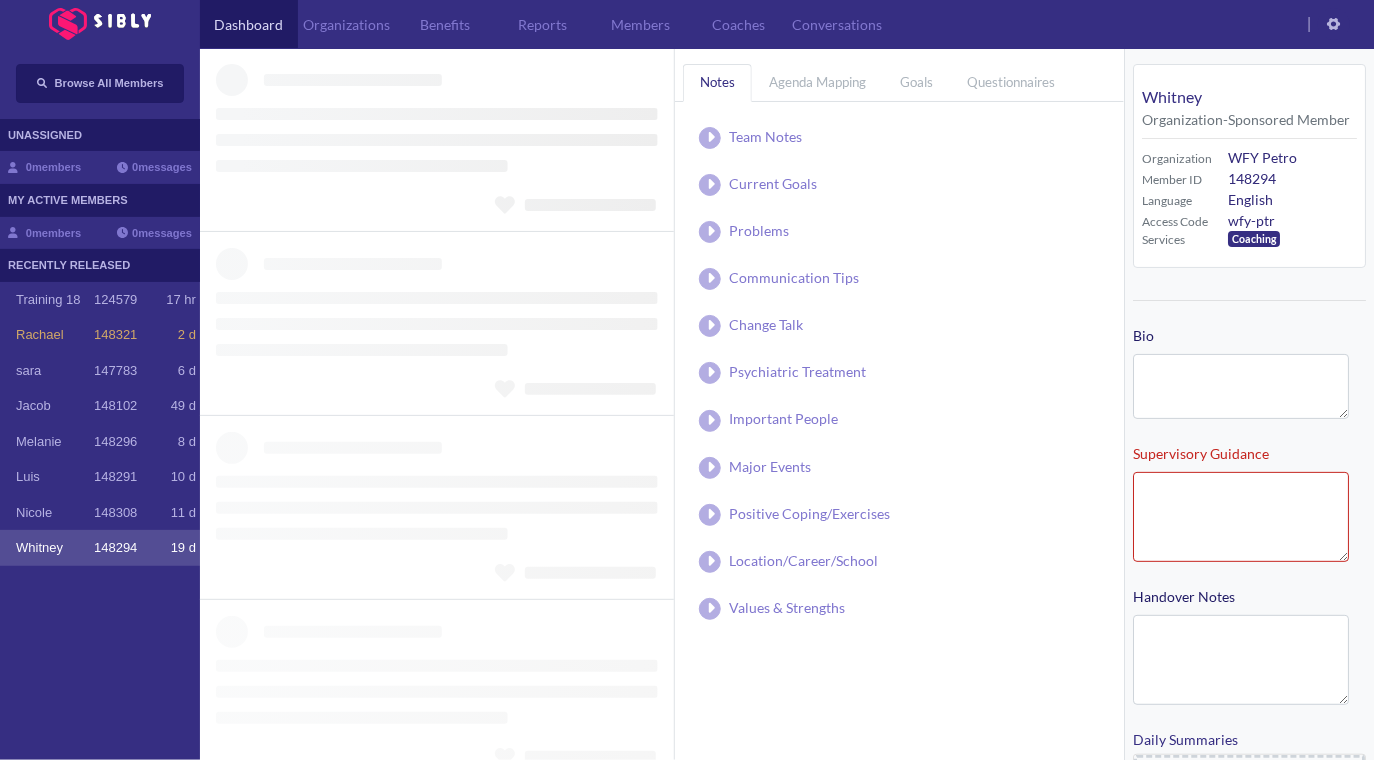 type on "**********" 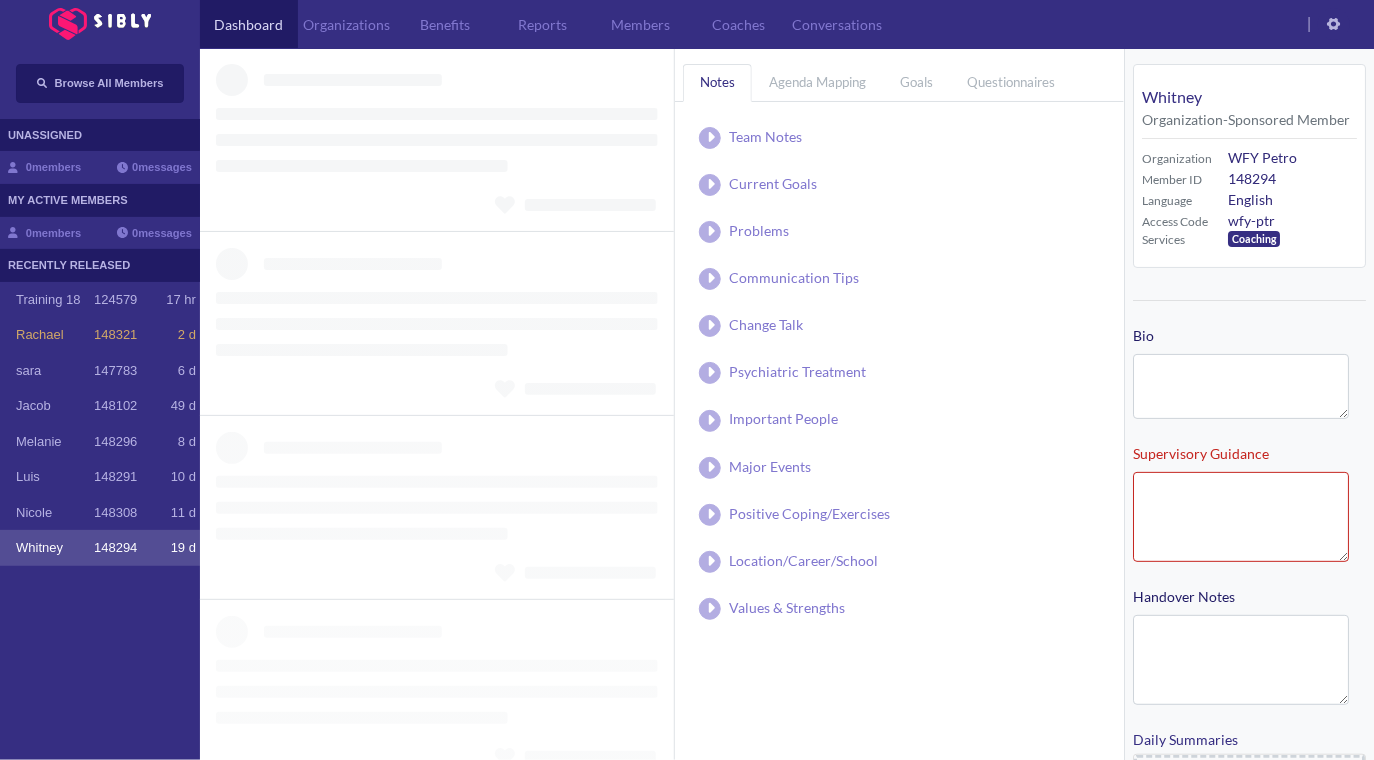type on "**********" 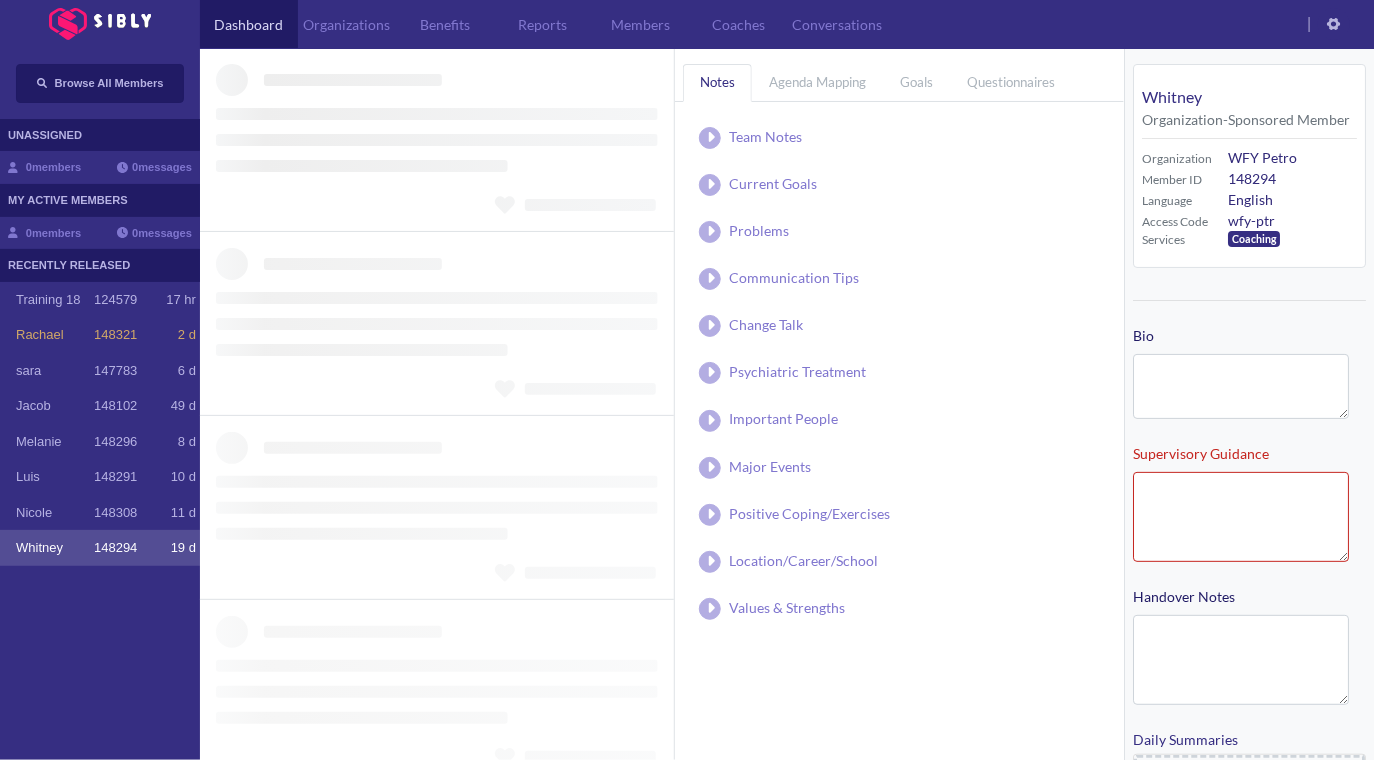 type on "**********" 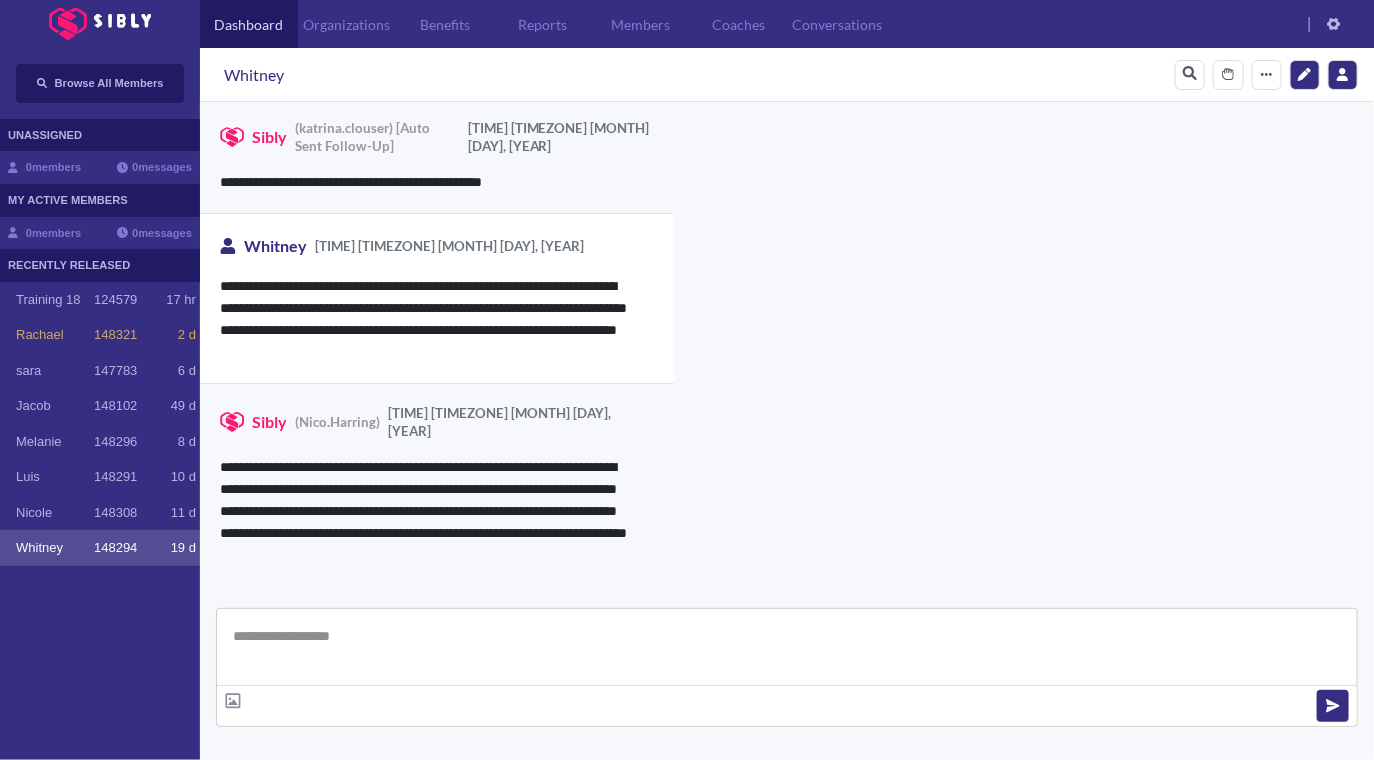 scroll, scrollTop: 3001, scrollLeft: 0, axis: vertical 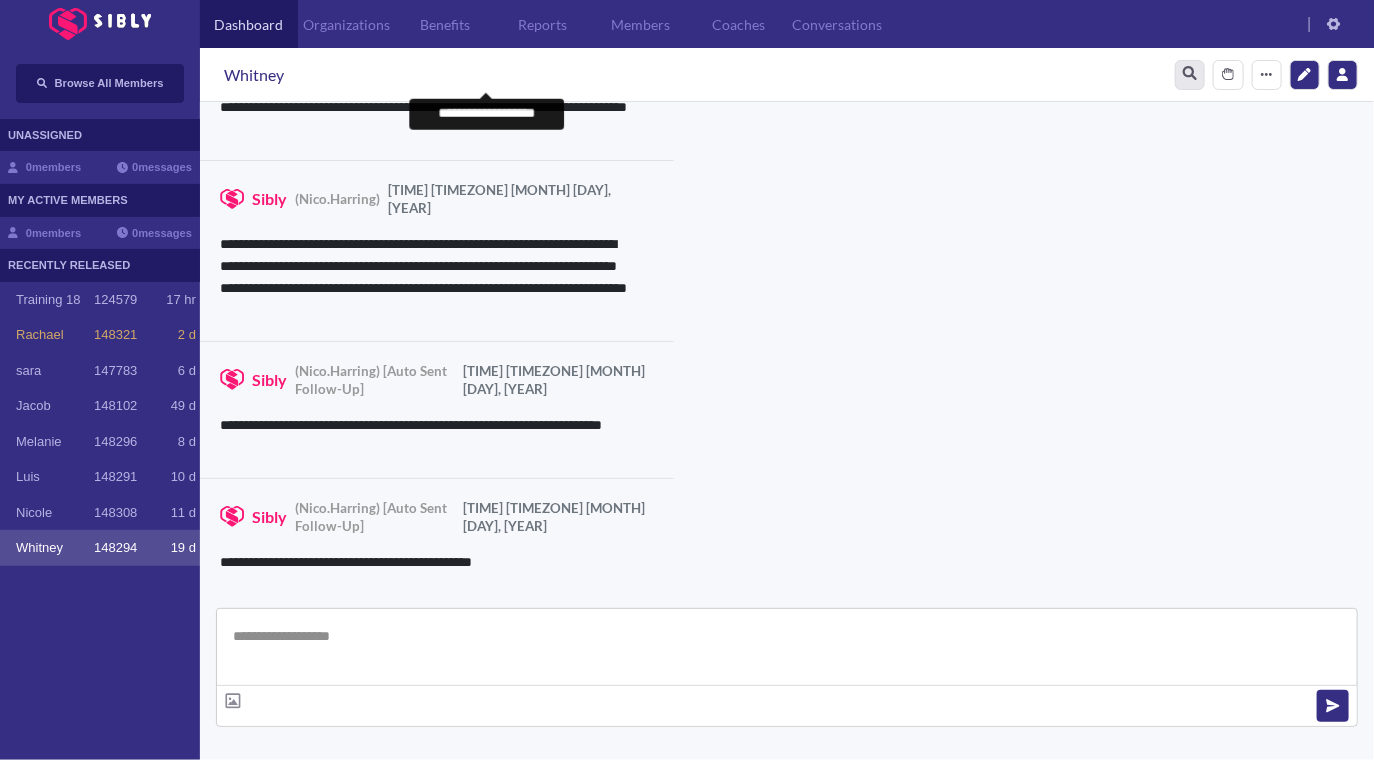 click at bounding box center [1190, 75] 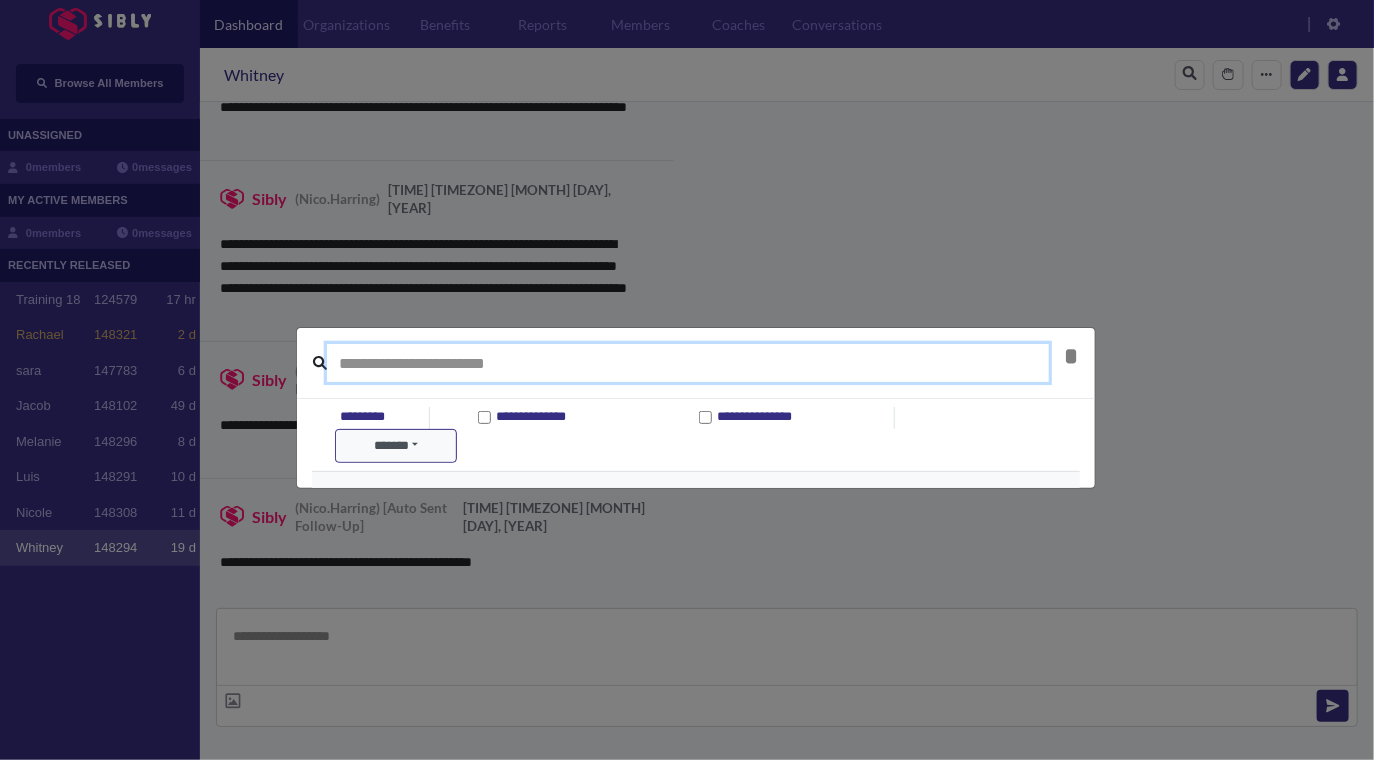click at bounding box center [688, 363] 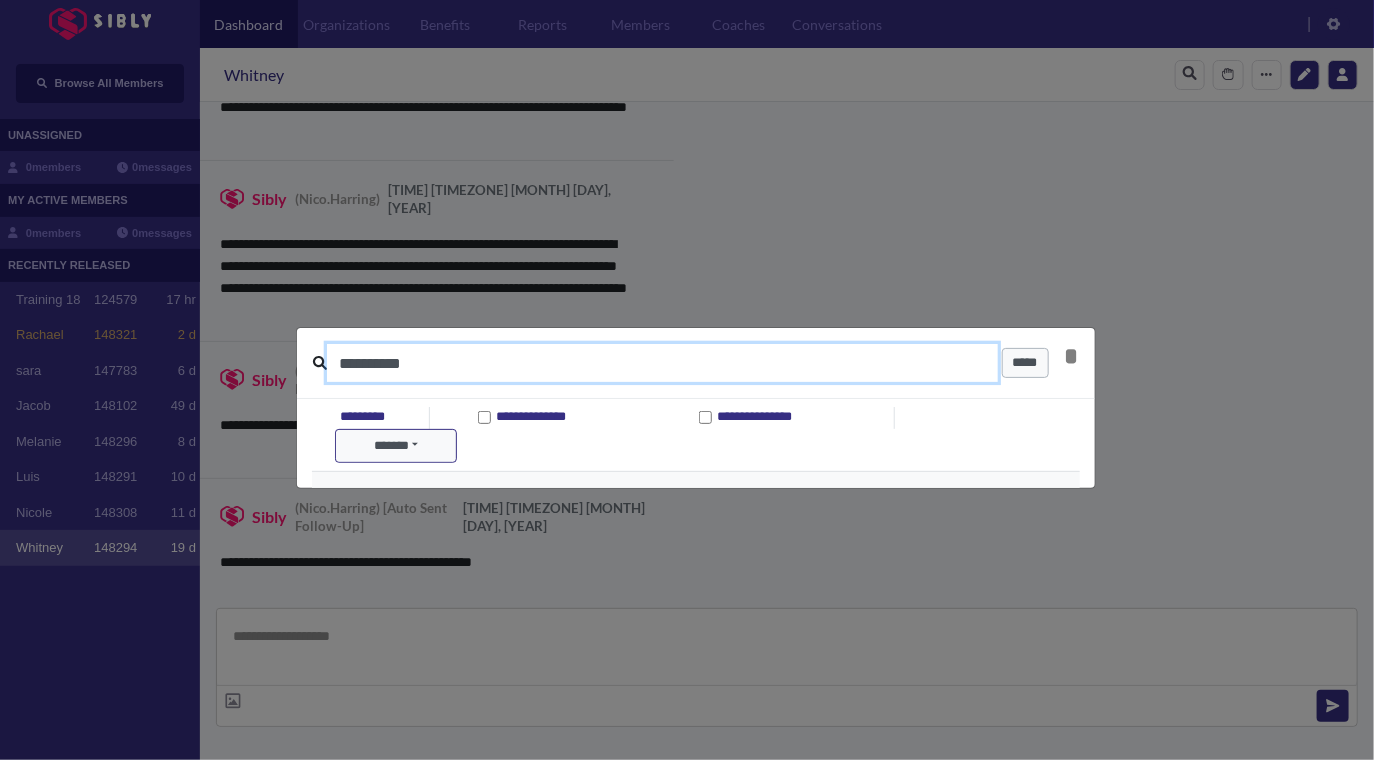 type on "**********" 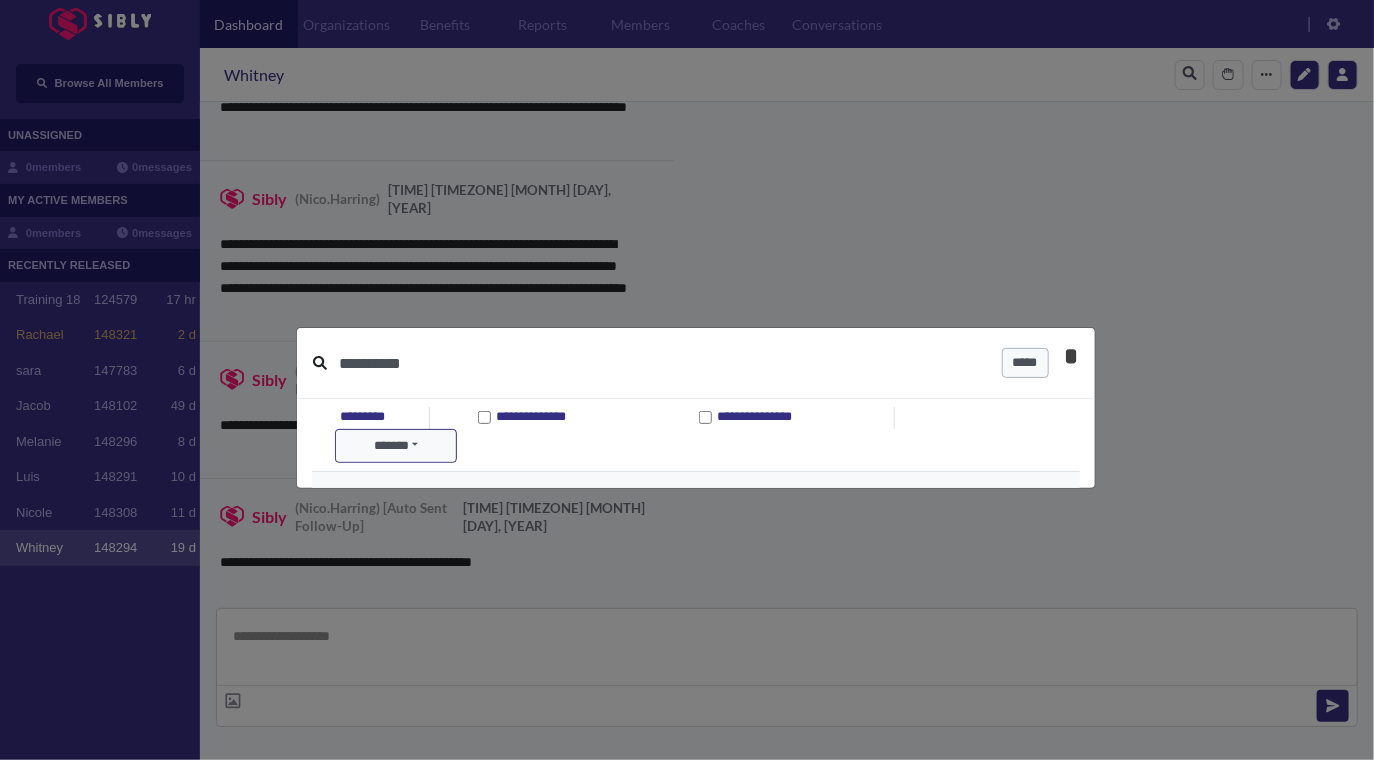 click on "*" at bounding box center (1072, 356) 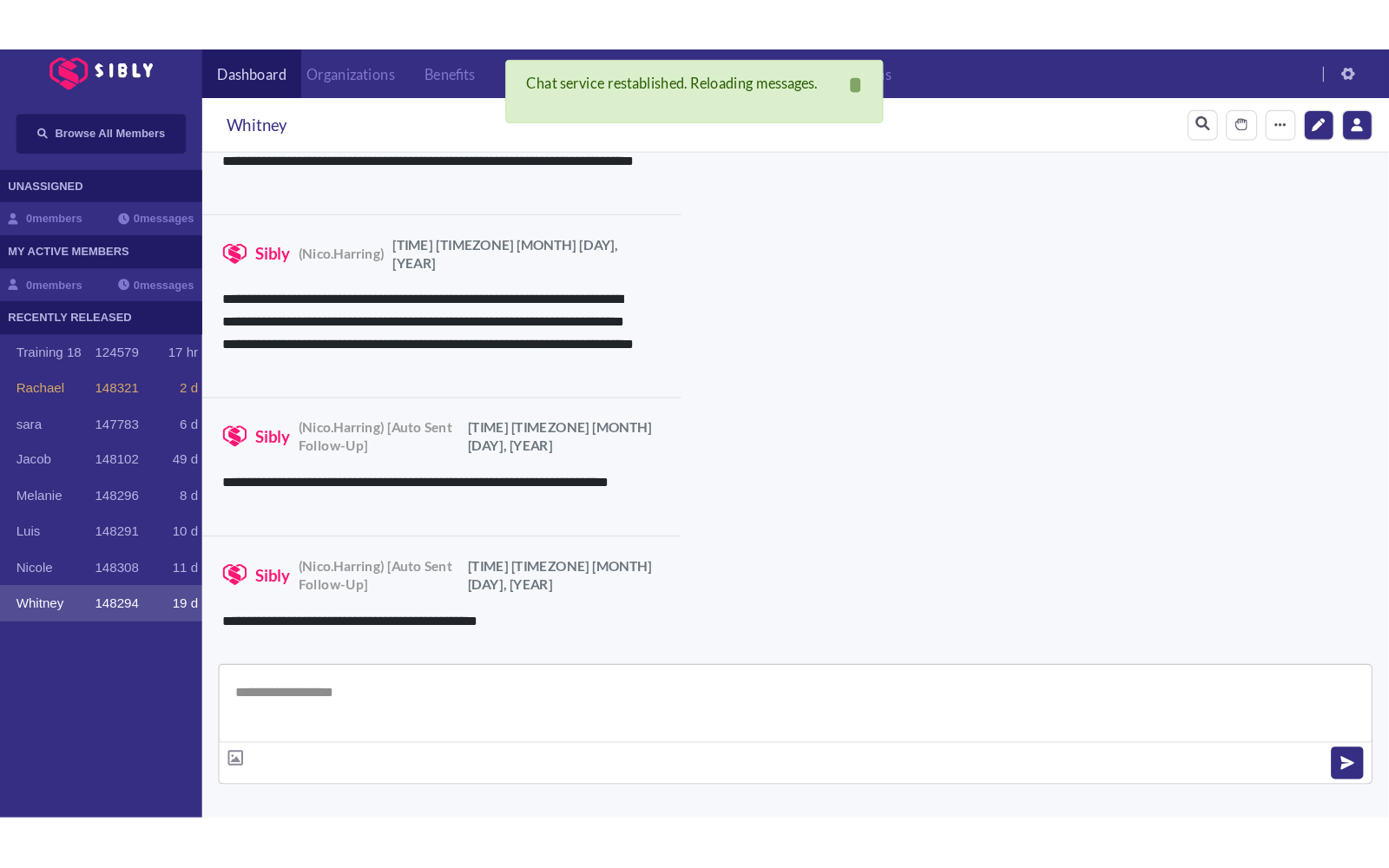 scroll, scrollTop: 2605, scrollLeft: 0, axis: vertical 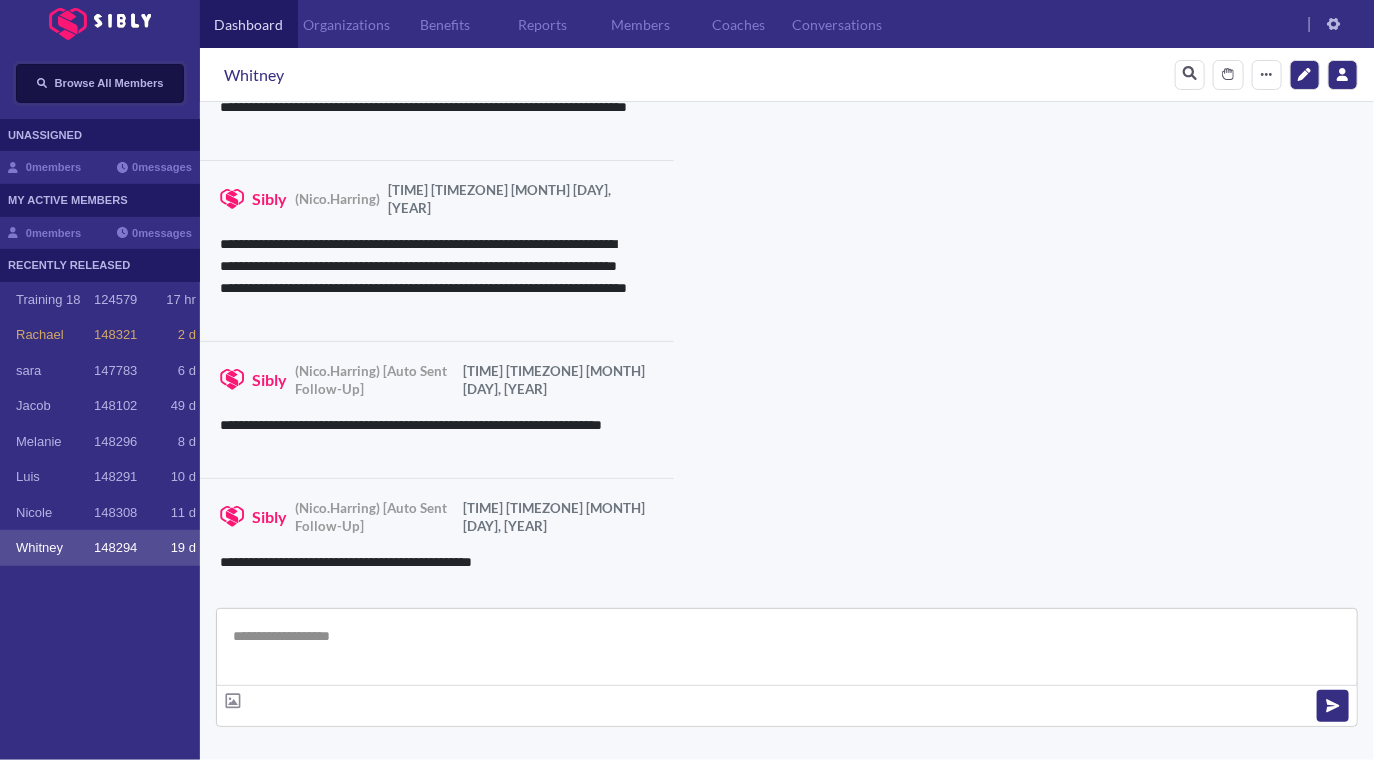 click on "Browse All Members" at bounding box center [109, 83] 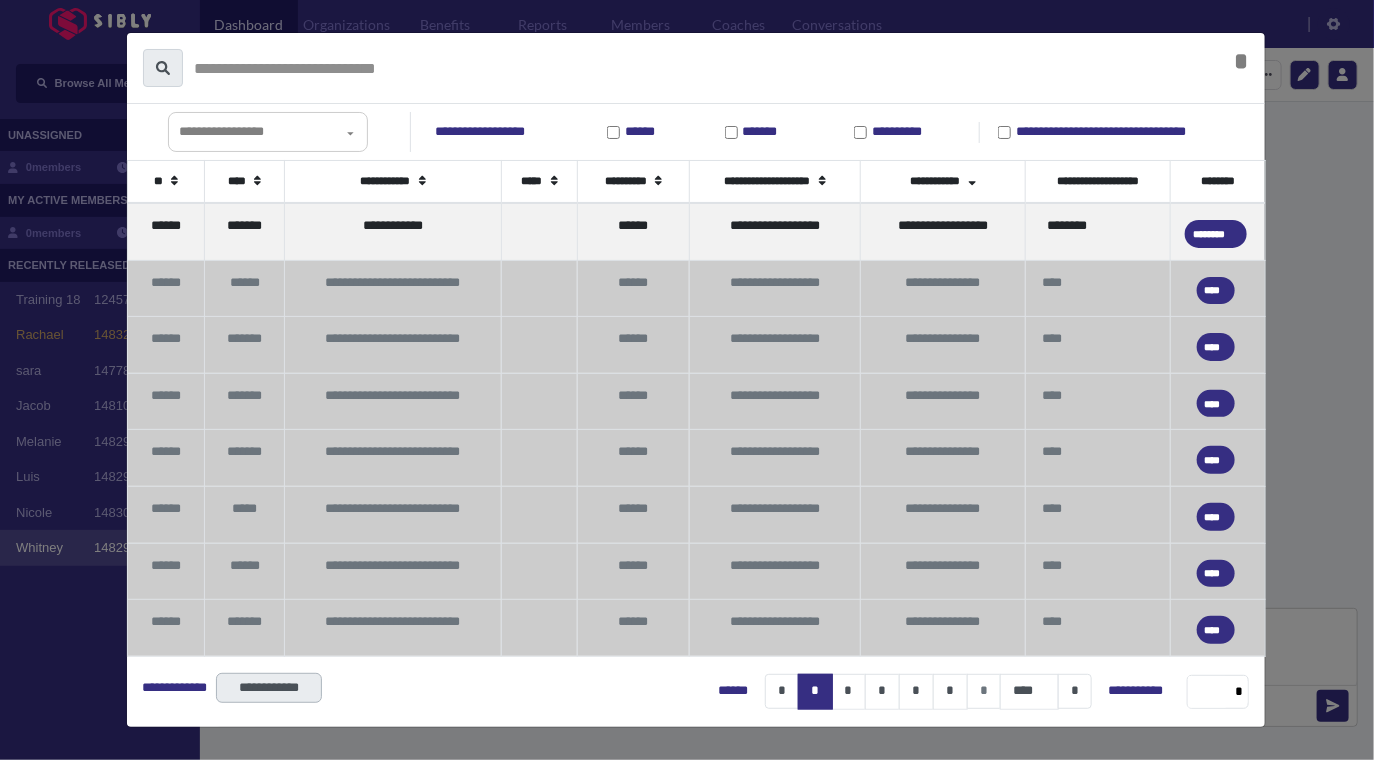 click on "**********" at bounding box center [269, 688] 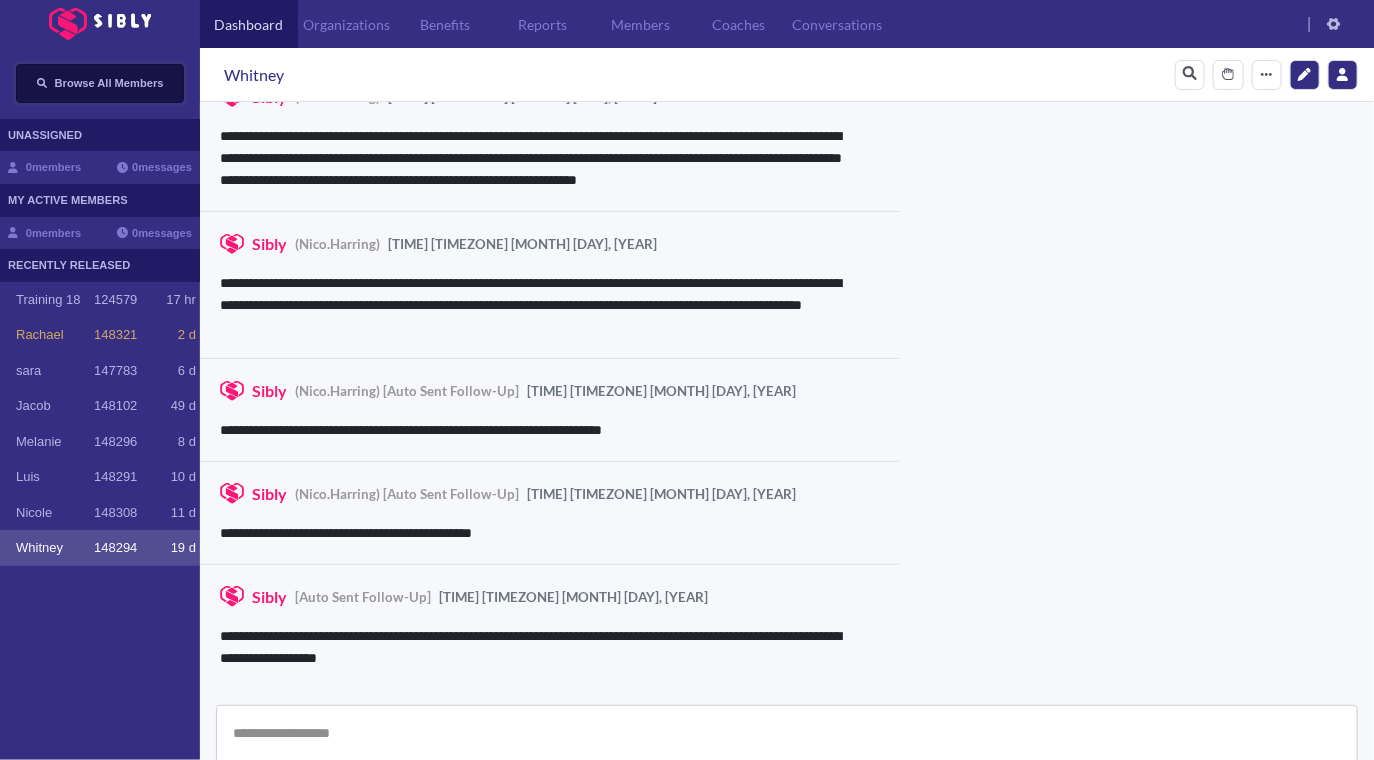 scroll, scrollTop: 3001, scrollLeft: 0, axis: vertical 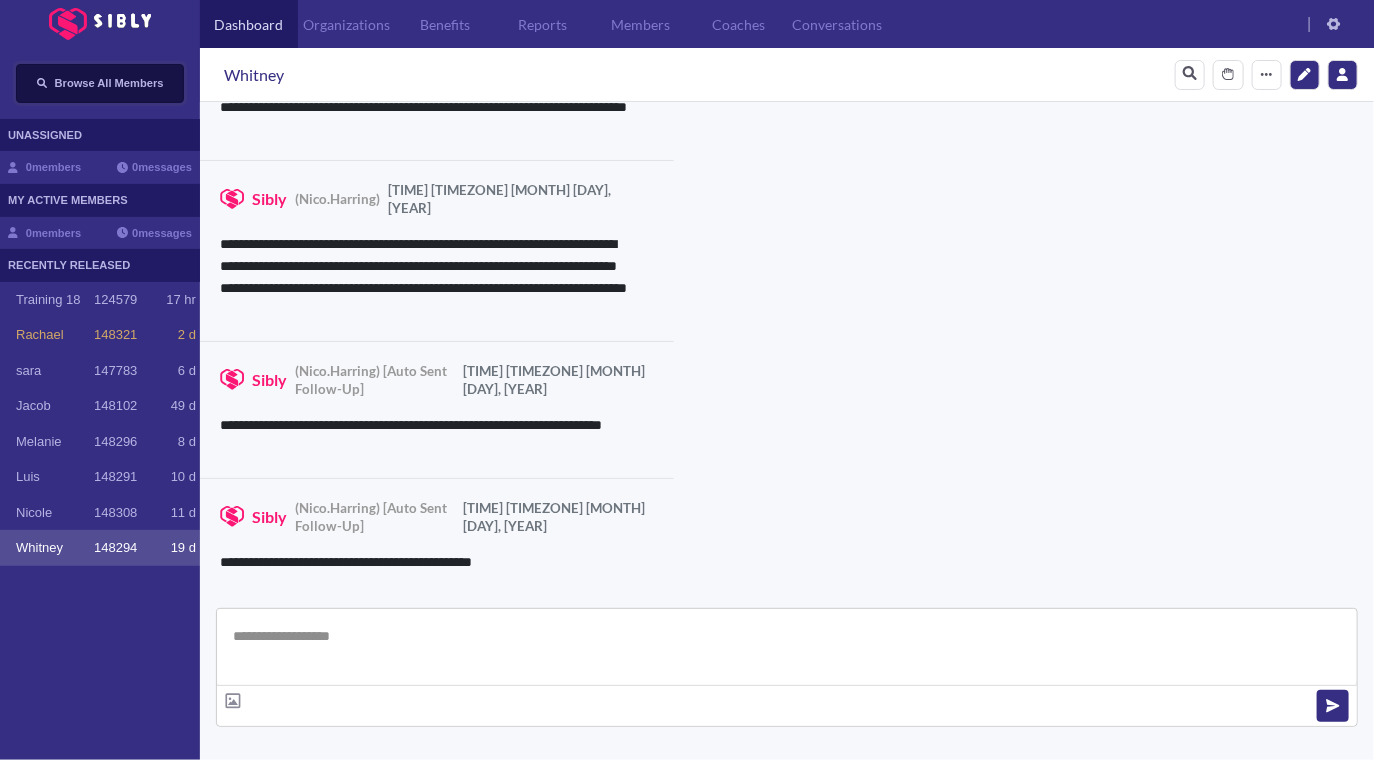 click on "Browse All Members" at bounding box center [109, 83] 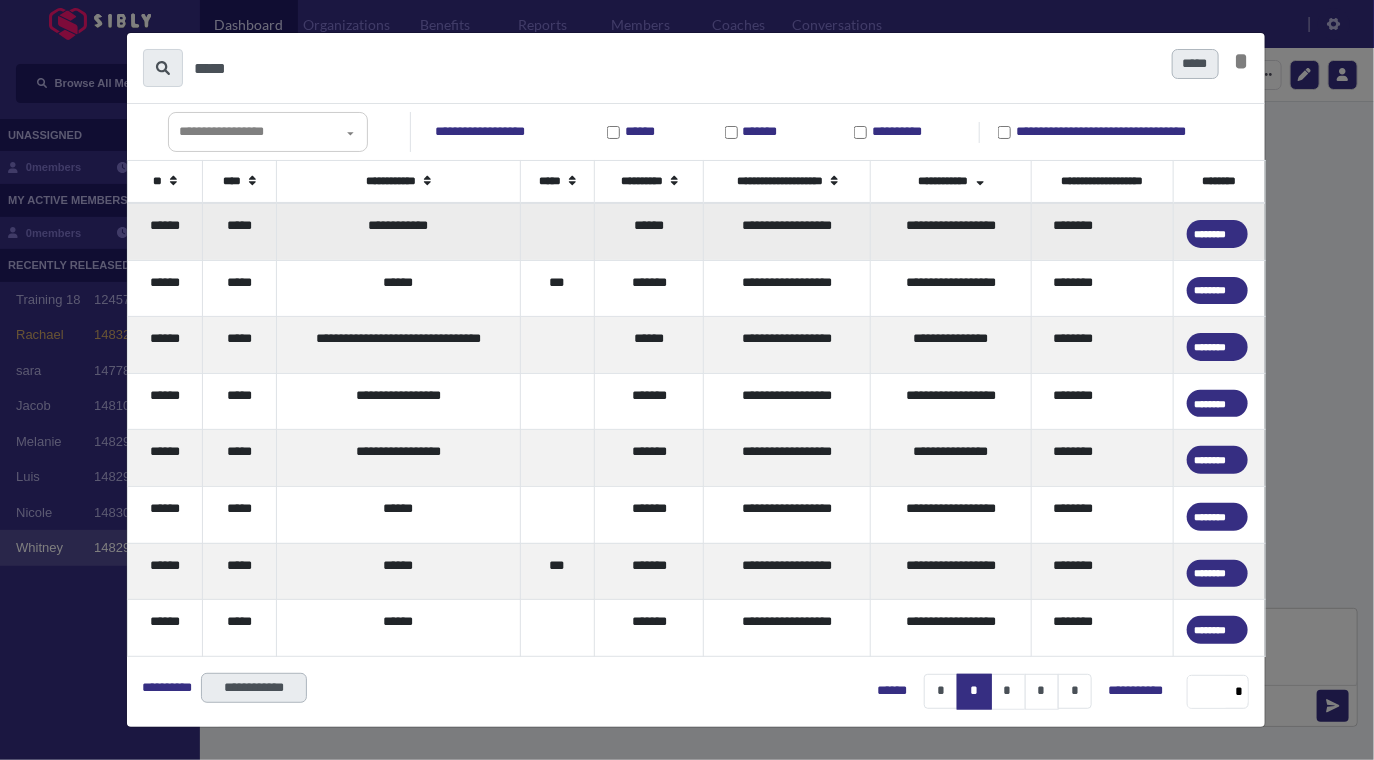 type on "*****" 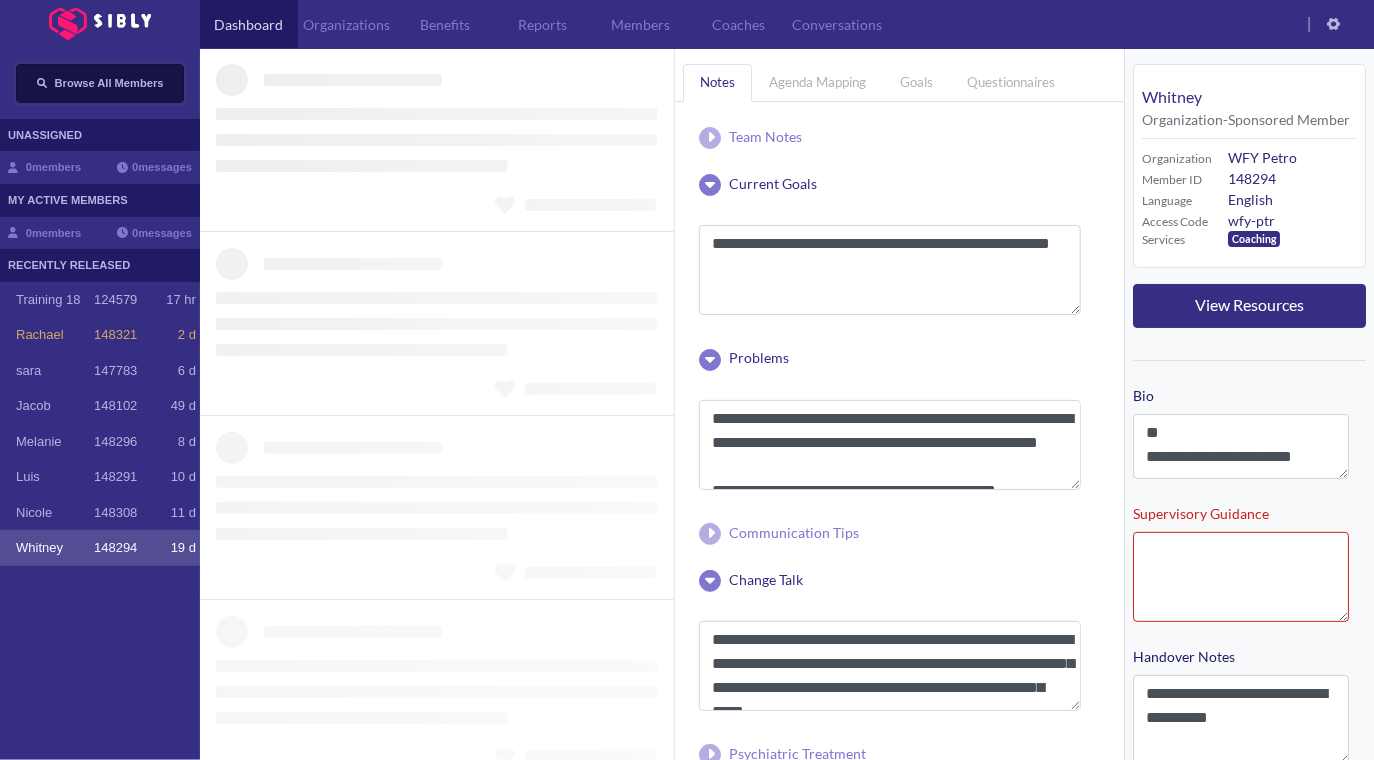type 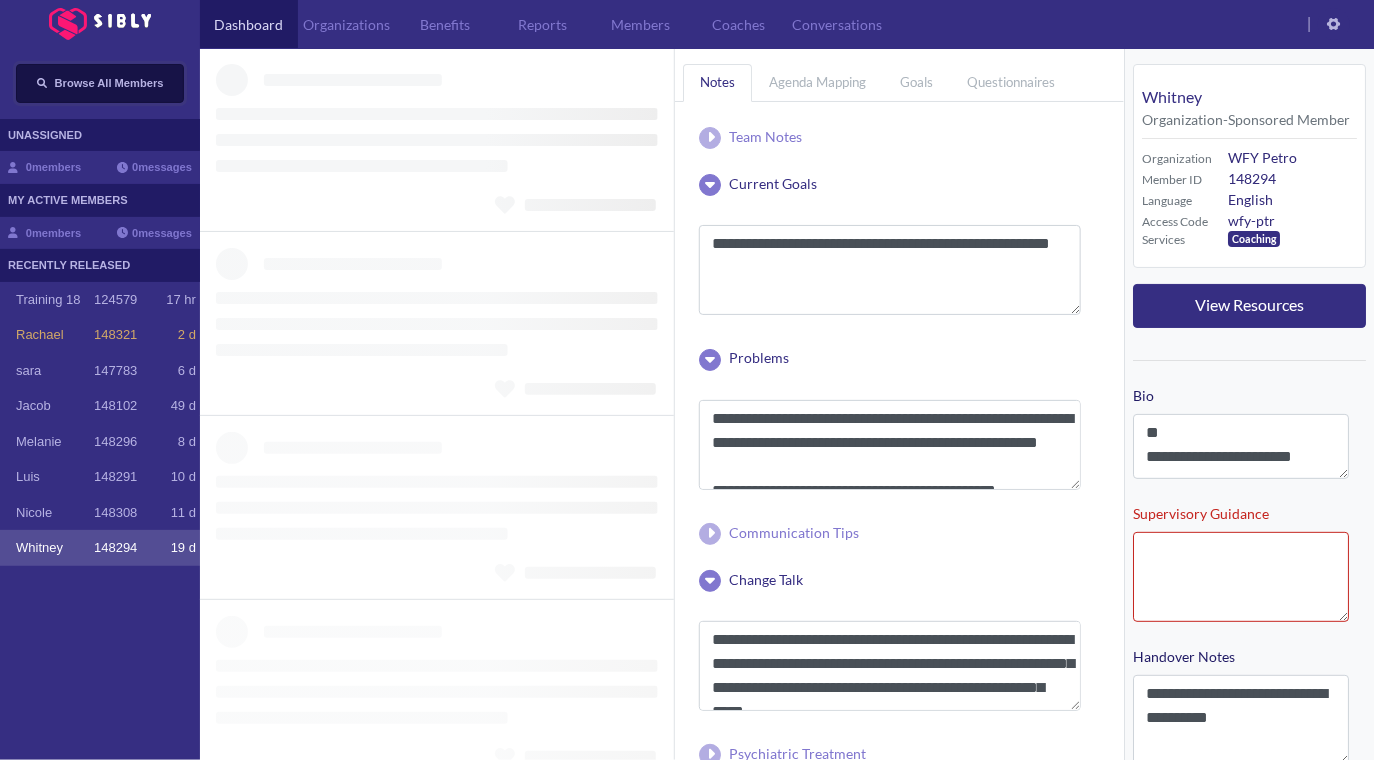 type 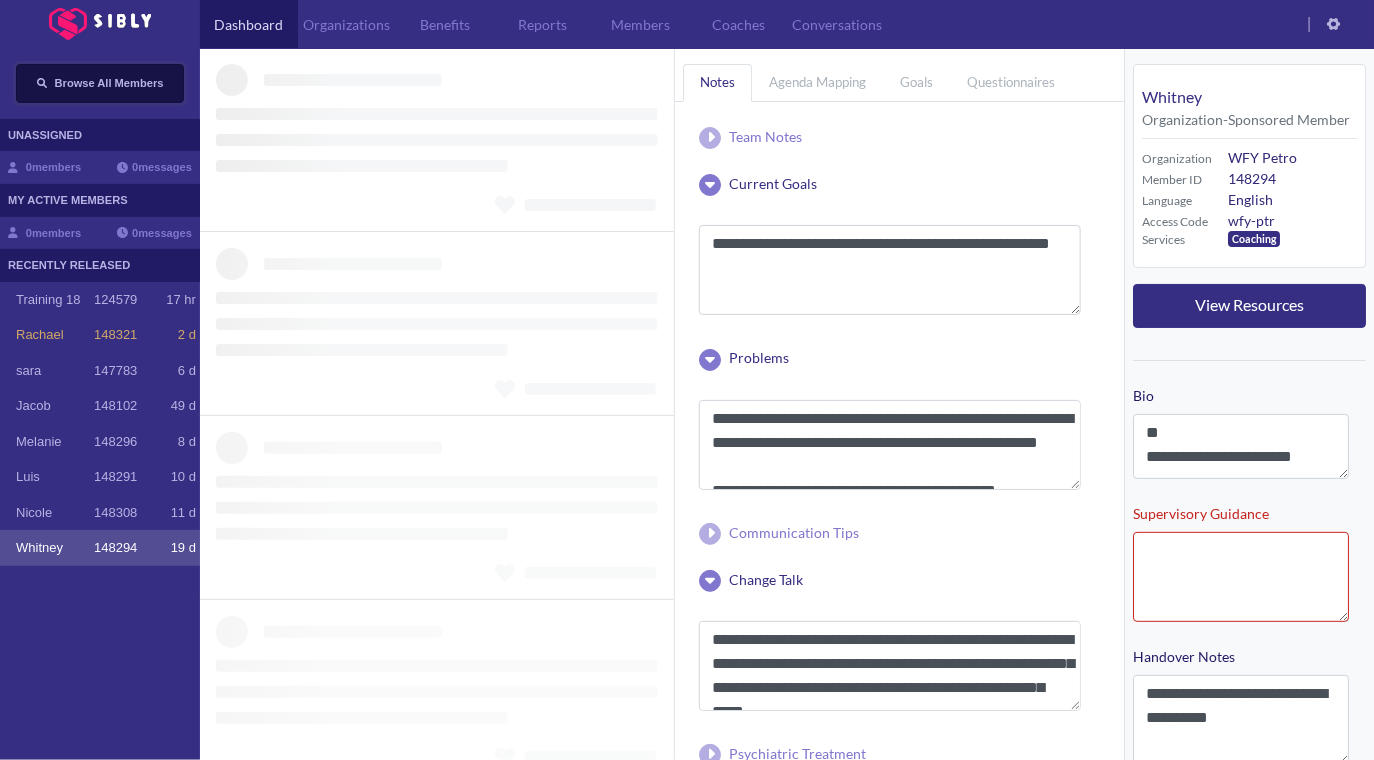 type 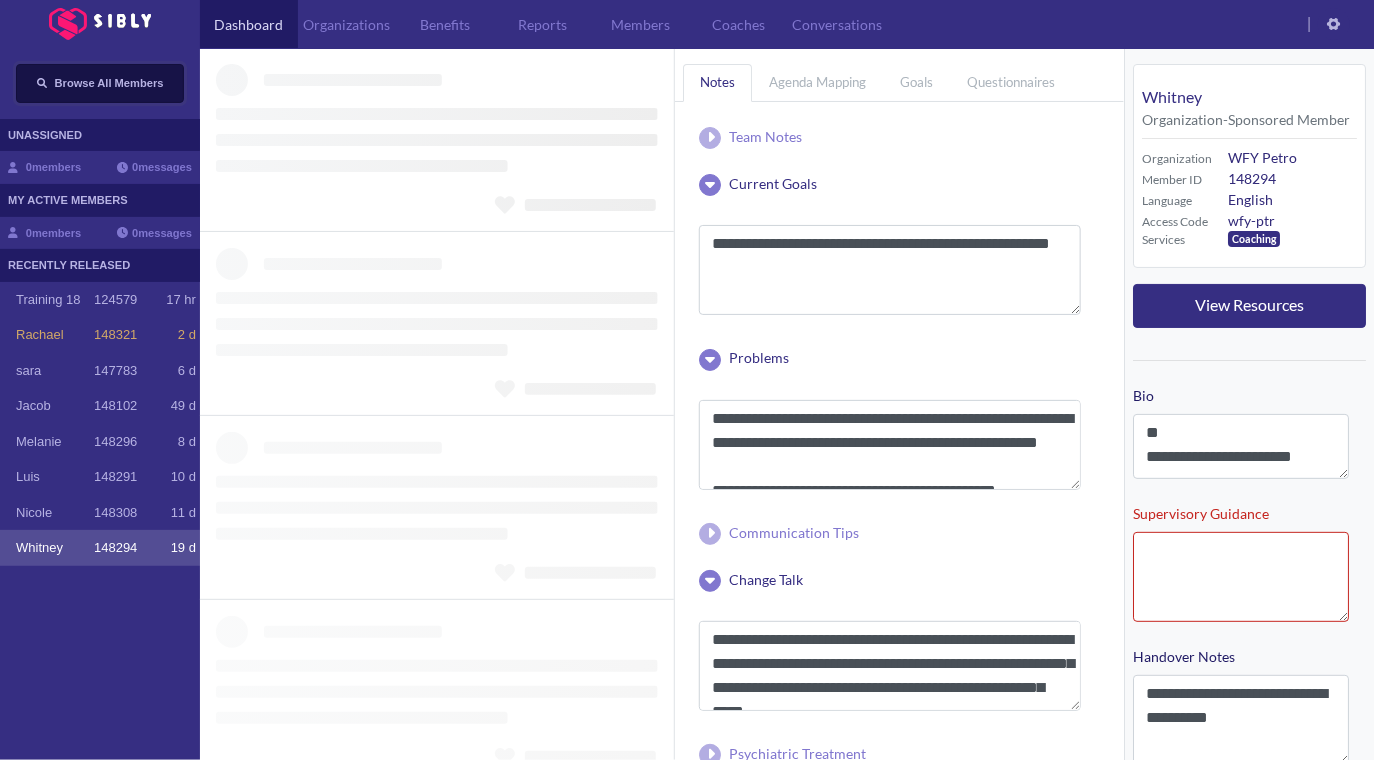 type 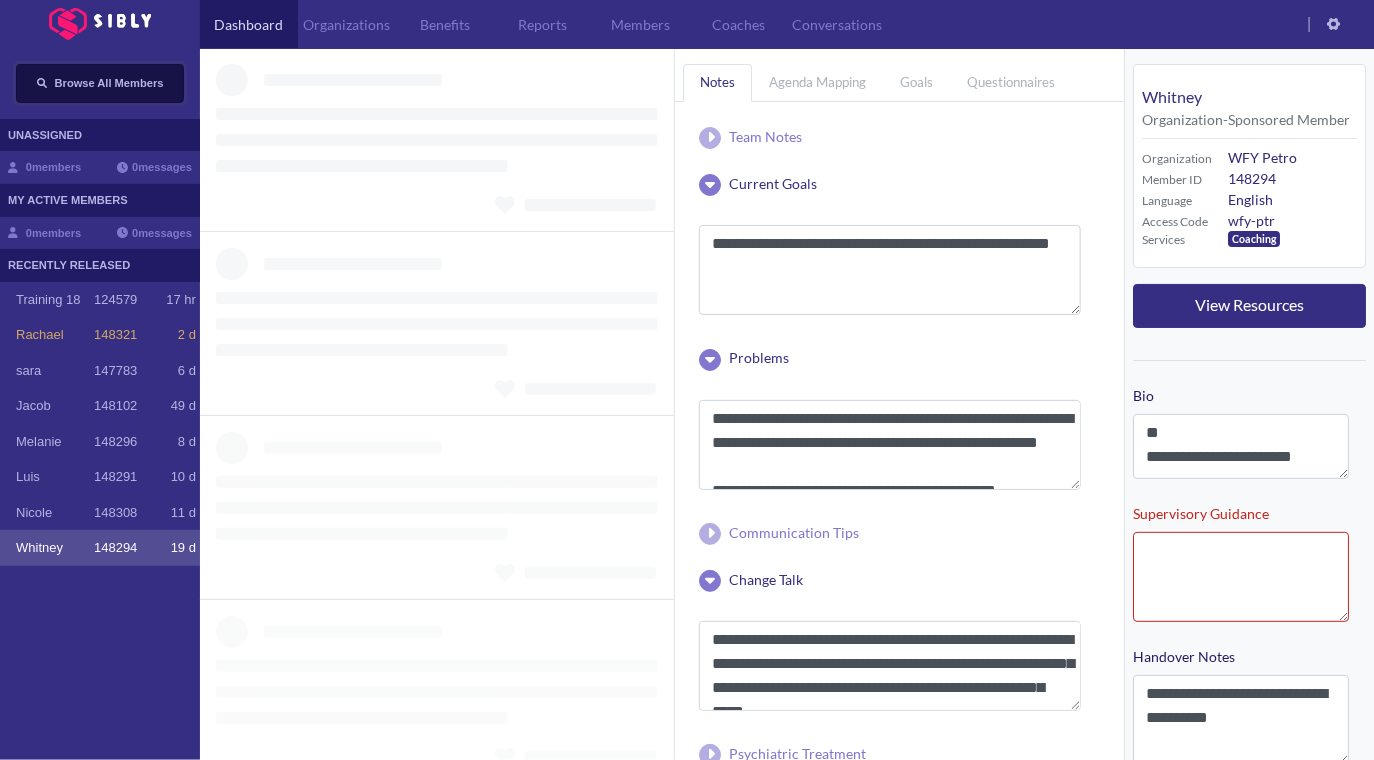 type 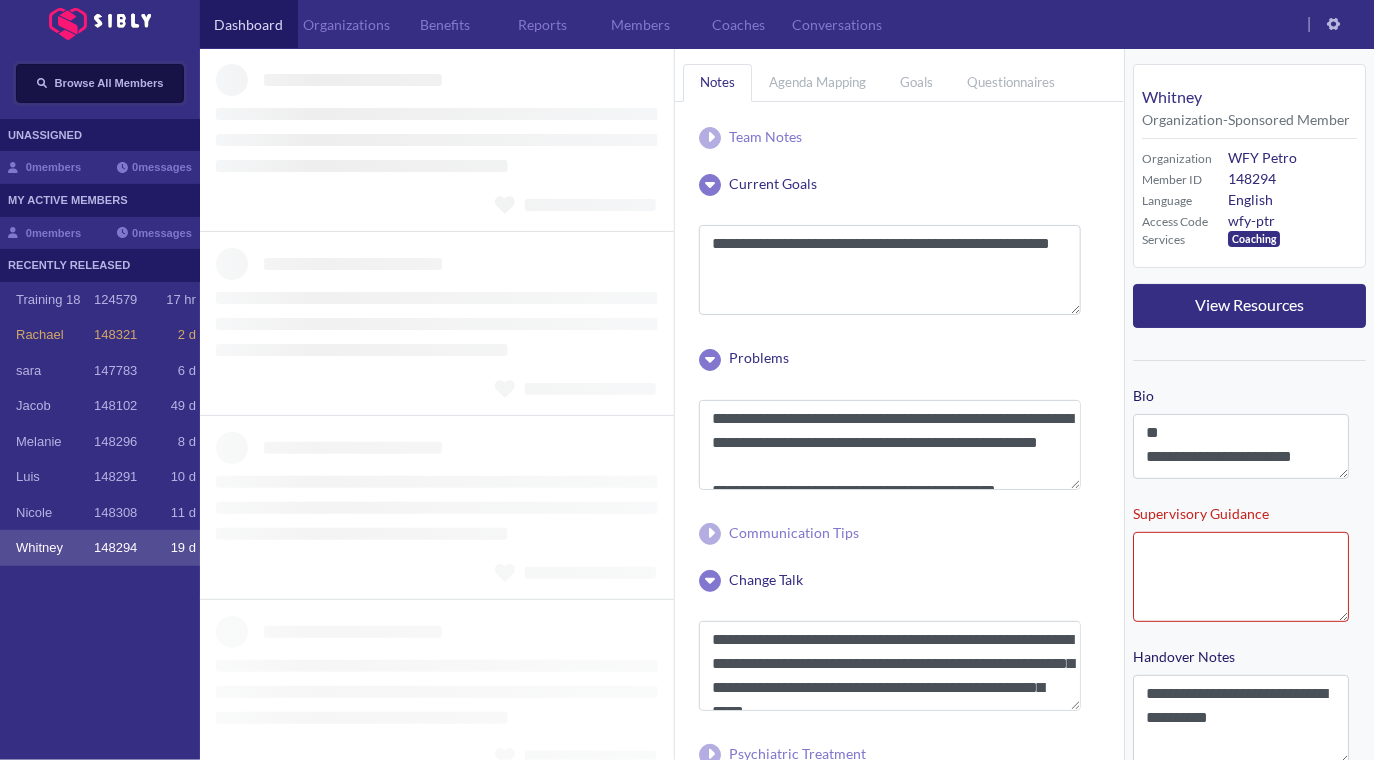 type 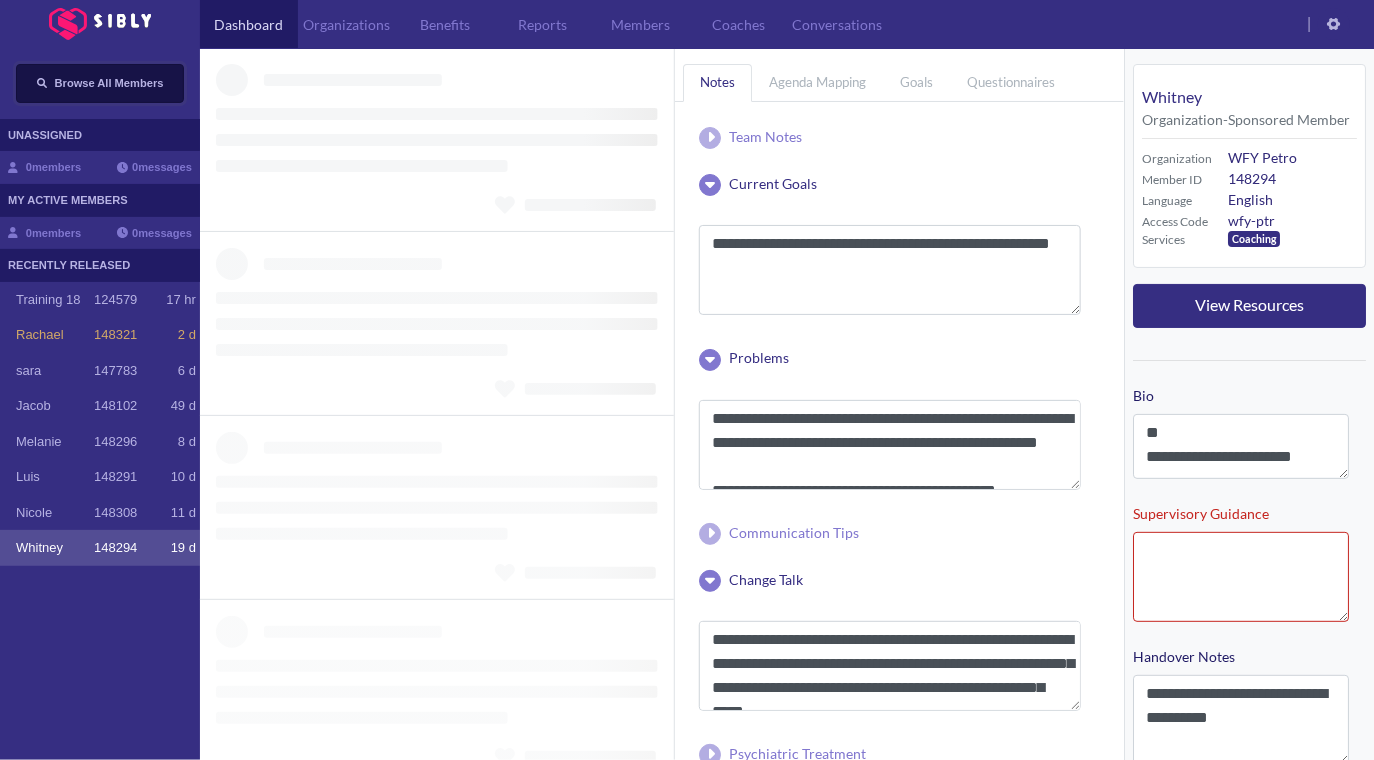 type 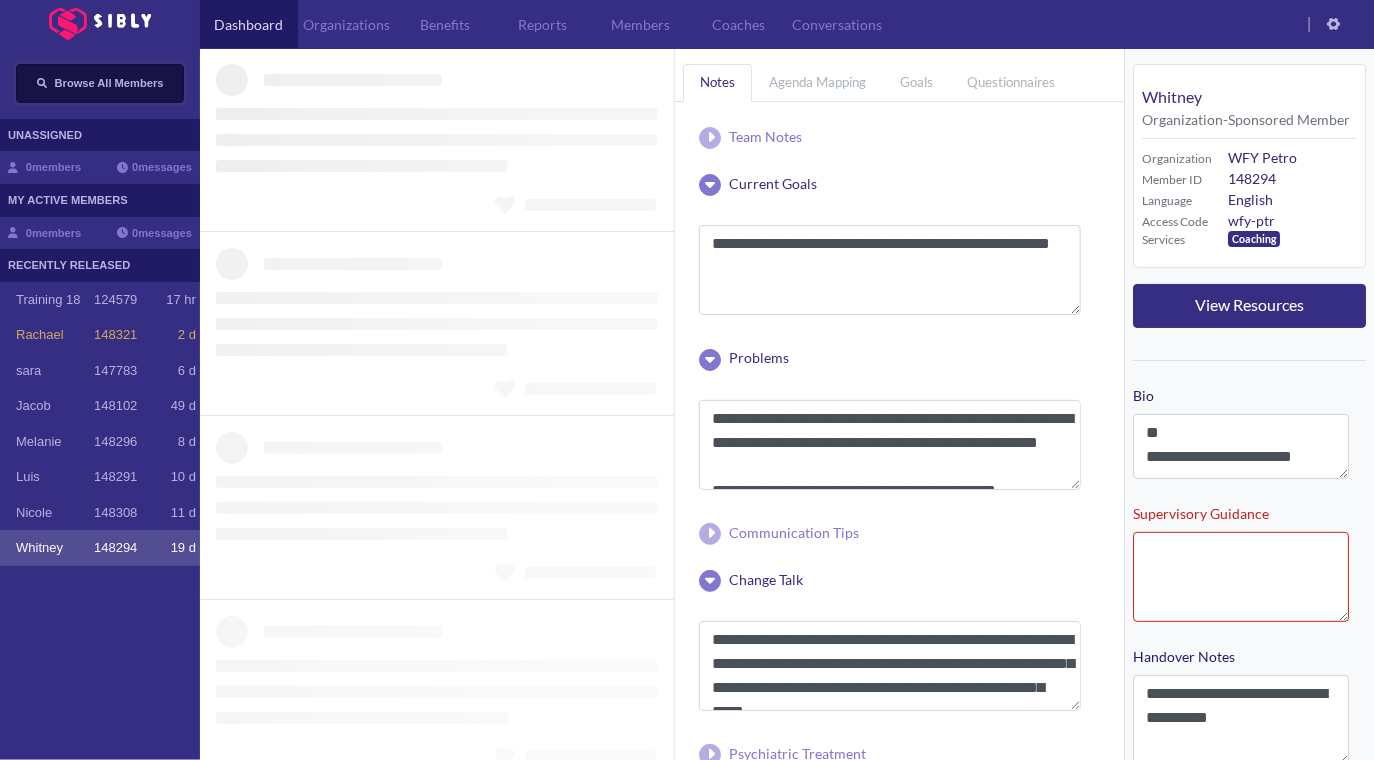 type on "**********" 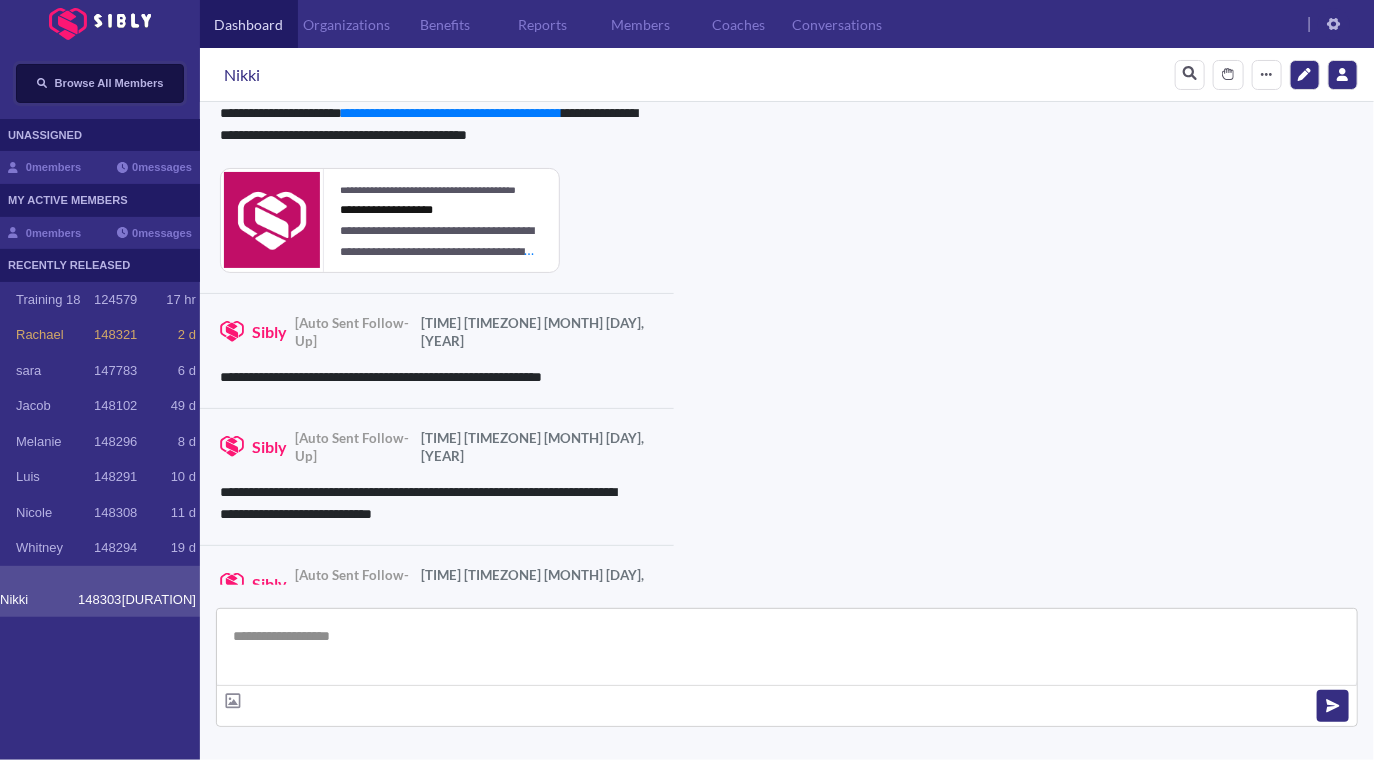 type on "**********" 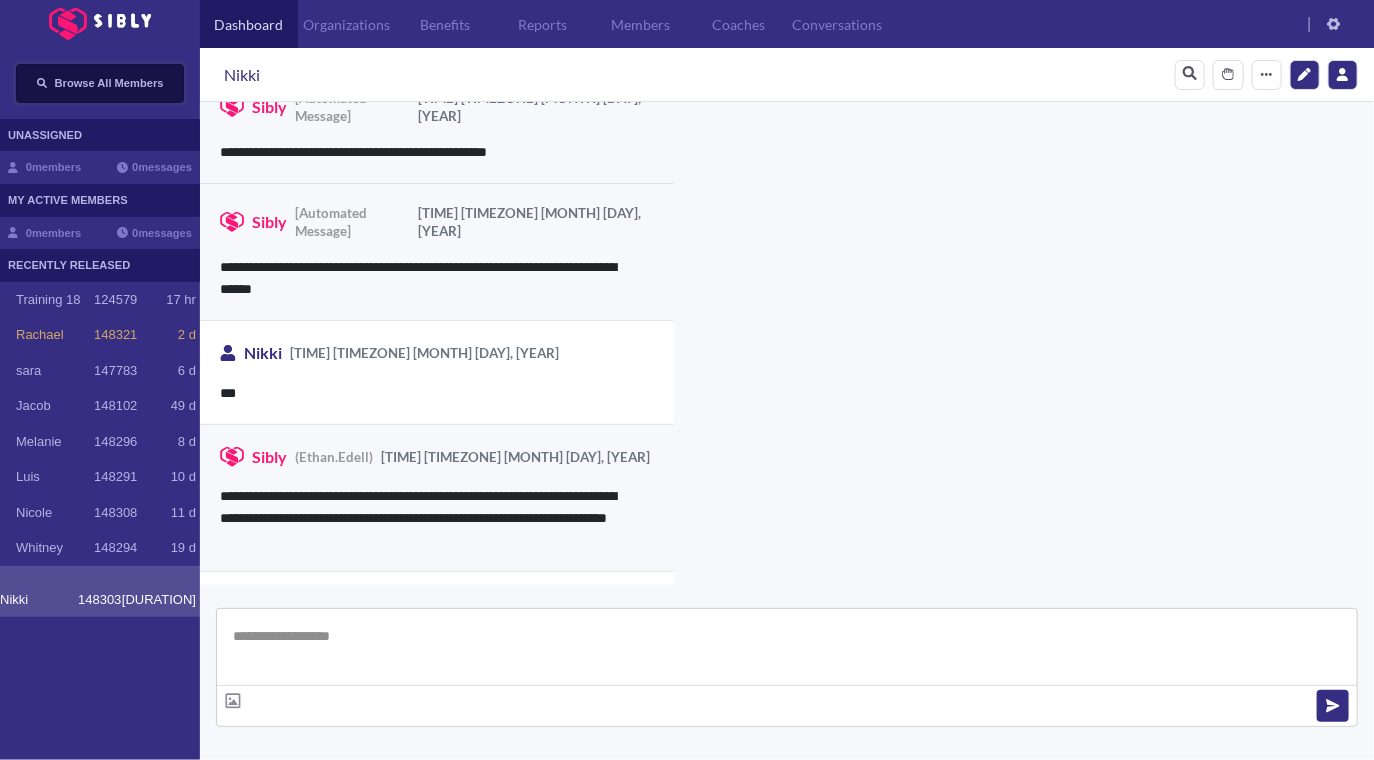 scroll, scrollTop: 0, scrollLeft: 0, axis: both 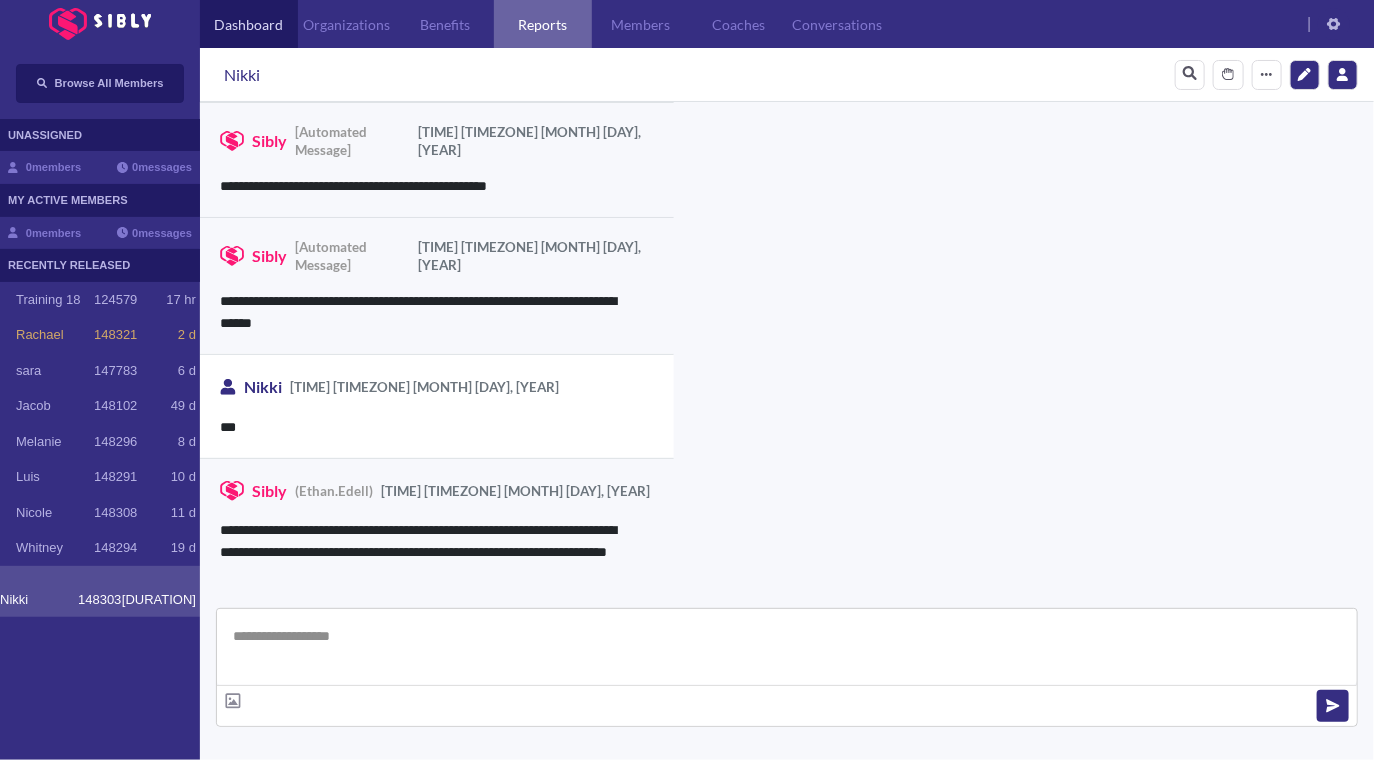 click on "Reports" at bounding box center [543, 24] 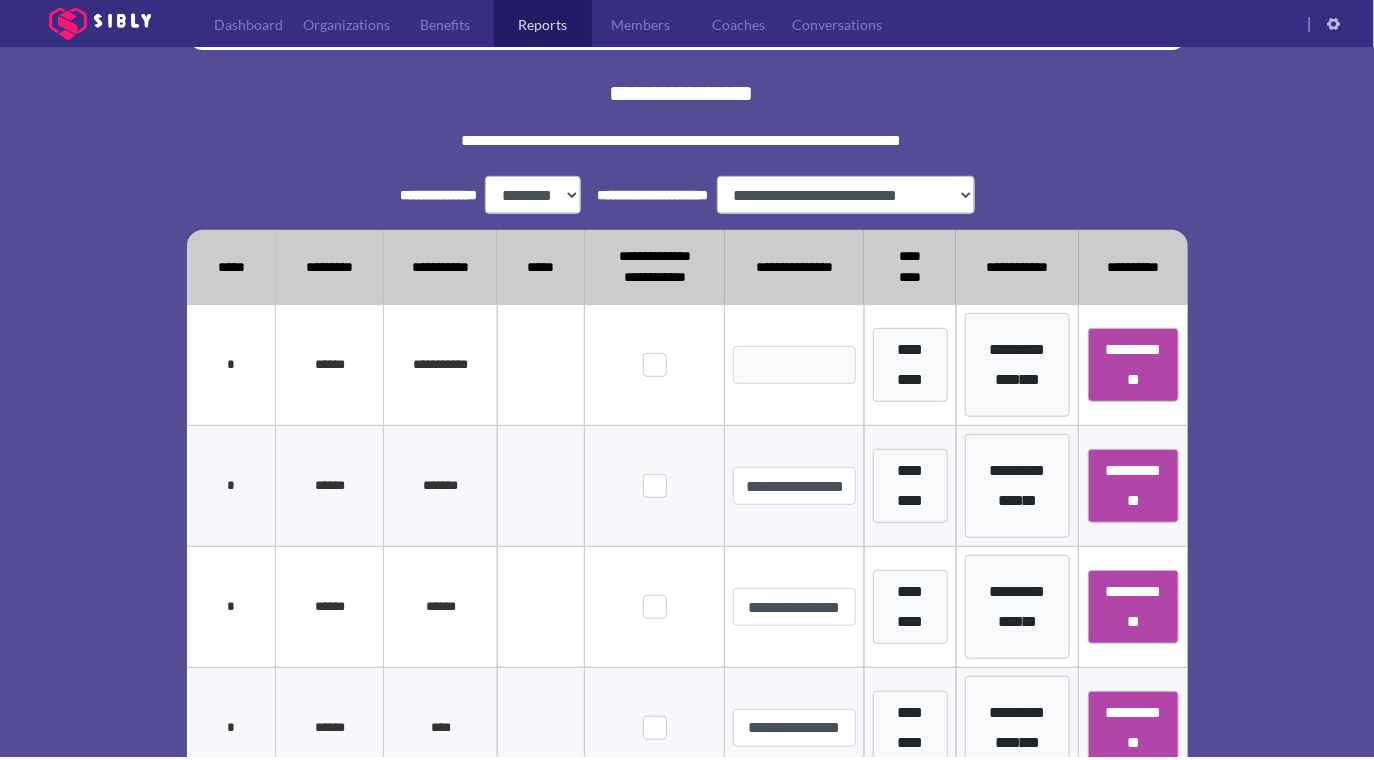 scroll, scrollTop: 368, scrollLeft: 0, axis: vertical 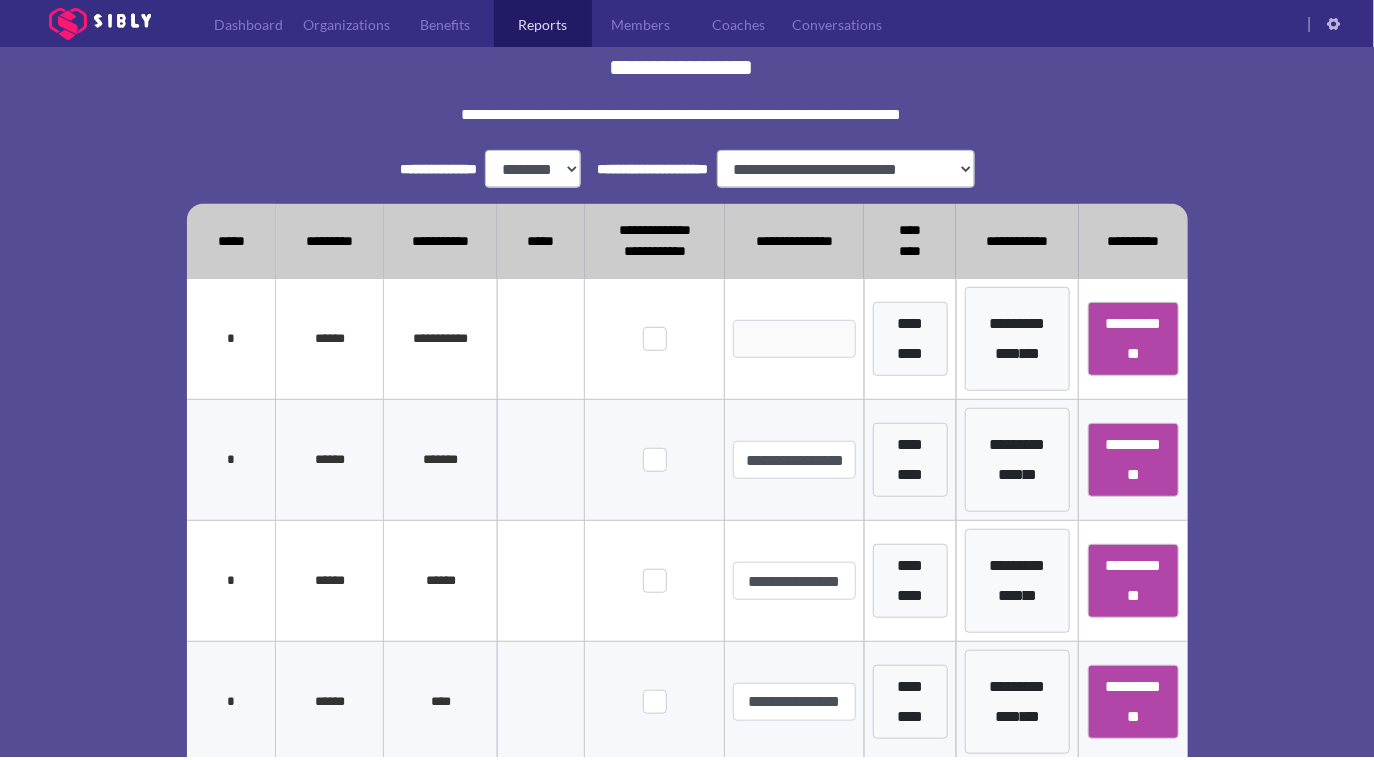 click at bounding box center [0, 0] 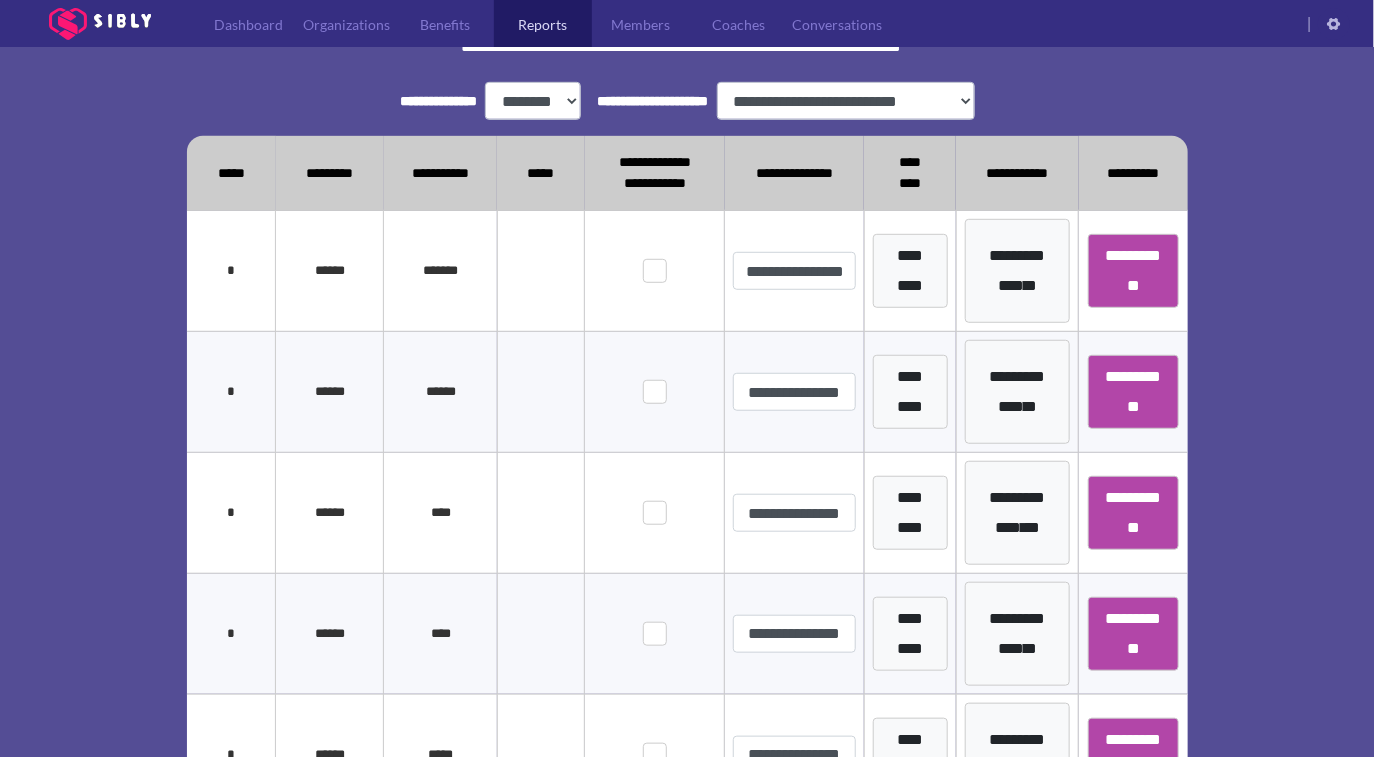 scroll, scrollTop: 431, scrollLeft: 0, axis: vertical 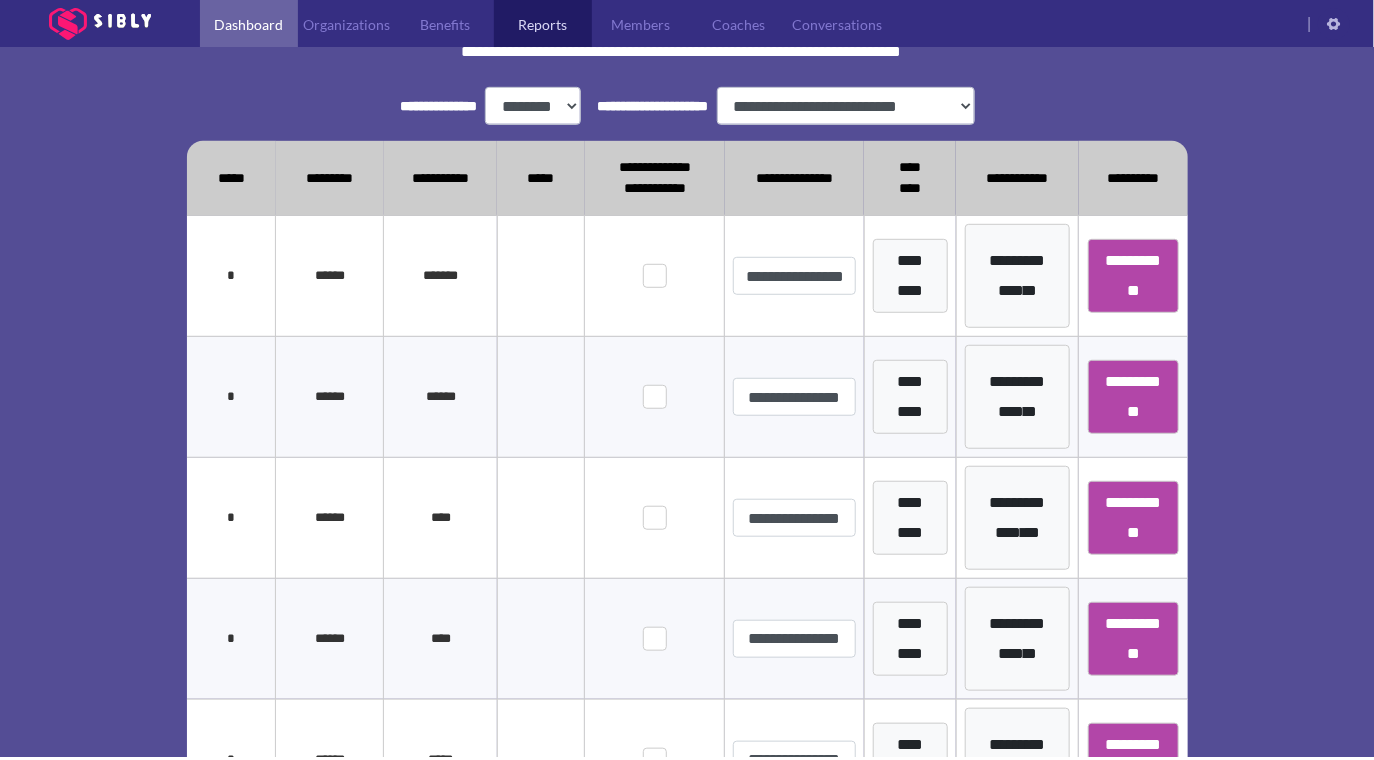 click on "Dashboard" at bounding box center [249, 24] 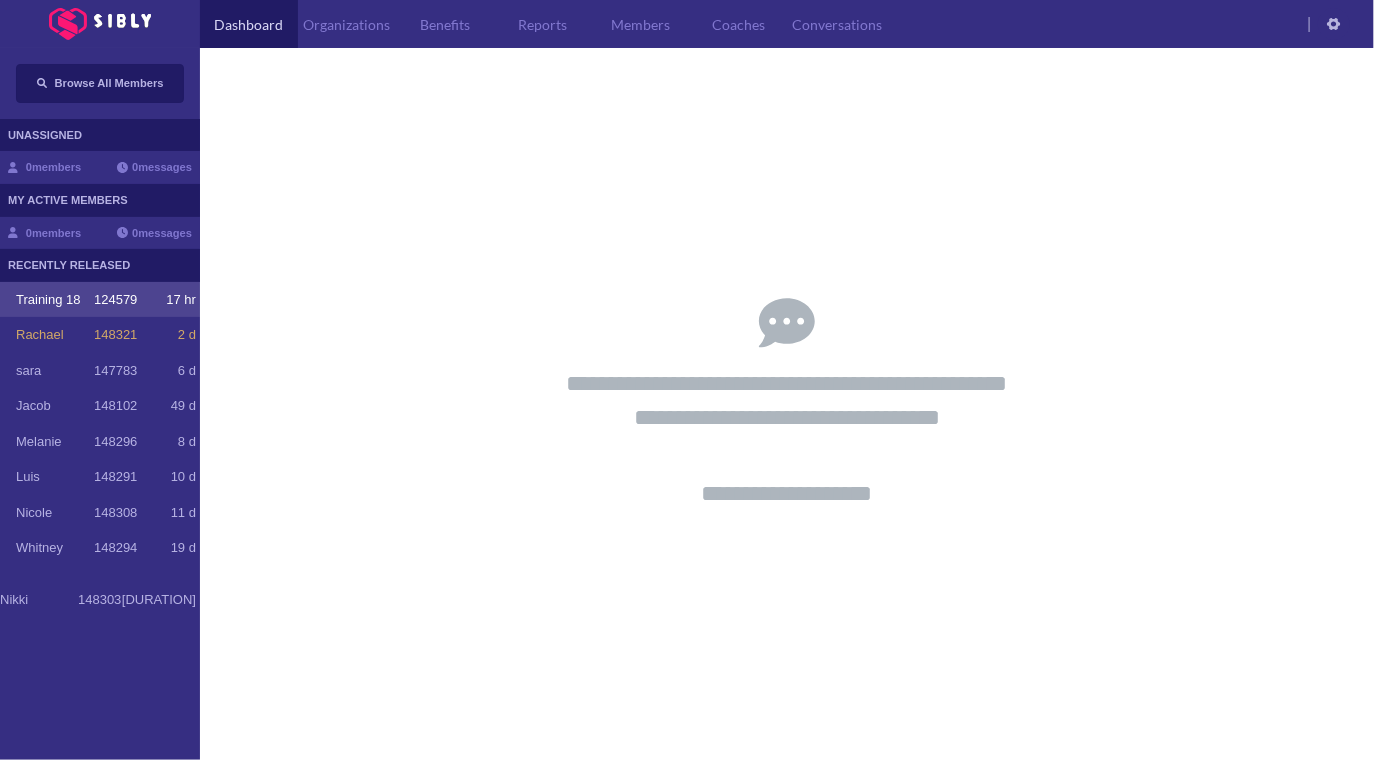 click on "Training 18 [NUMBER] [NUMBER] hr" at bounding box center [100, 300] 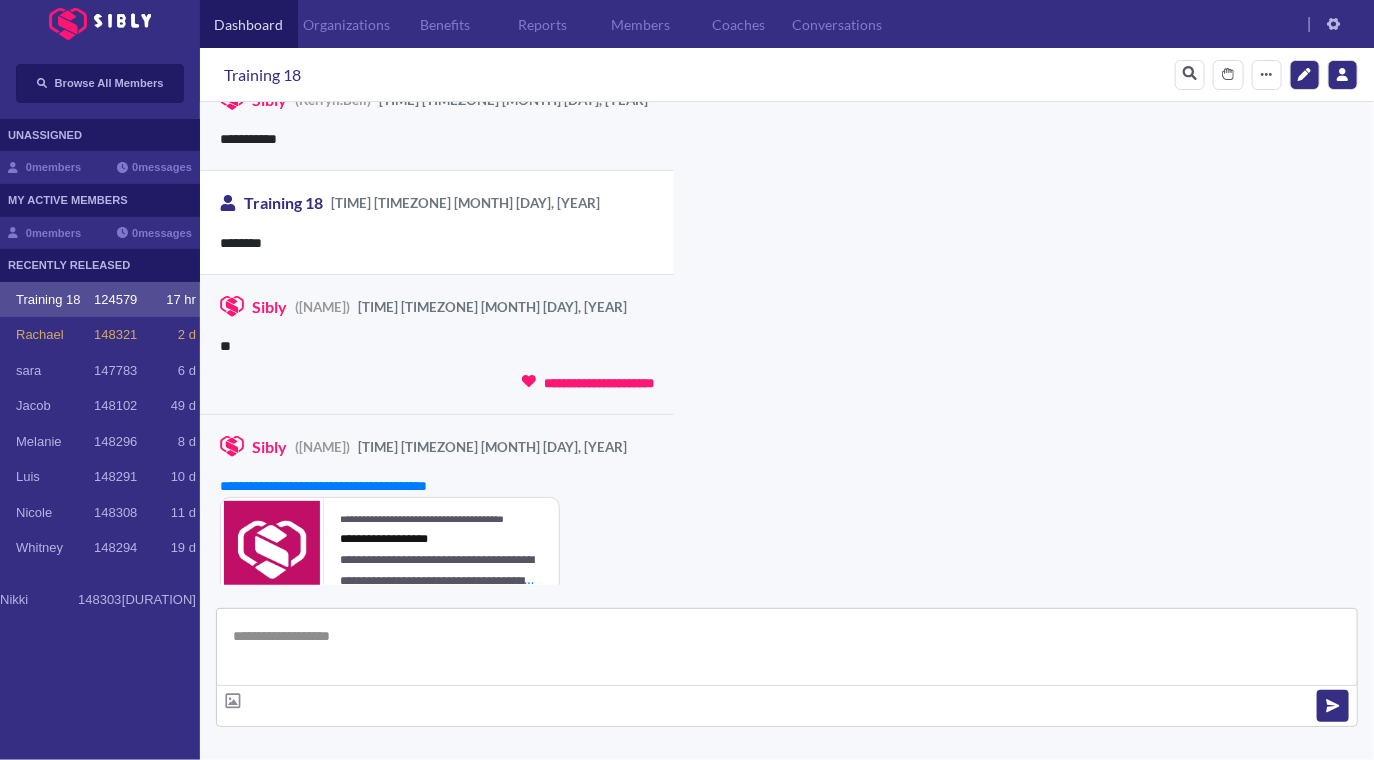 scroll, scrollTop: 2819, scrollLeft: 0, axis: vertical 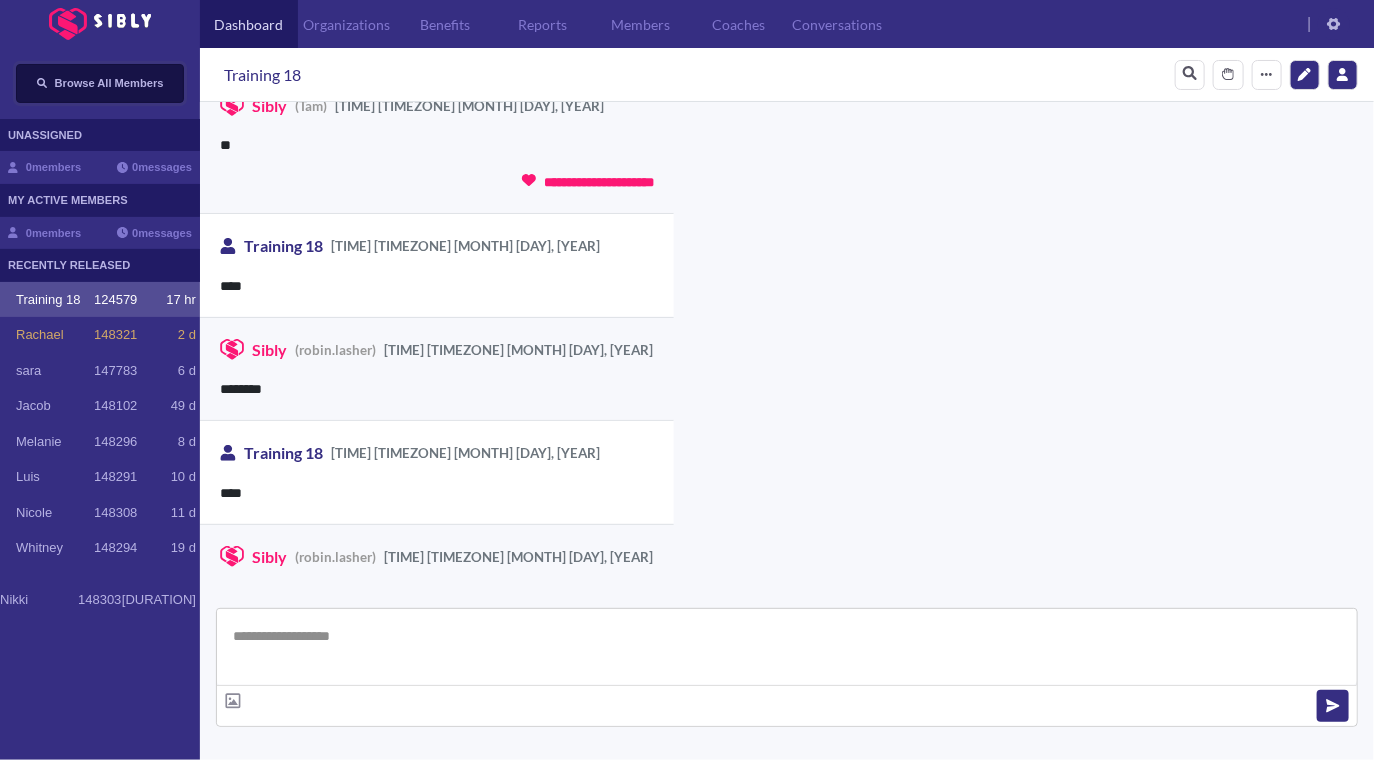 click on "Browse All Members" at bounding box center (100, 83) 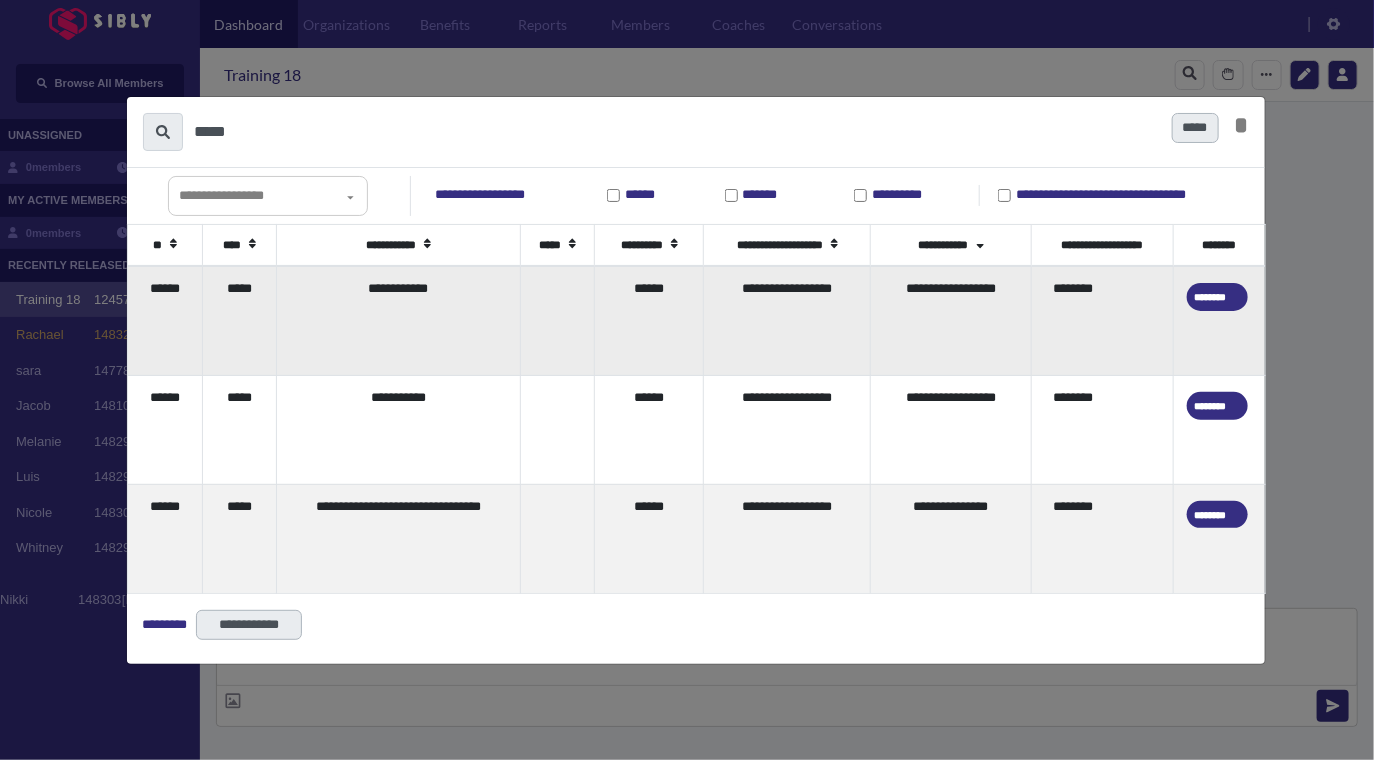 type on "*****" 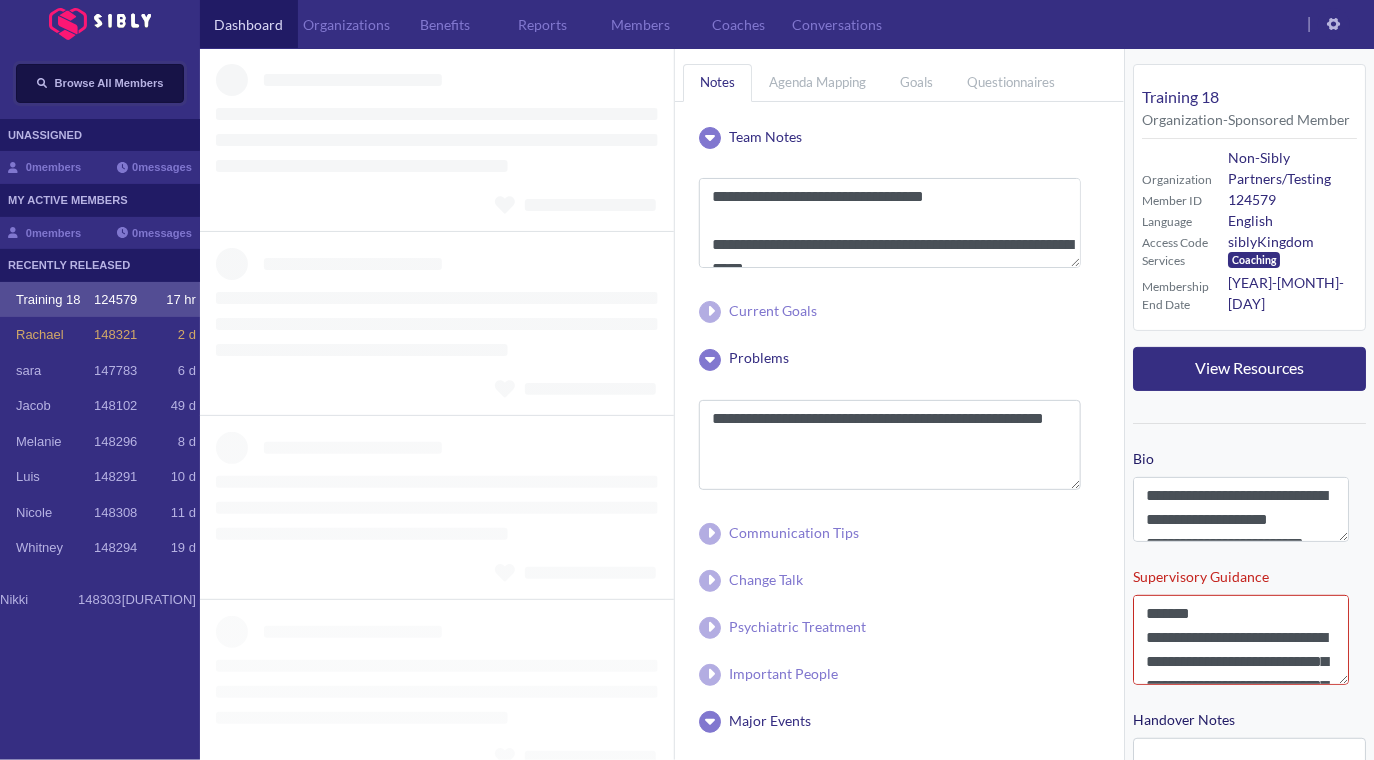 type 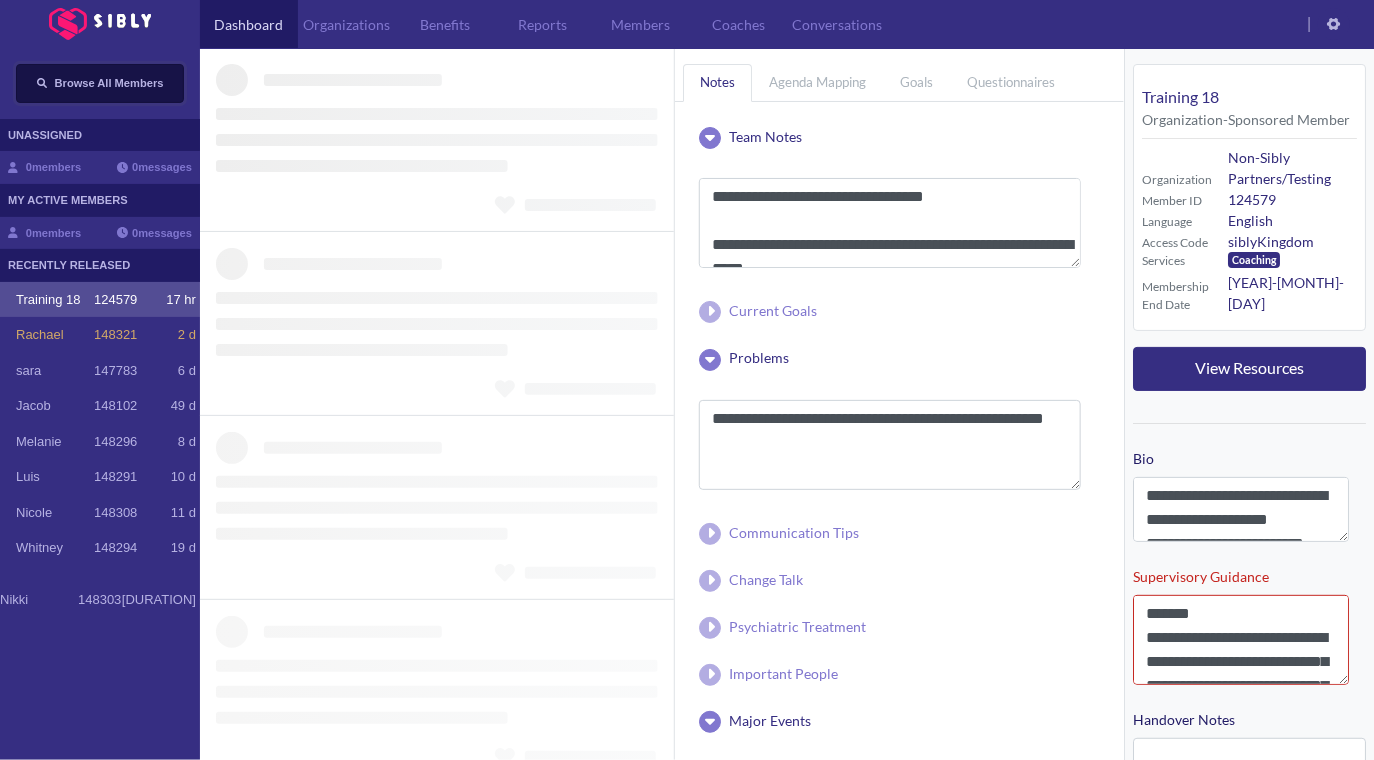 type 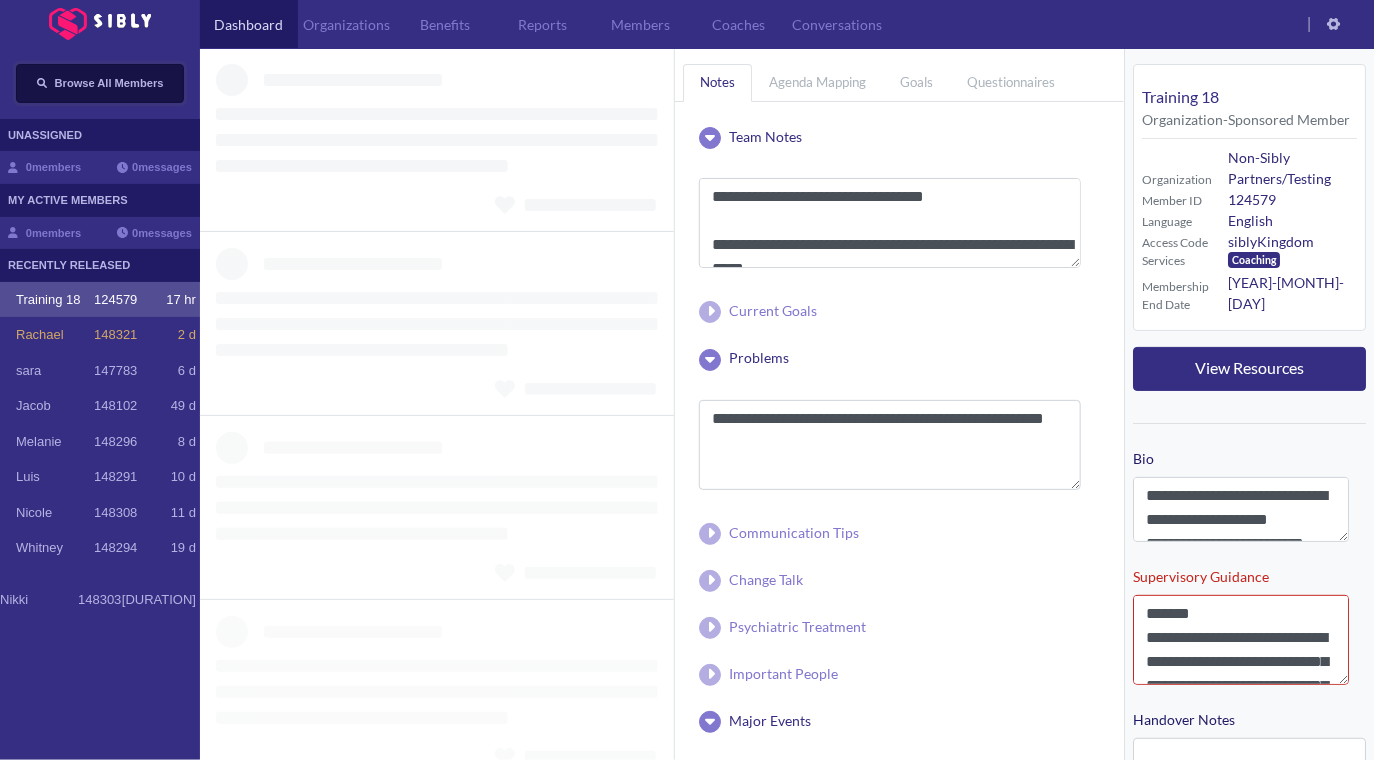 type 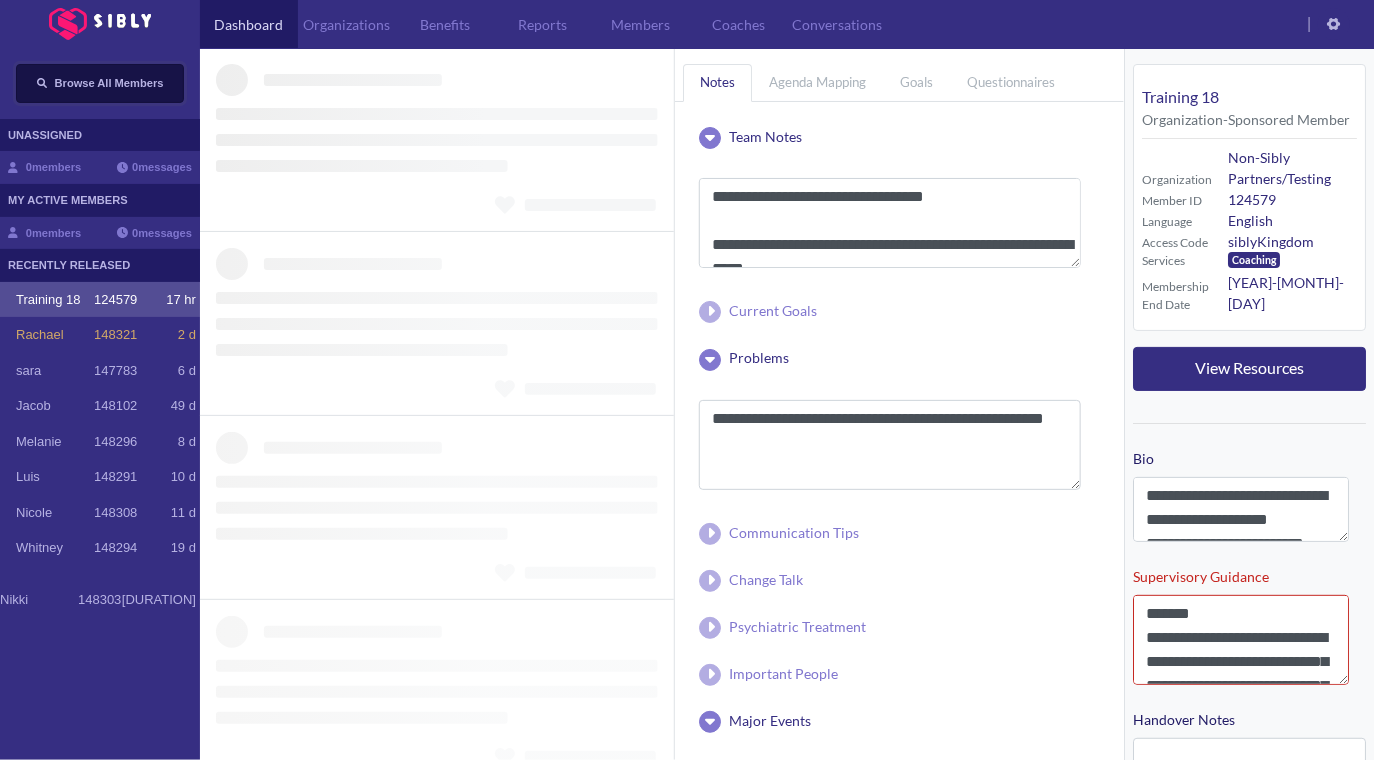 type 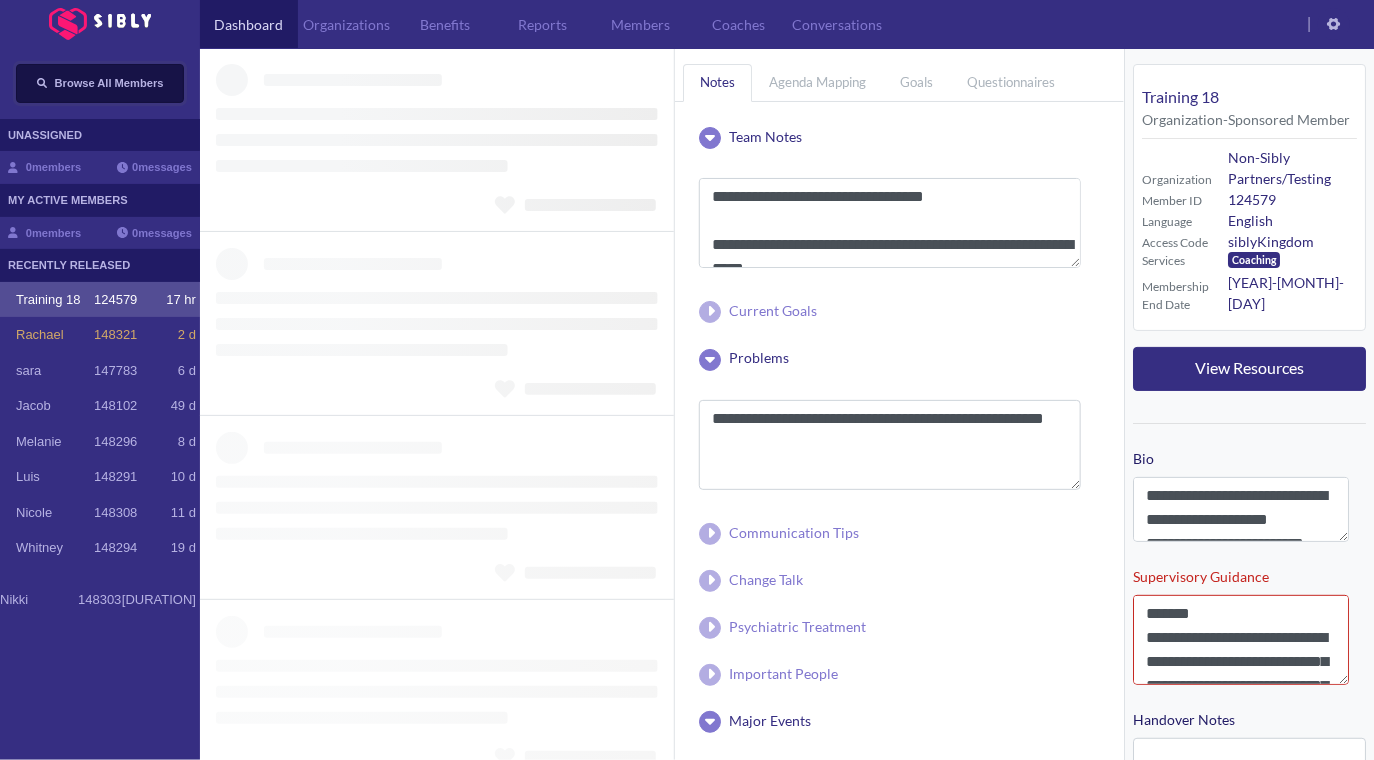 type 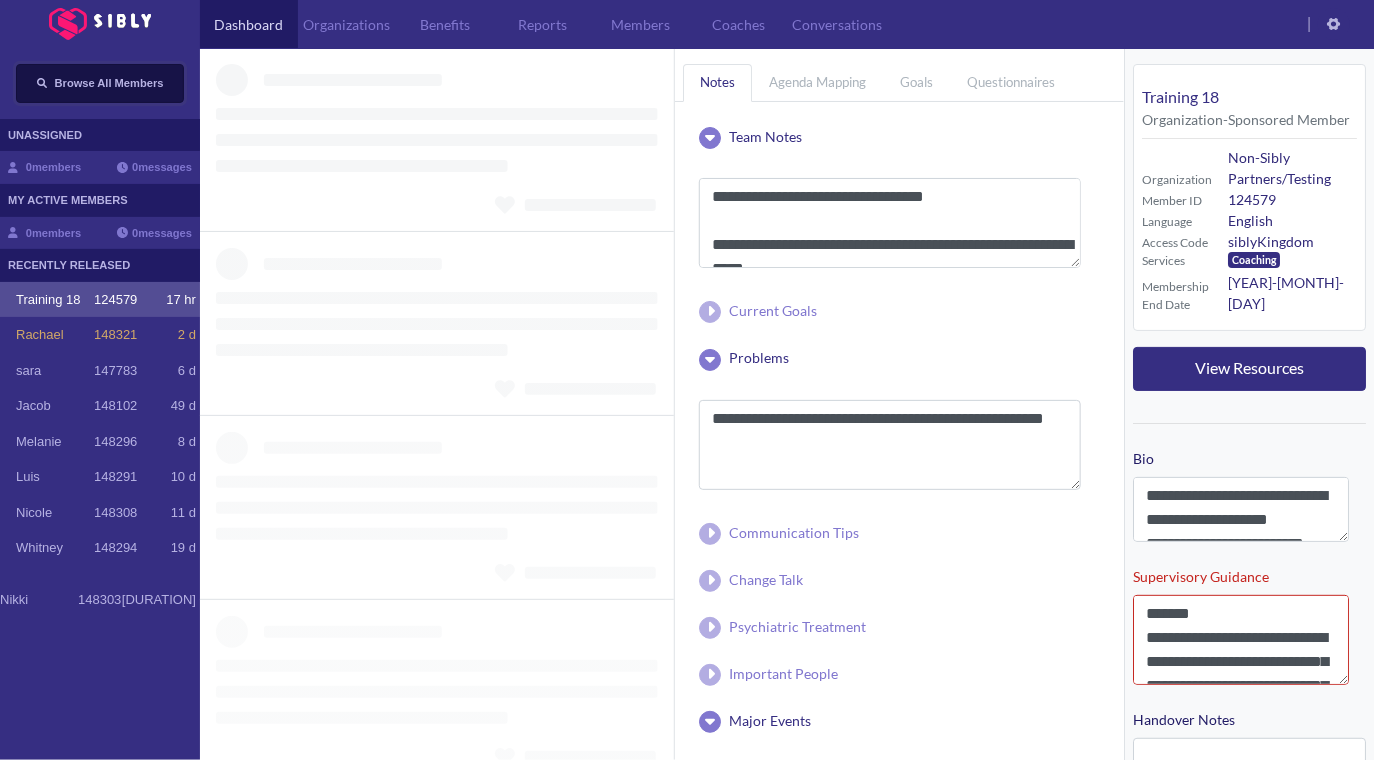 type on "**********" 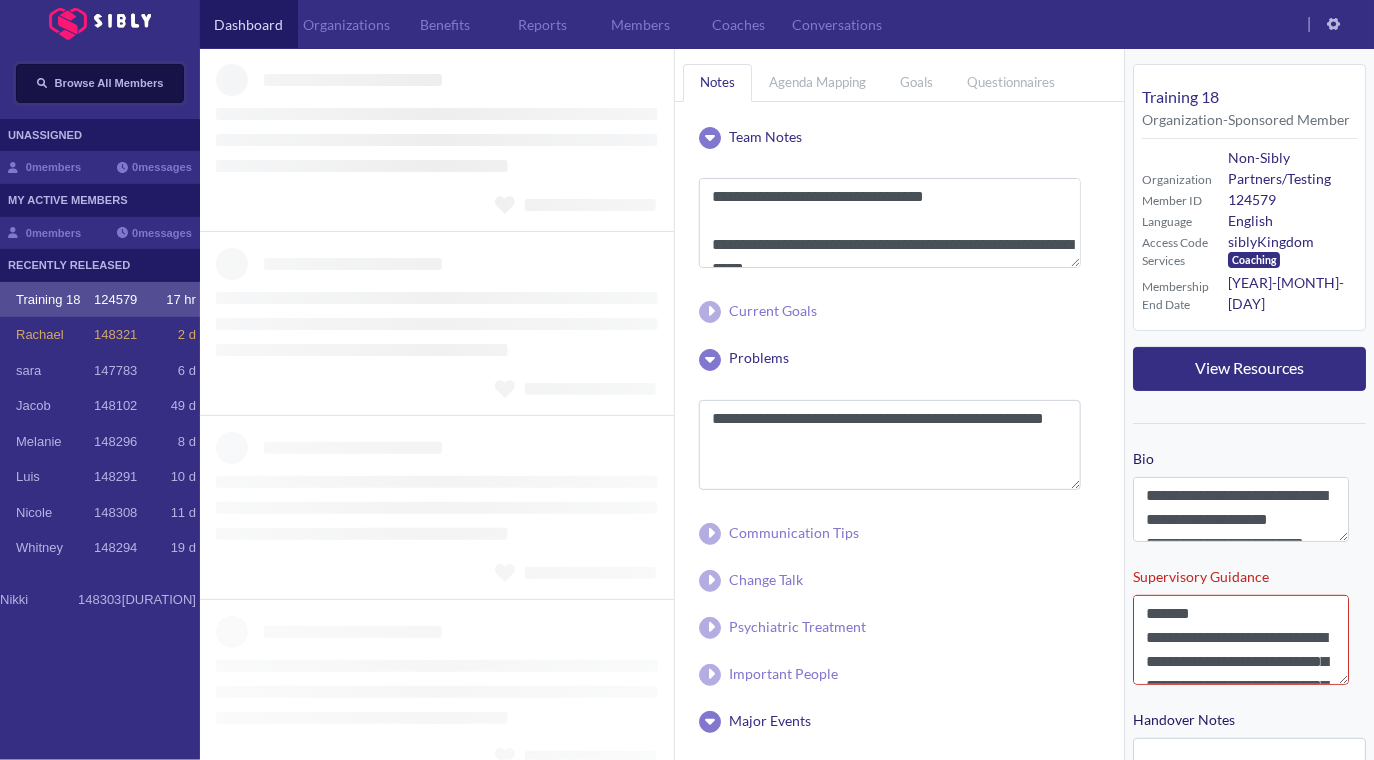 type 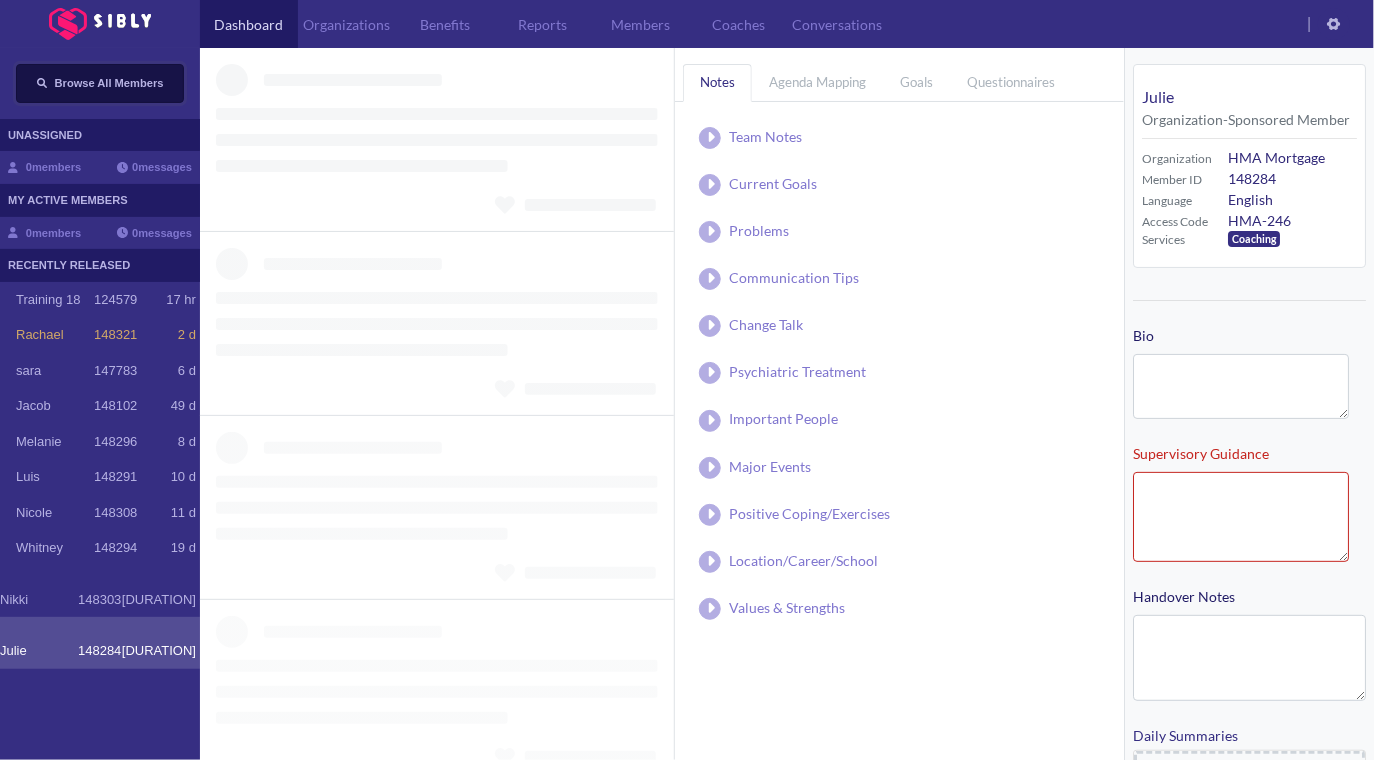 type on "**********" 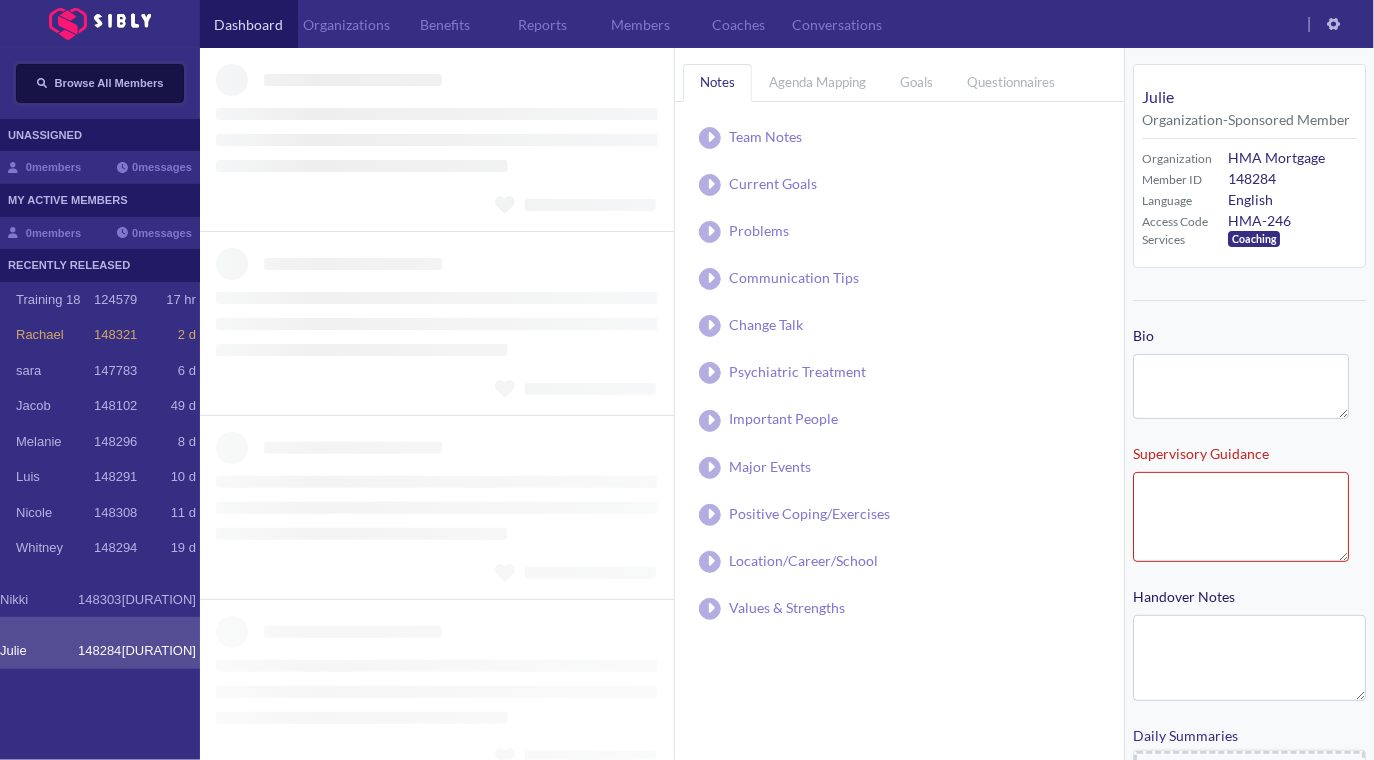 type on "**********" 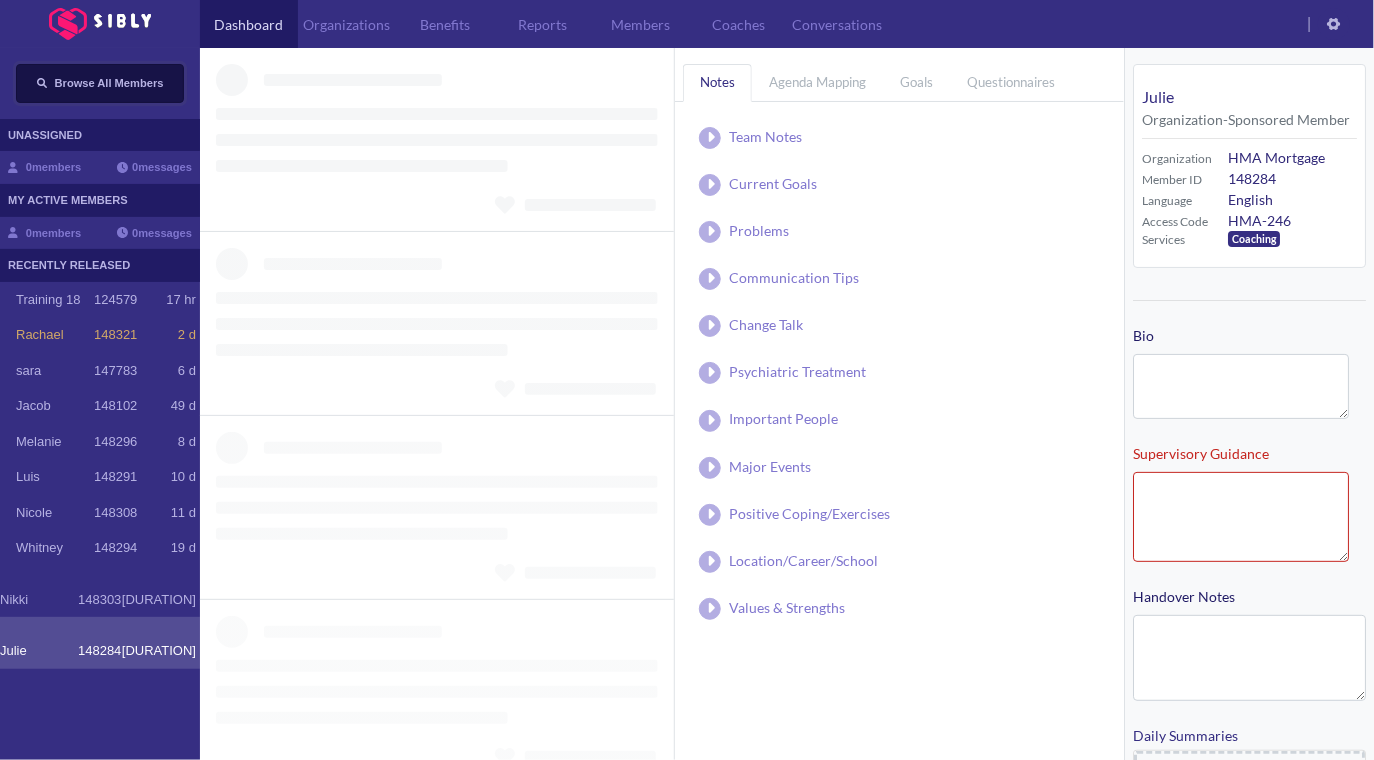 type on "**********" 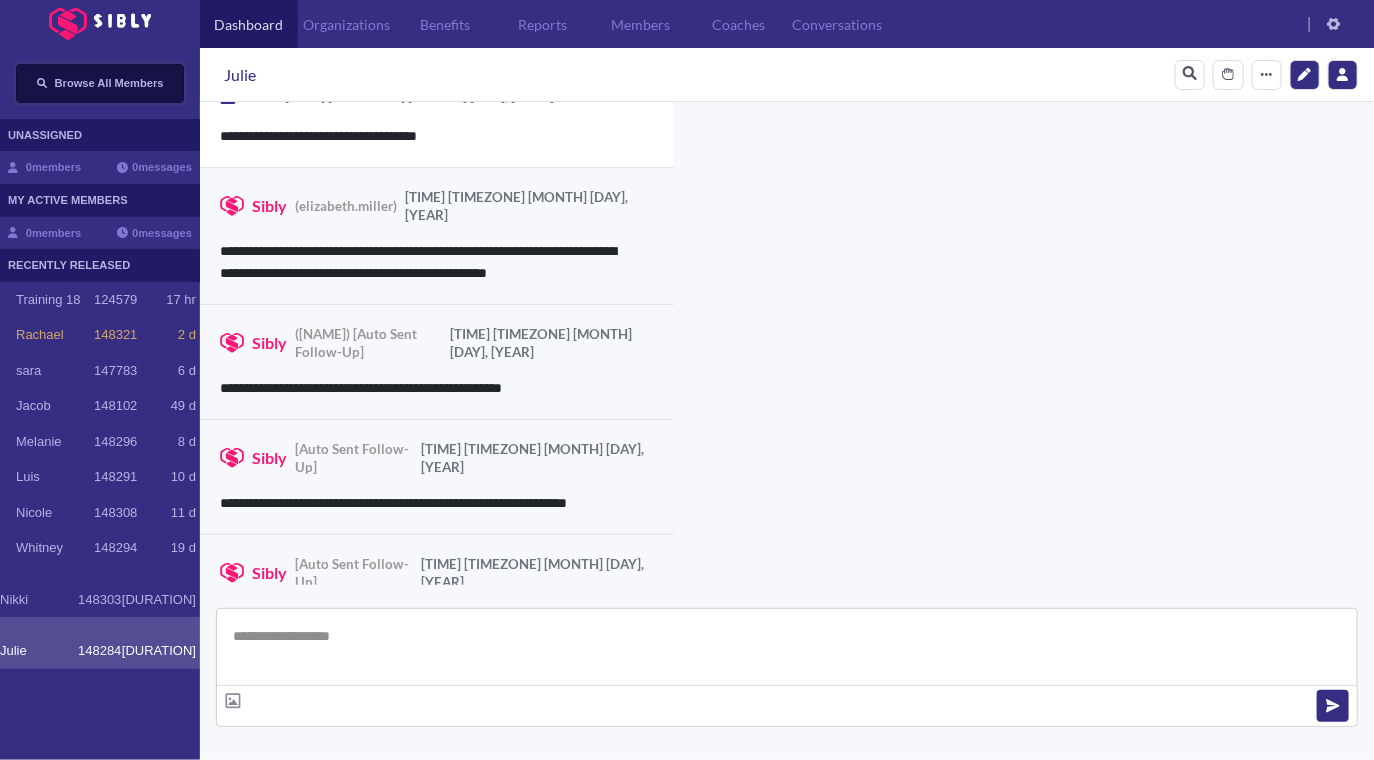 scroll, scrollTop: 994, scrollLeft: 0, axis: vertical 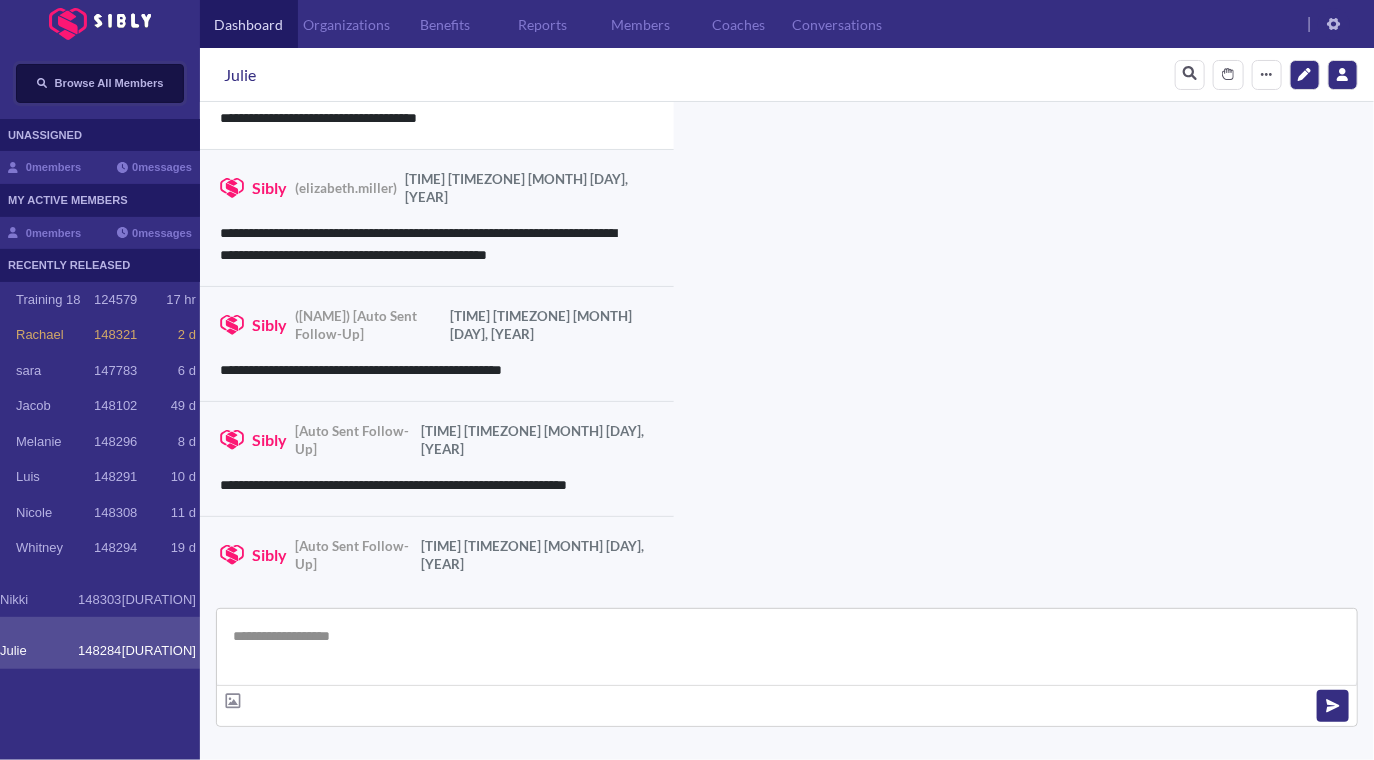click on "Browse All Members" at bounding box center (109, 83) 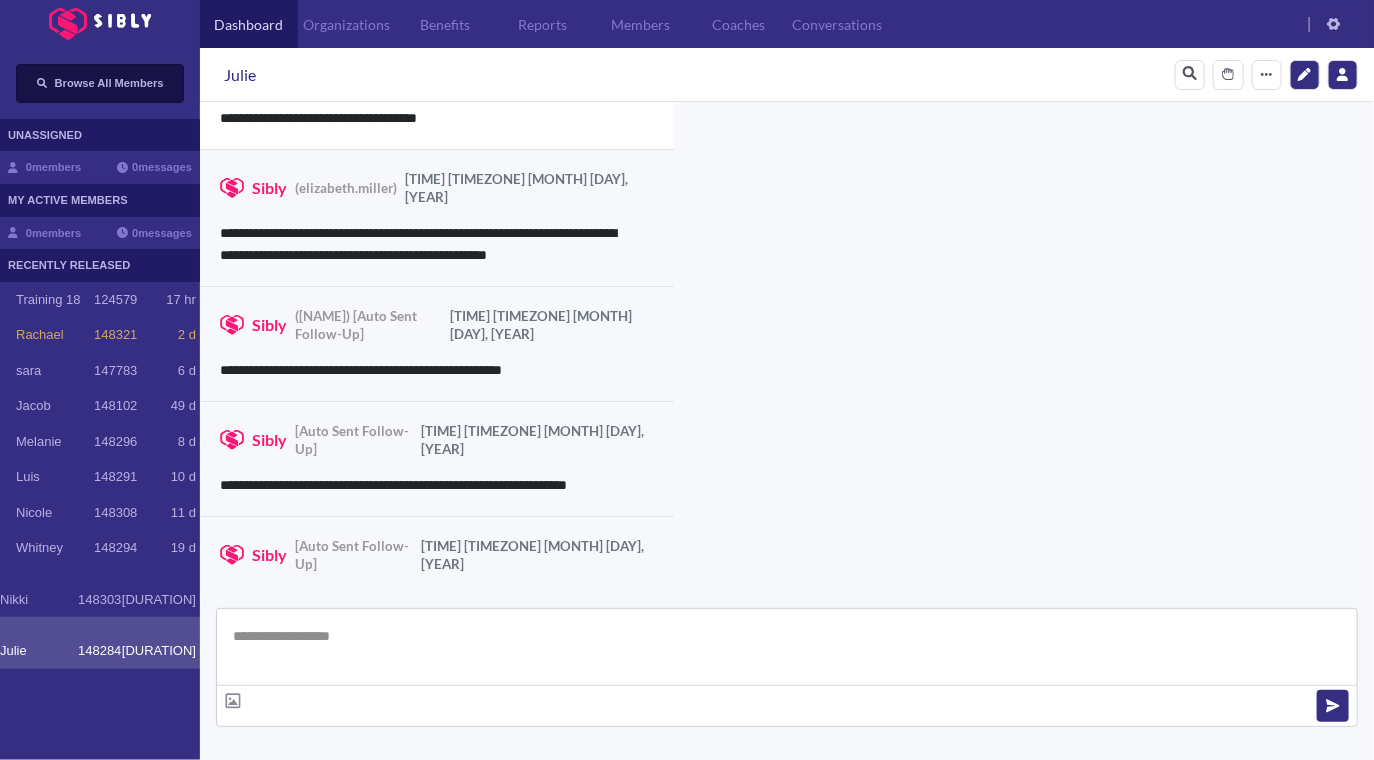 click at bounding box center [687, 380] 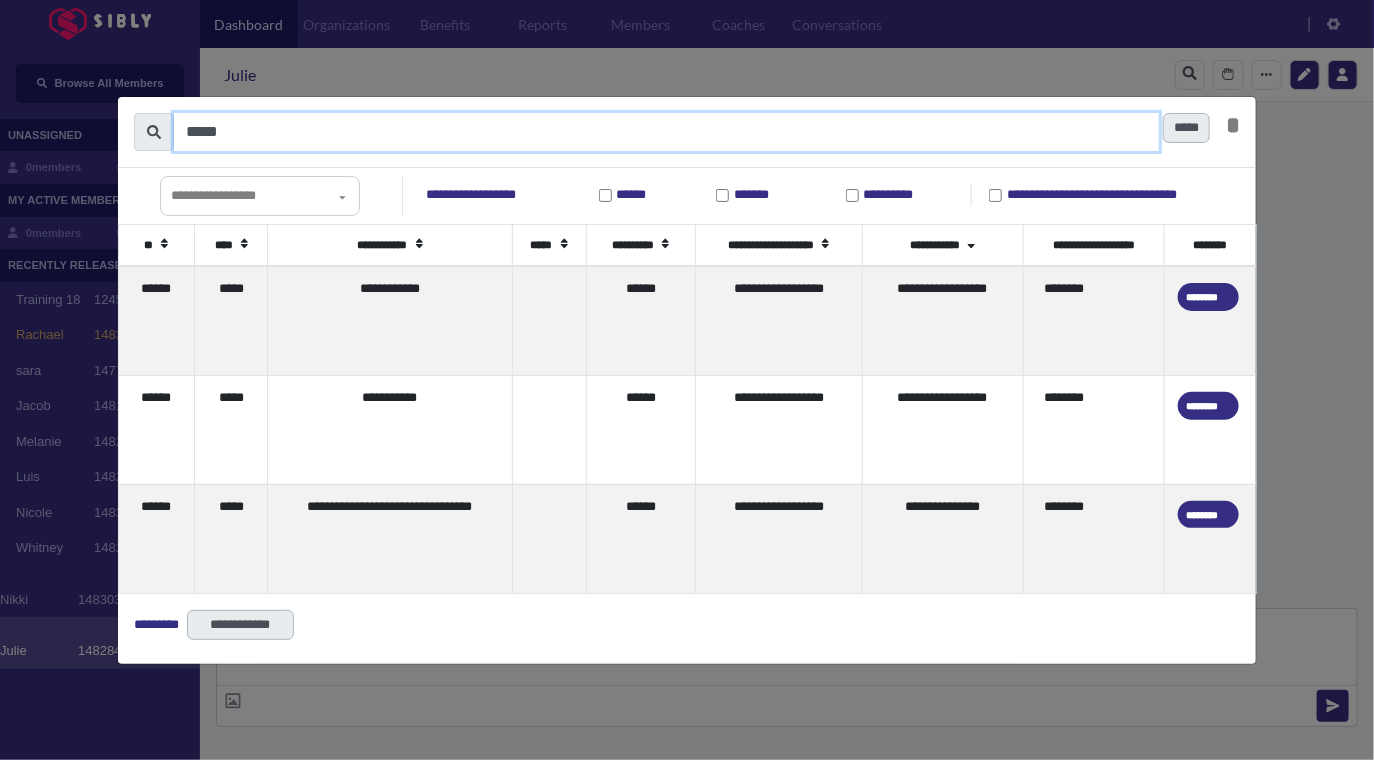 click on "*****" at bounding box center [666, 132] 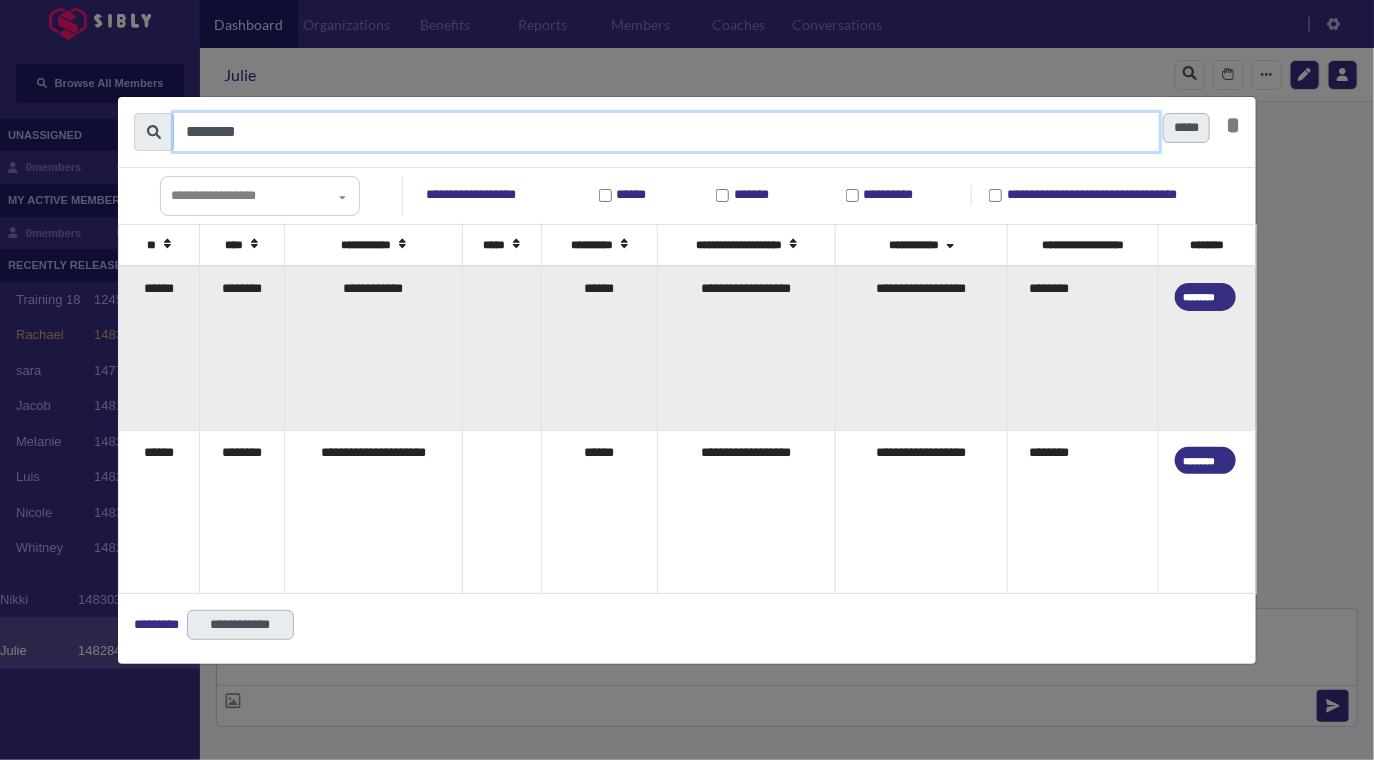 type on "********" 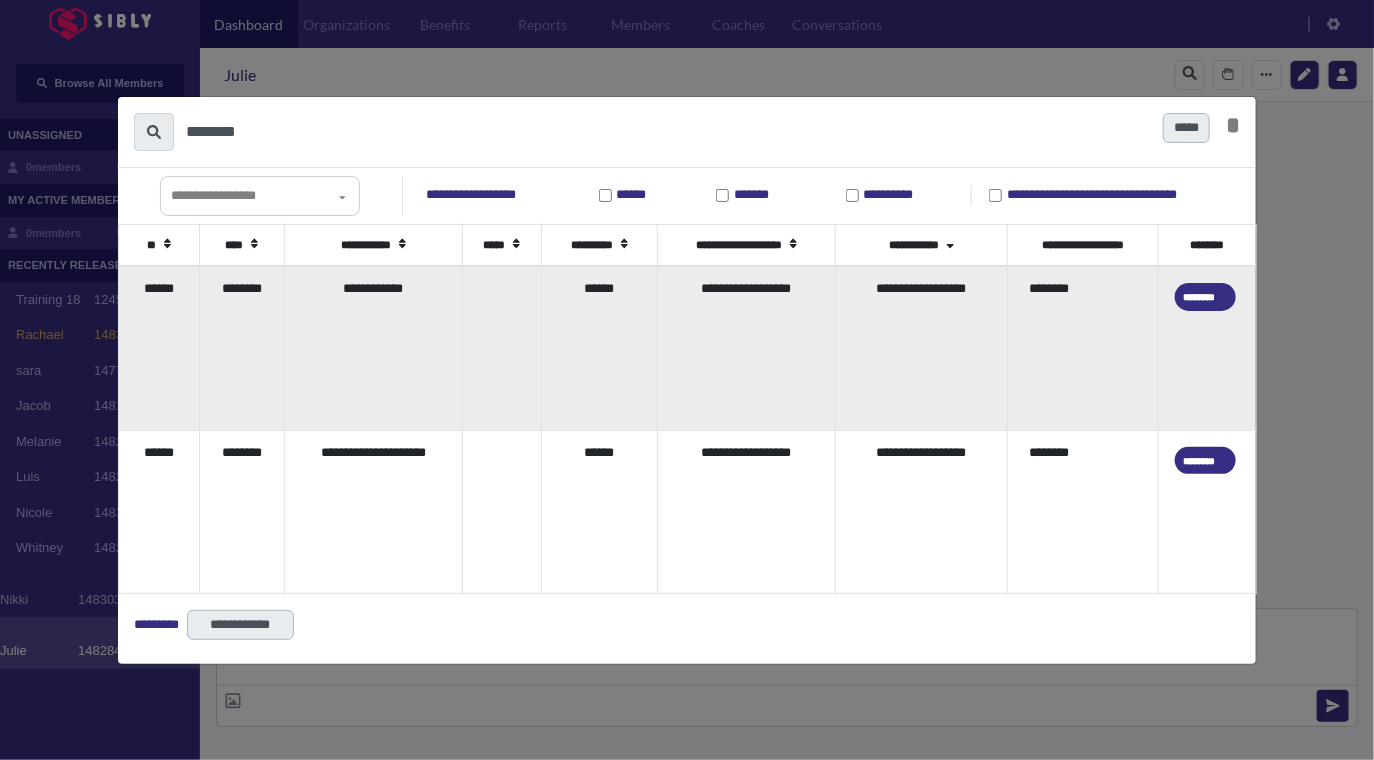 click on "******" at bounding box center (159, 348) 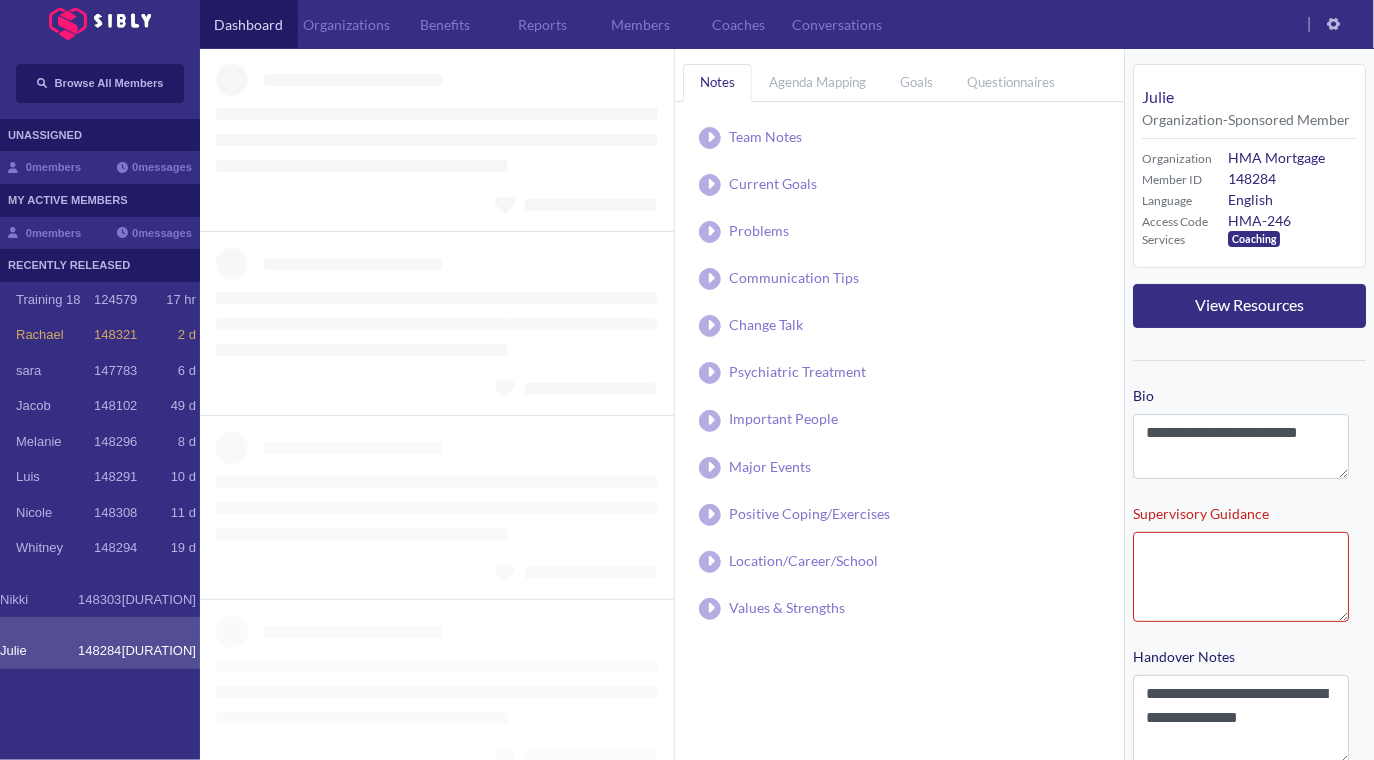 type 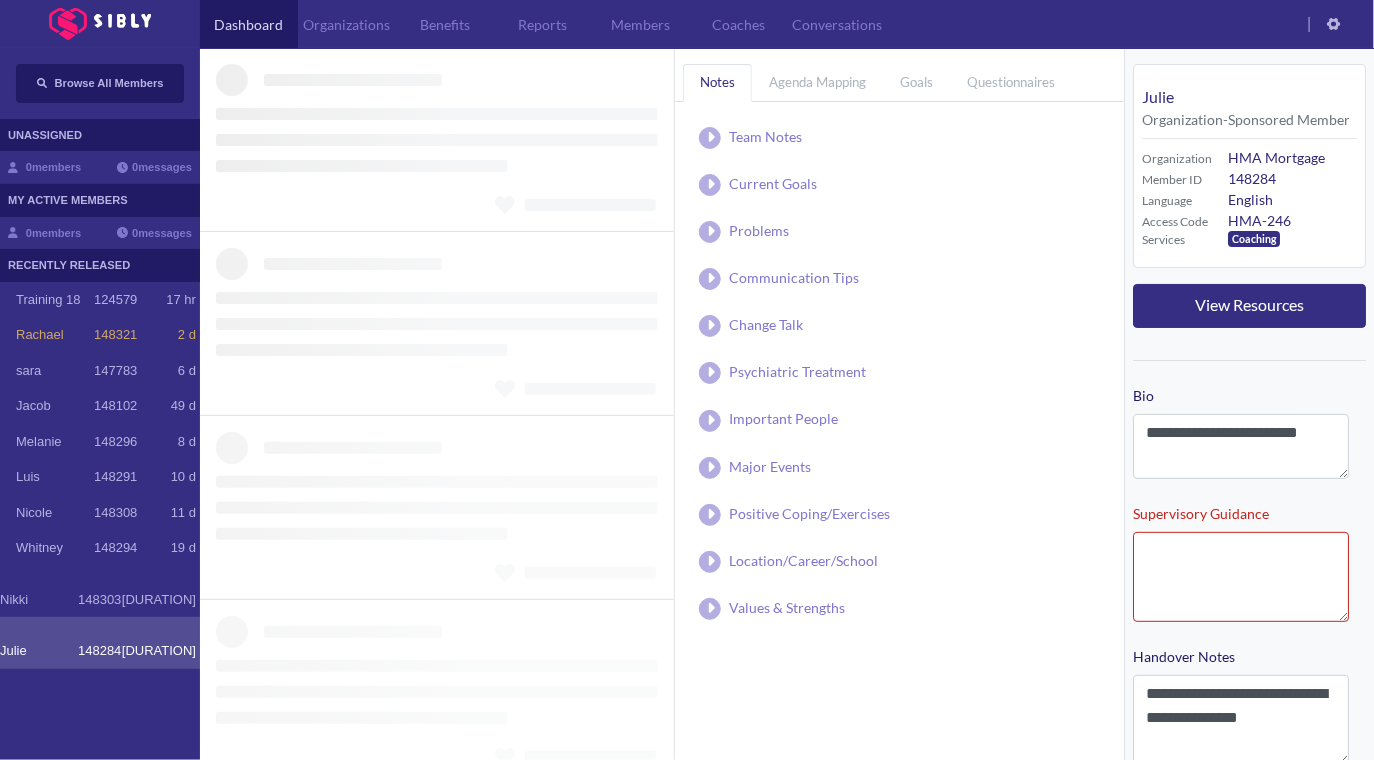 type 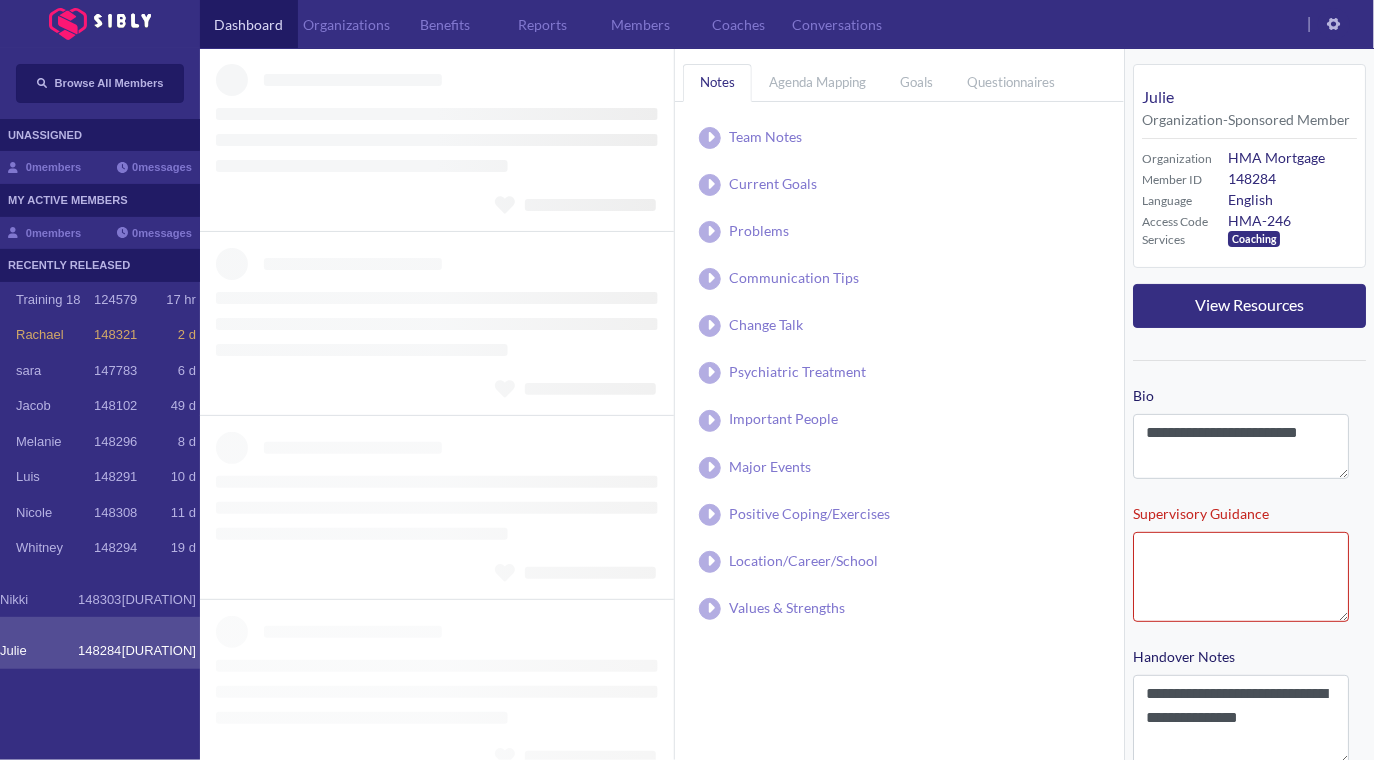 type on "**********" 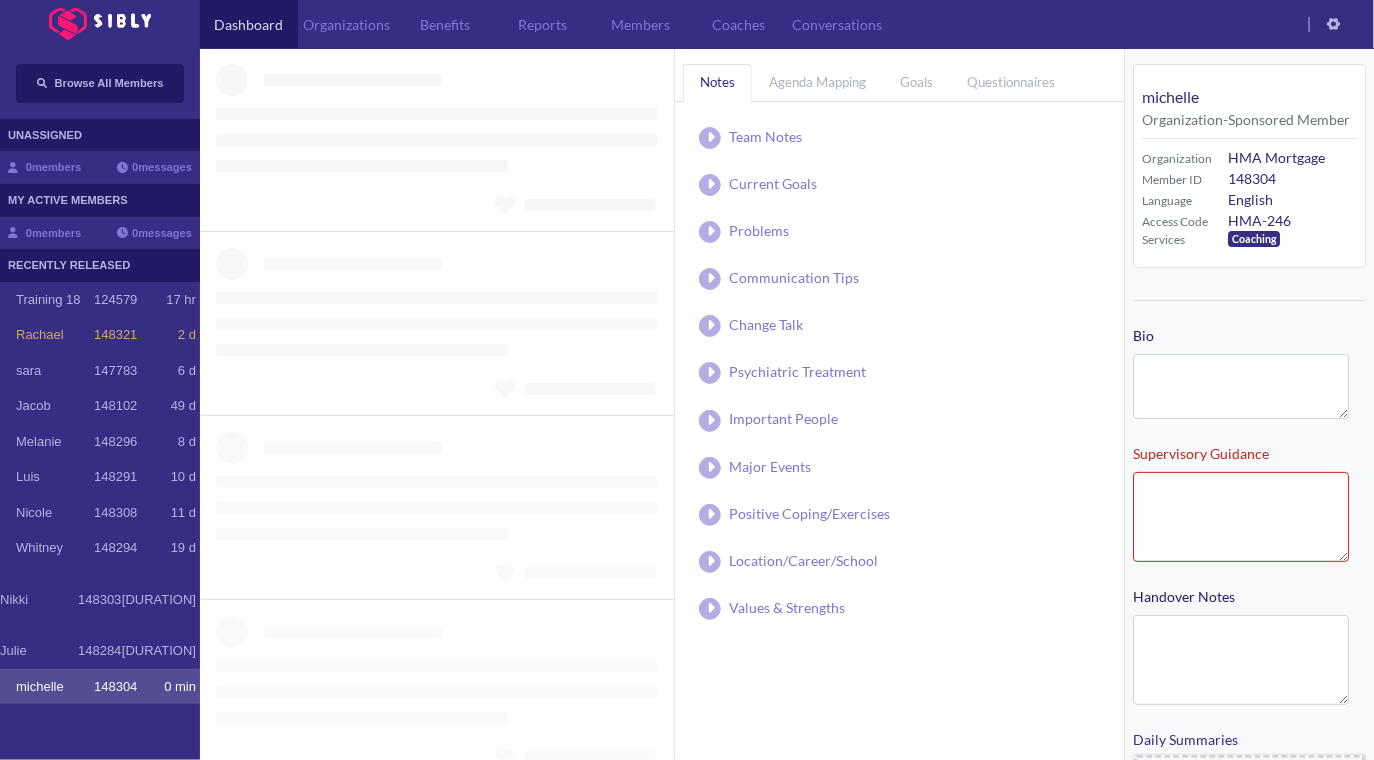 type on "**********" 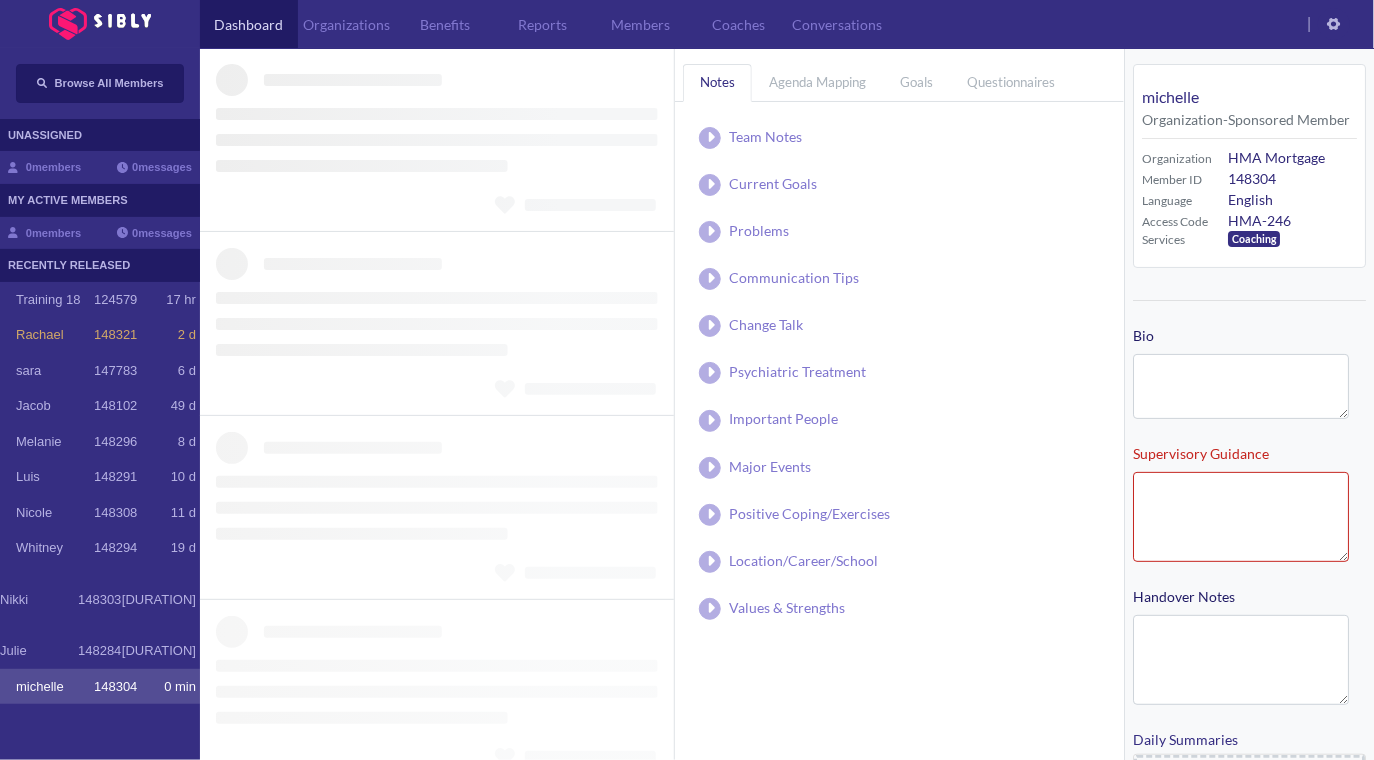 type on "**********" 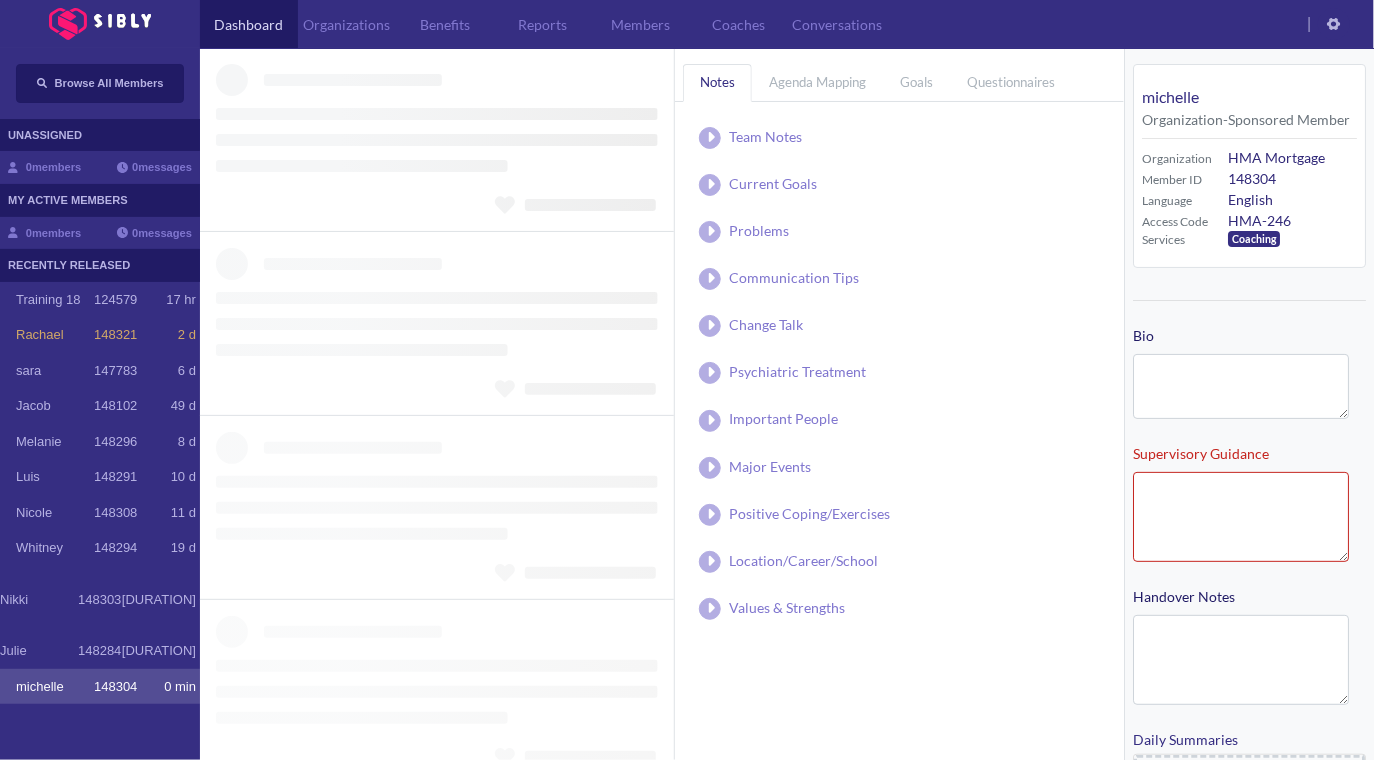 type on "**********" 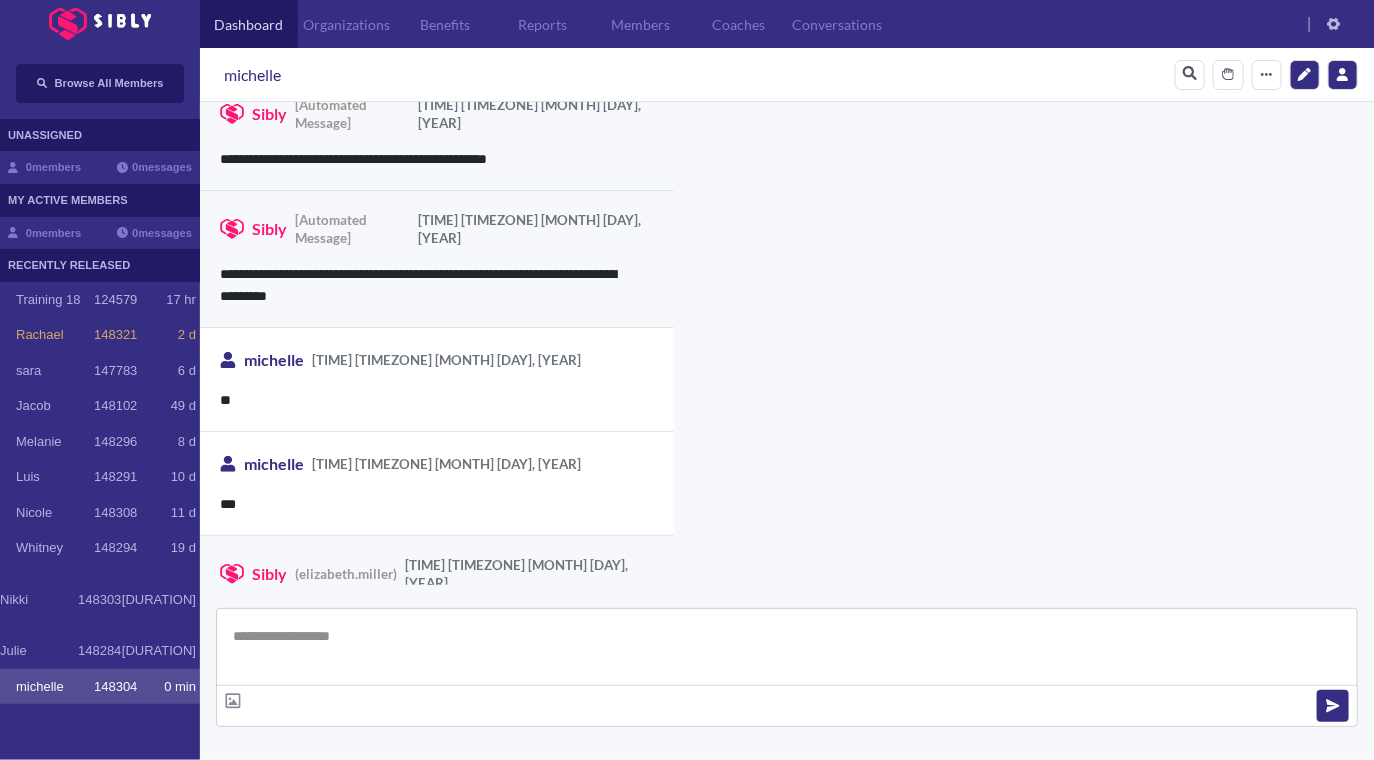 scroll, scrollTop: 0, scrollLeft: 0, axis: both 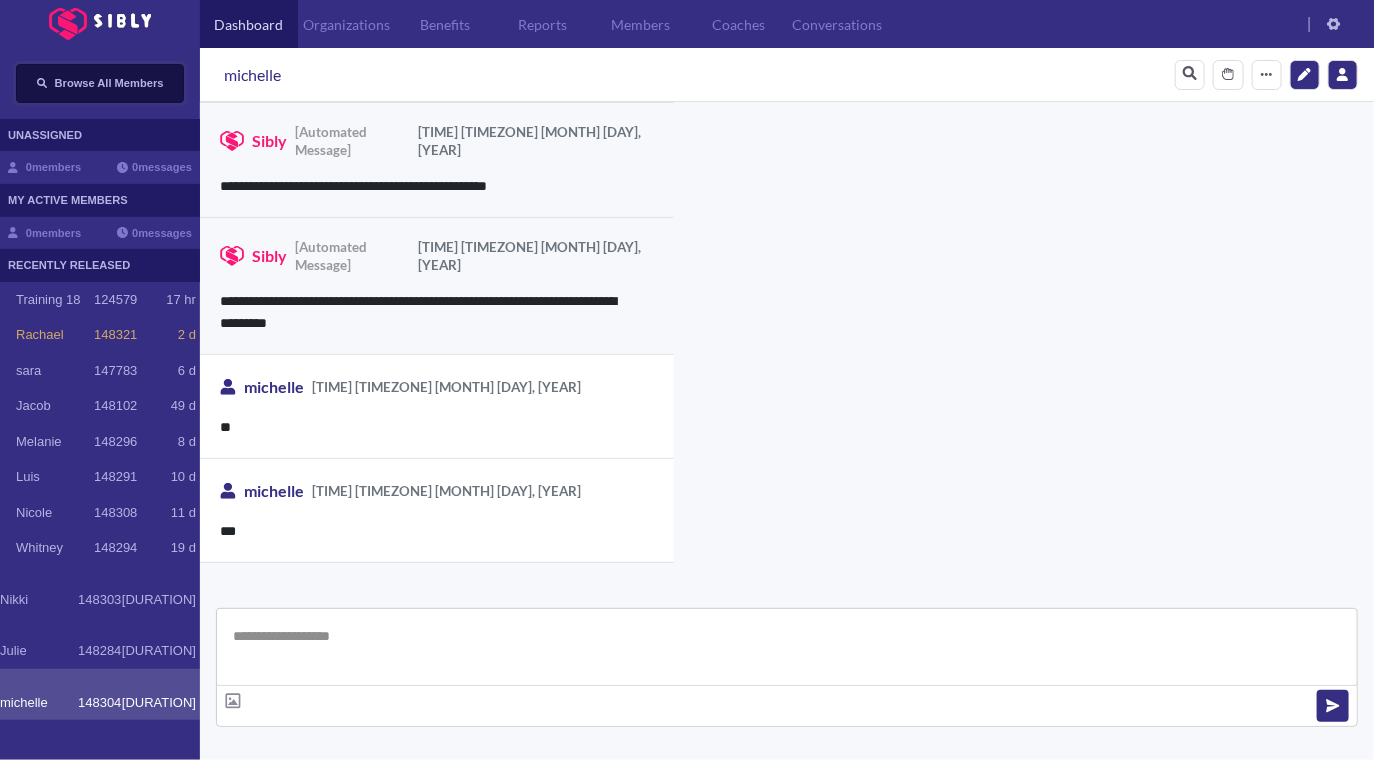 click on "Browse All Members" at bounding box center [109, 83] 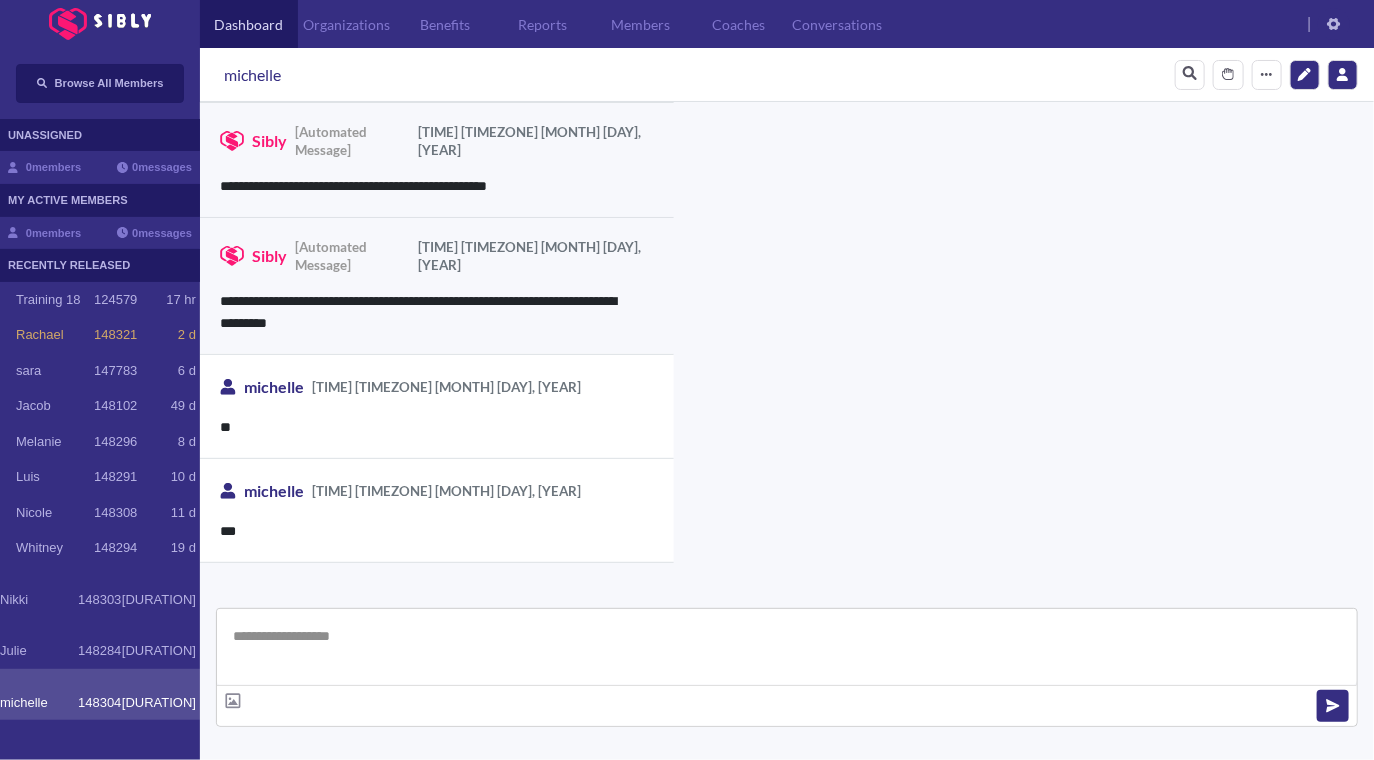 click at bounding box center (687, 380) 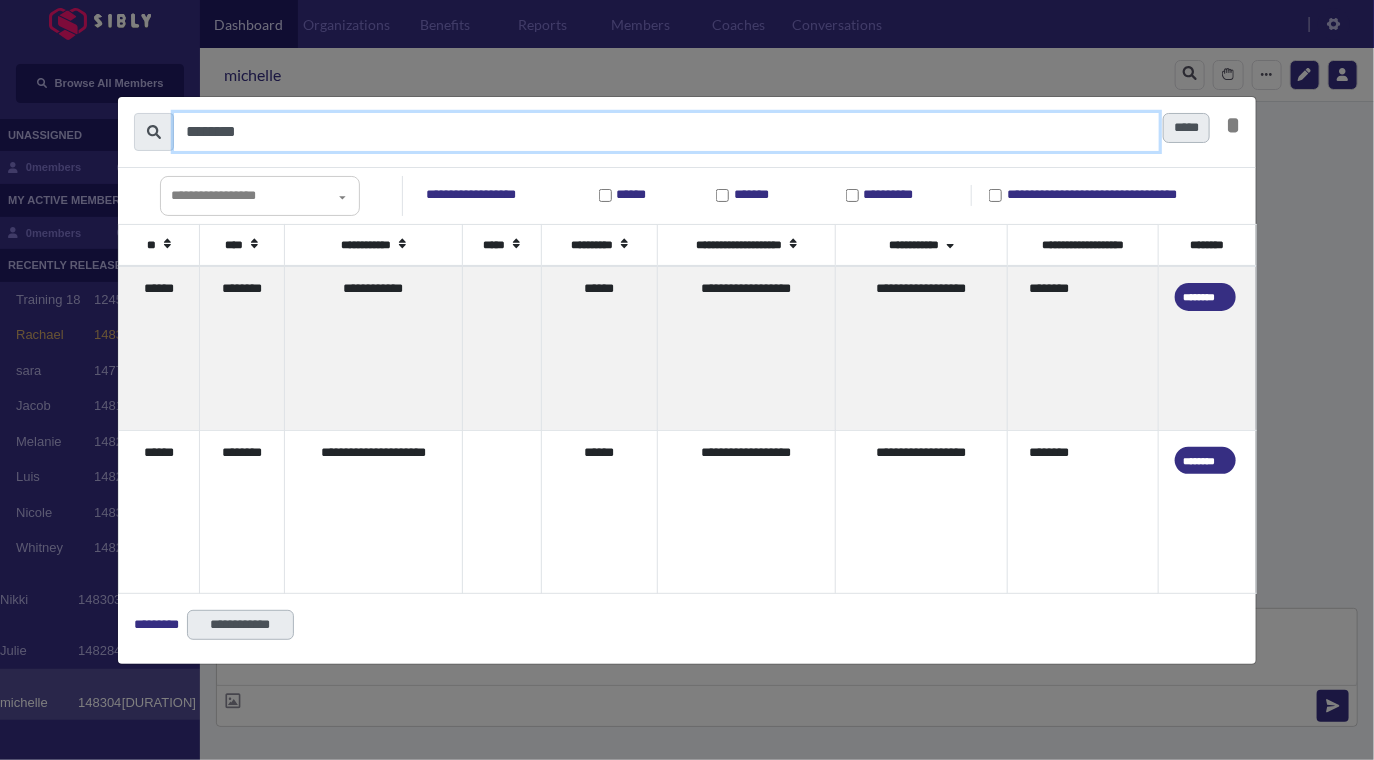 click on "********" at bounding box center (666, 132) 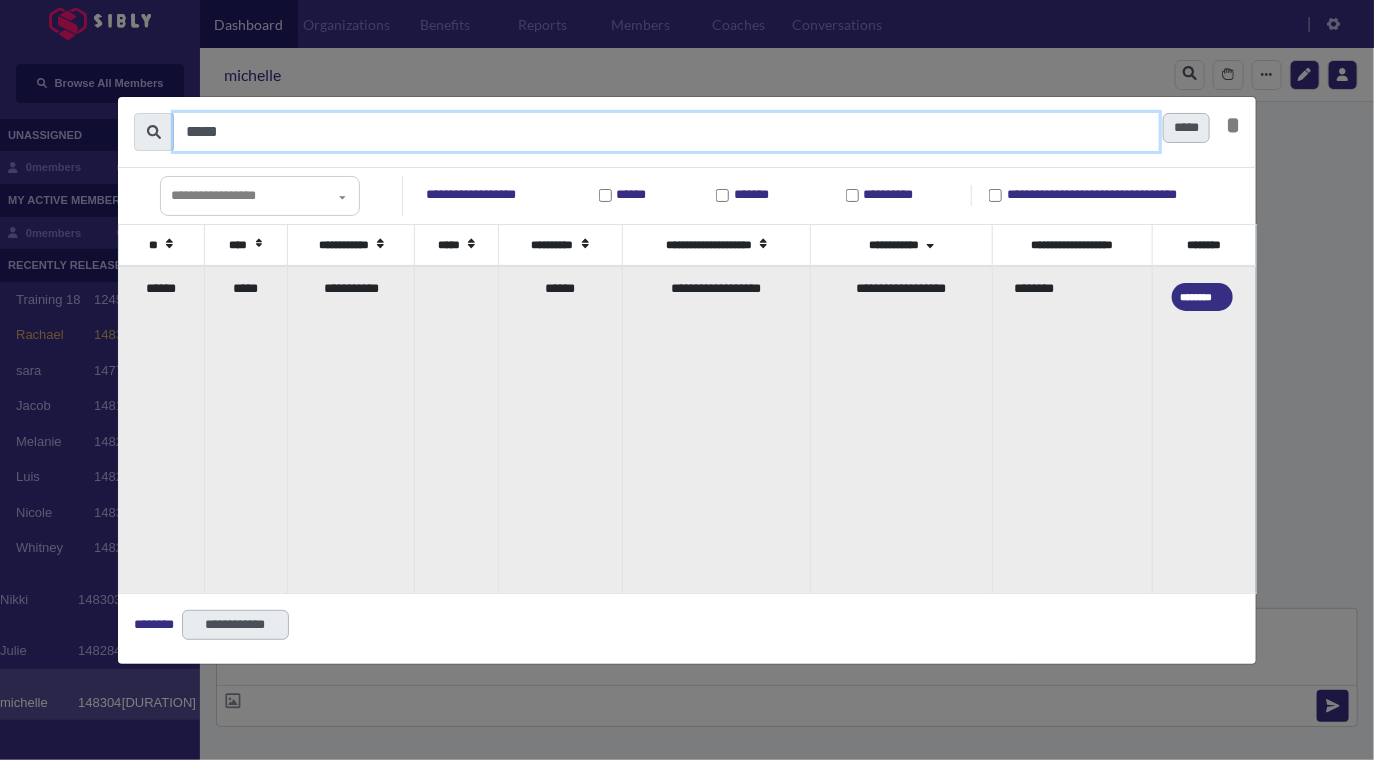 type on "*****" 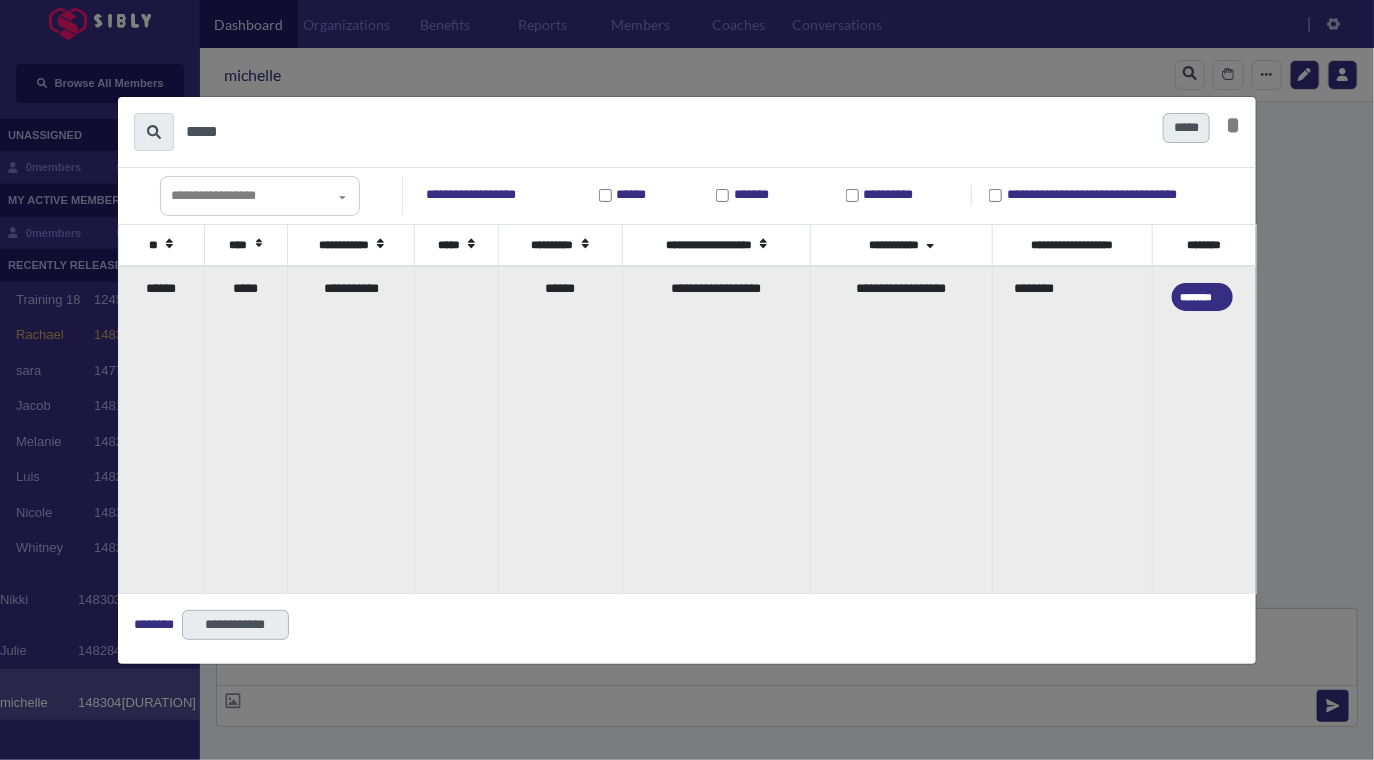 click on "*****" at bounding box center [245, 429] 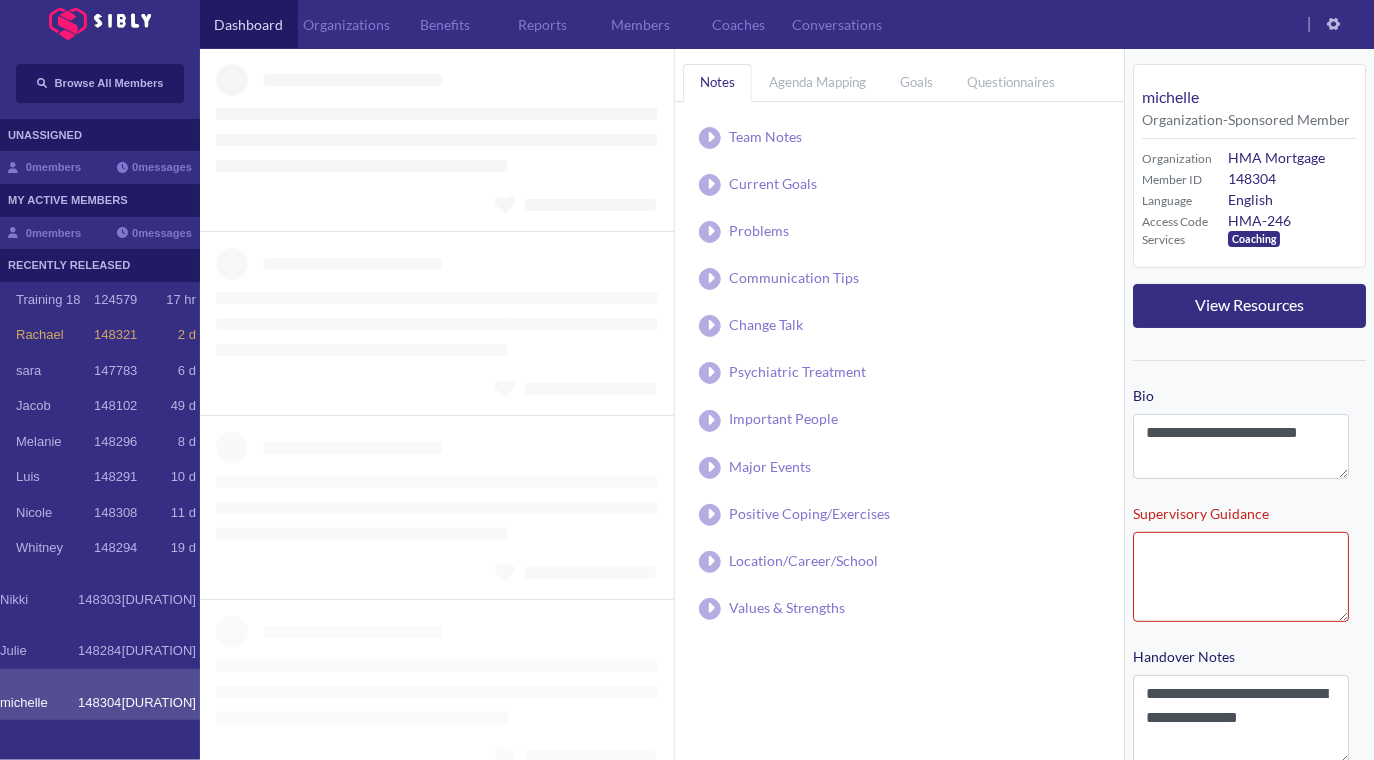 type 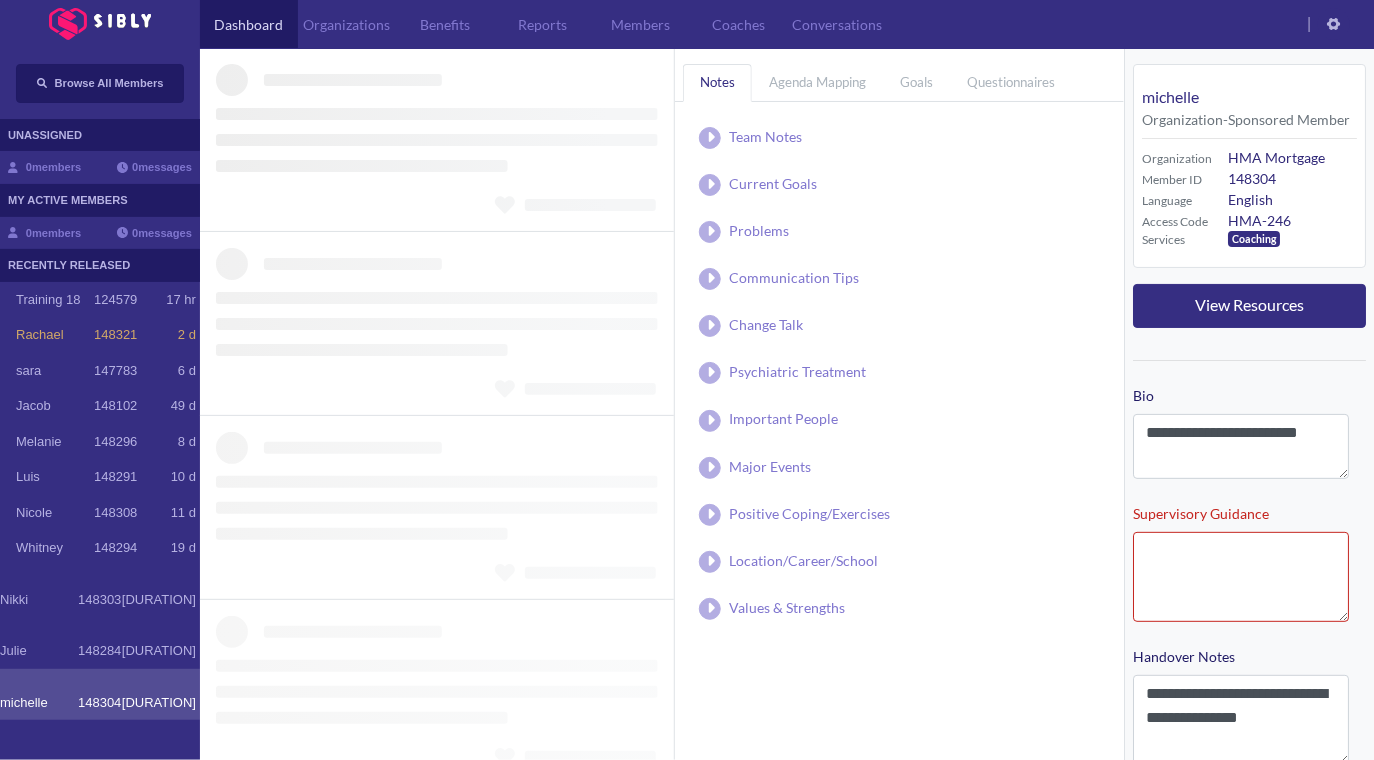 type 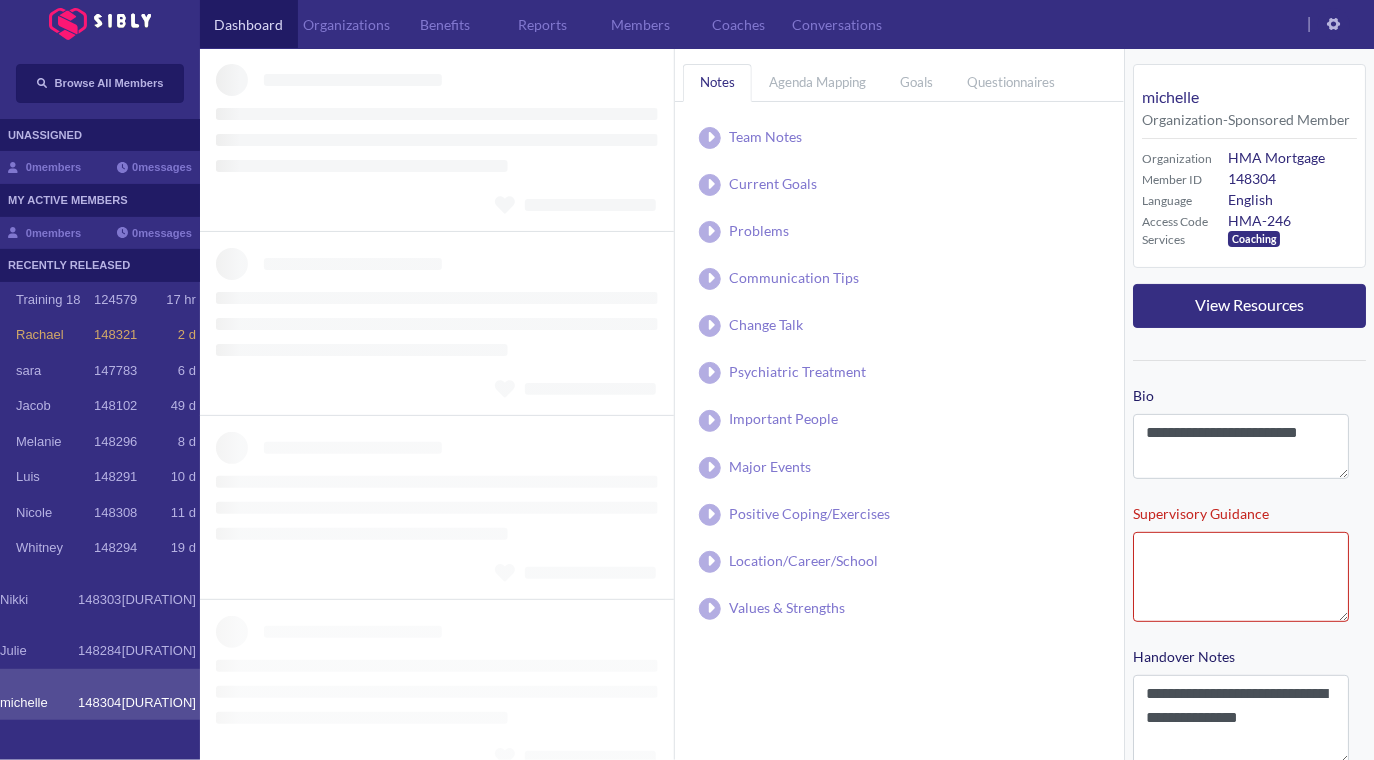 type on "**********" 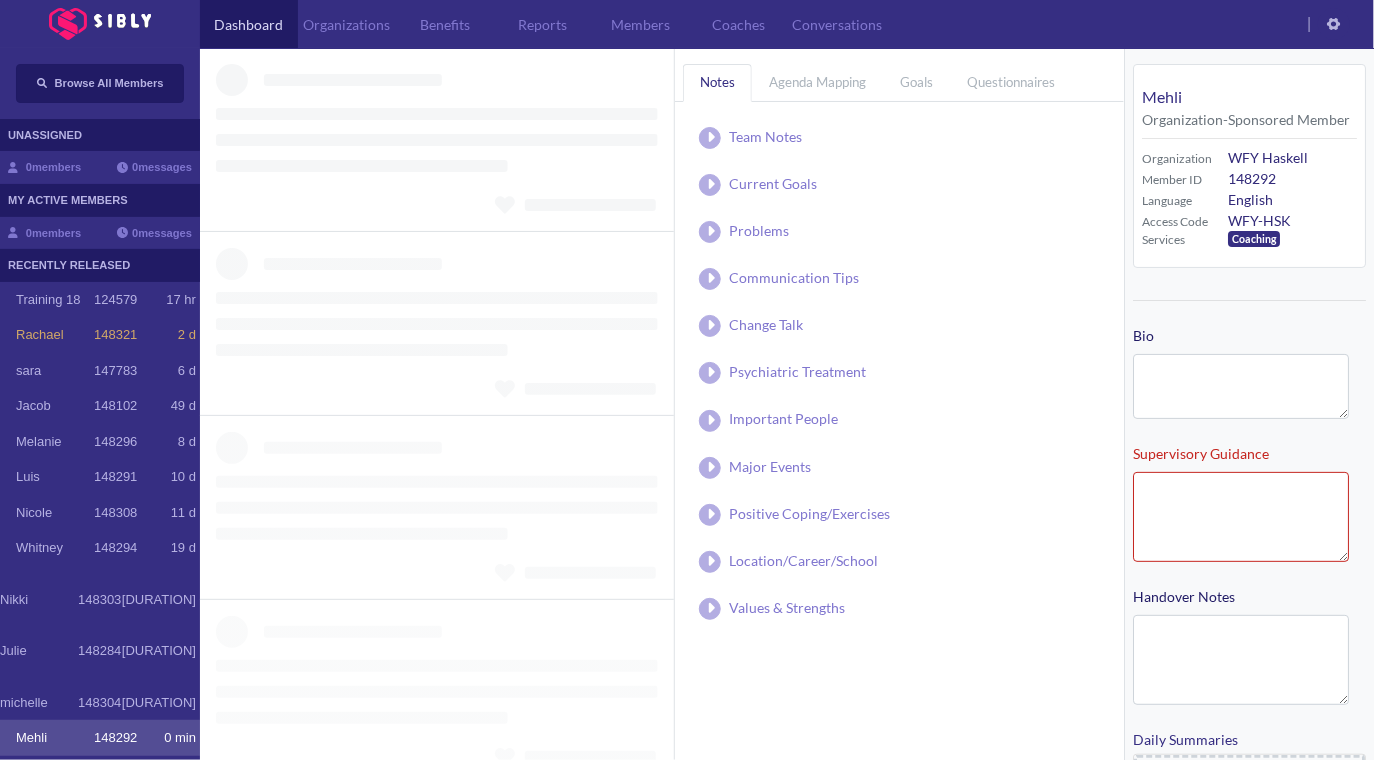 type on "**********" 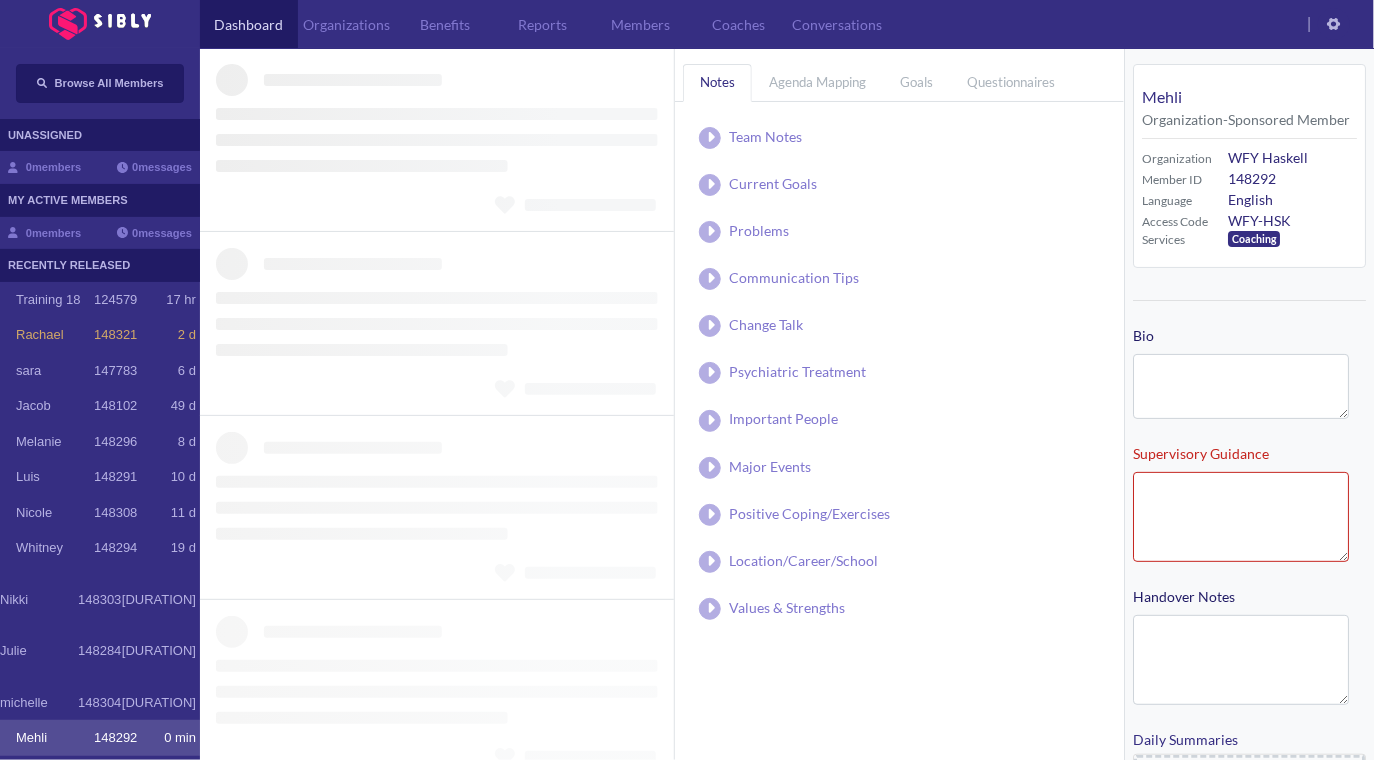 type on "**********" 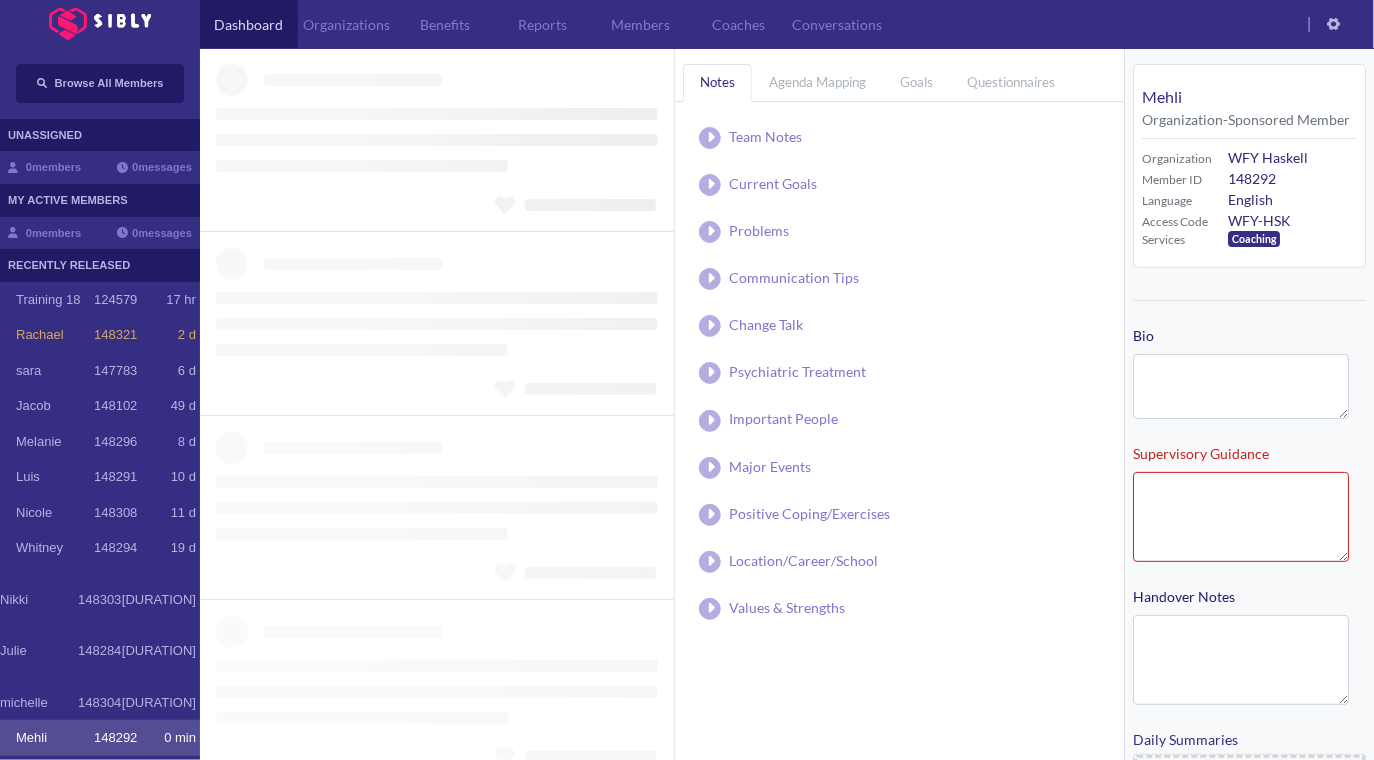 type on "**********" 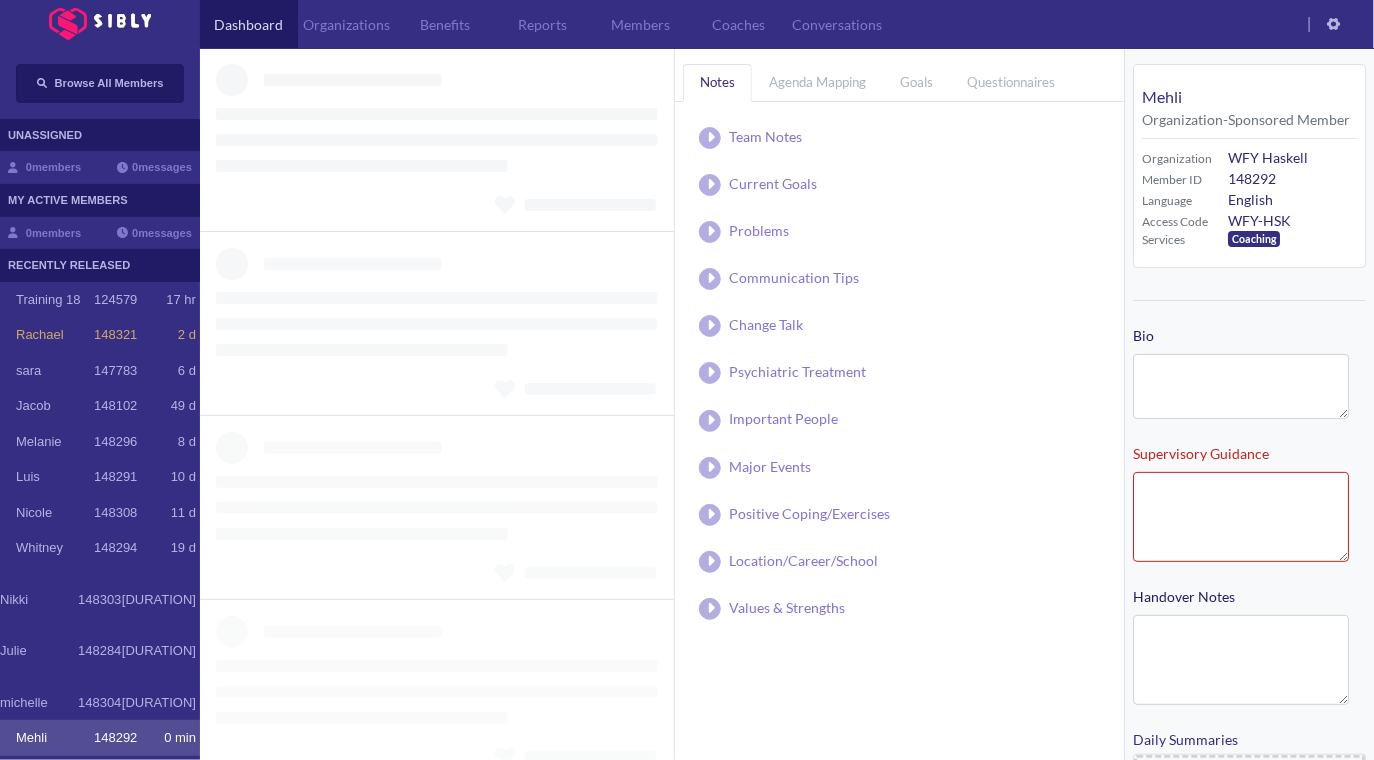 type on "**********" 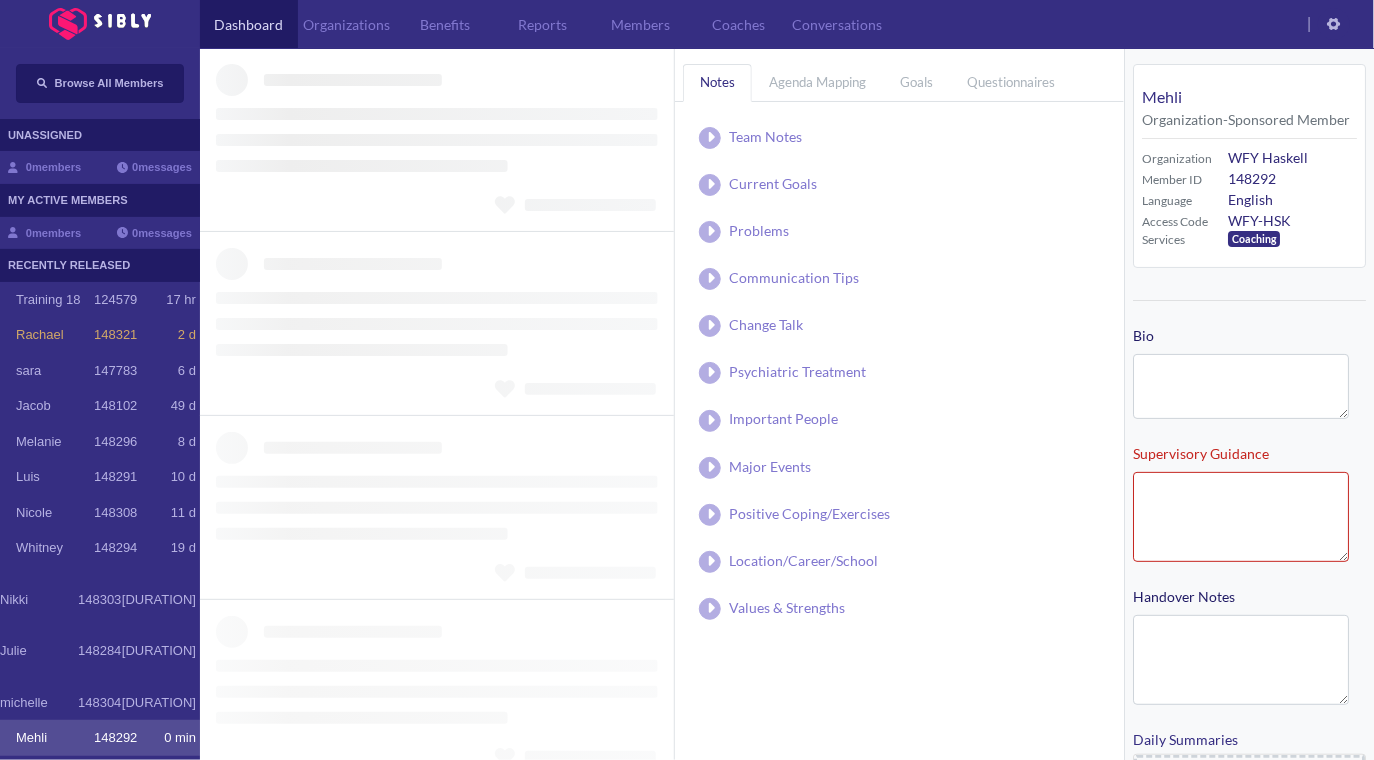 type on "**********" 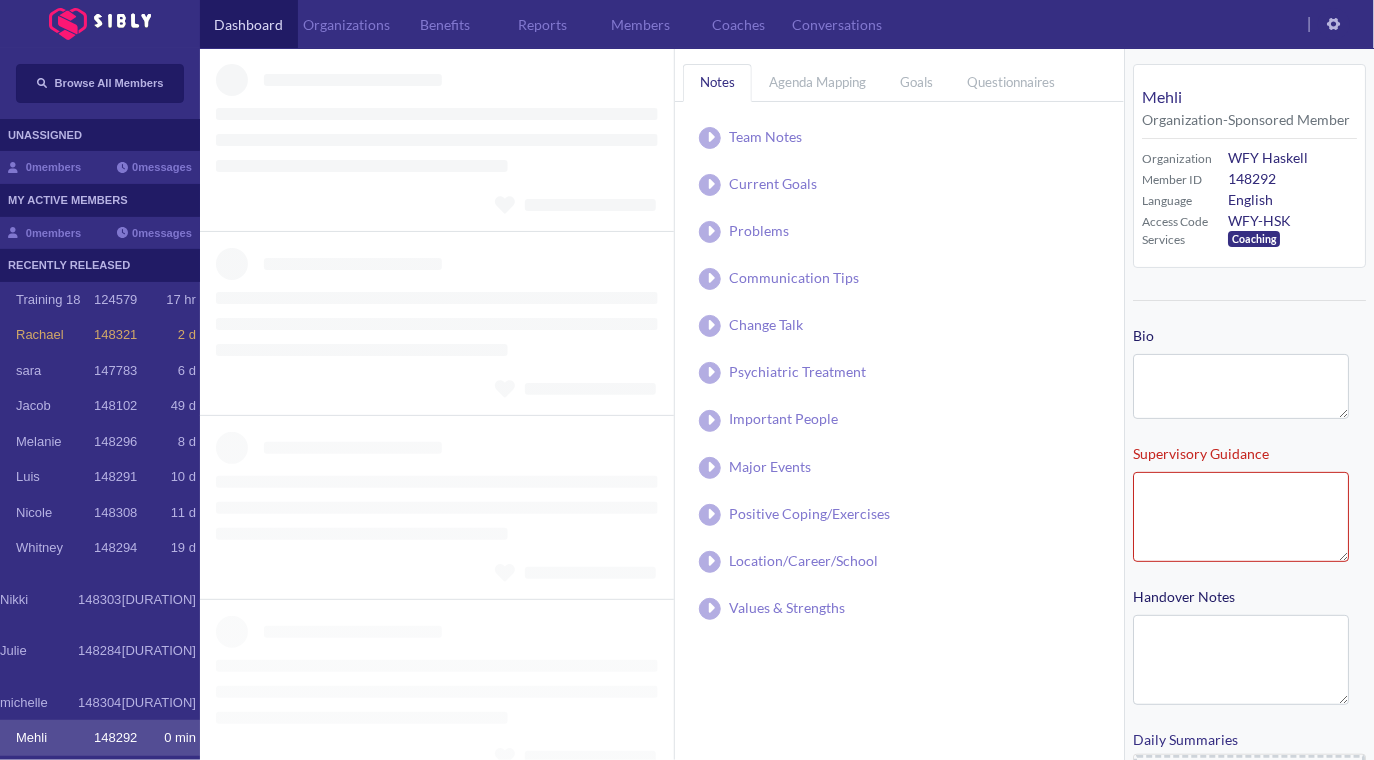type on "**********" 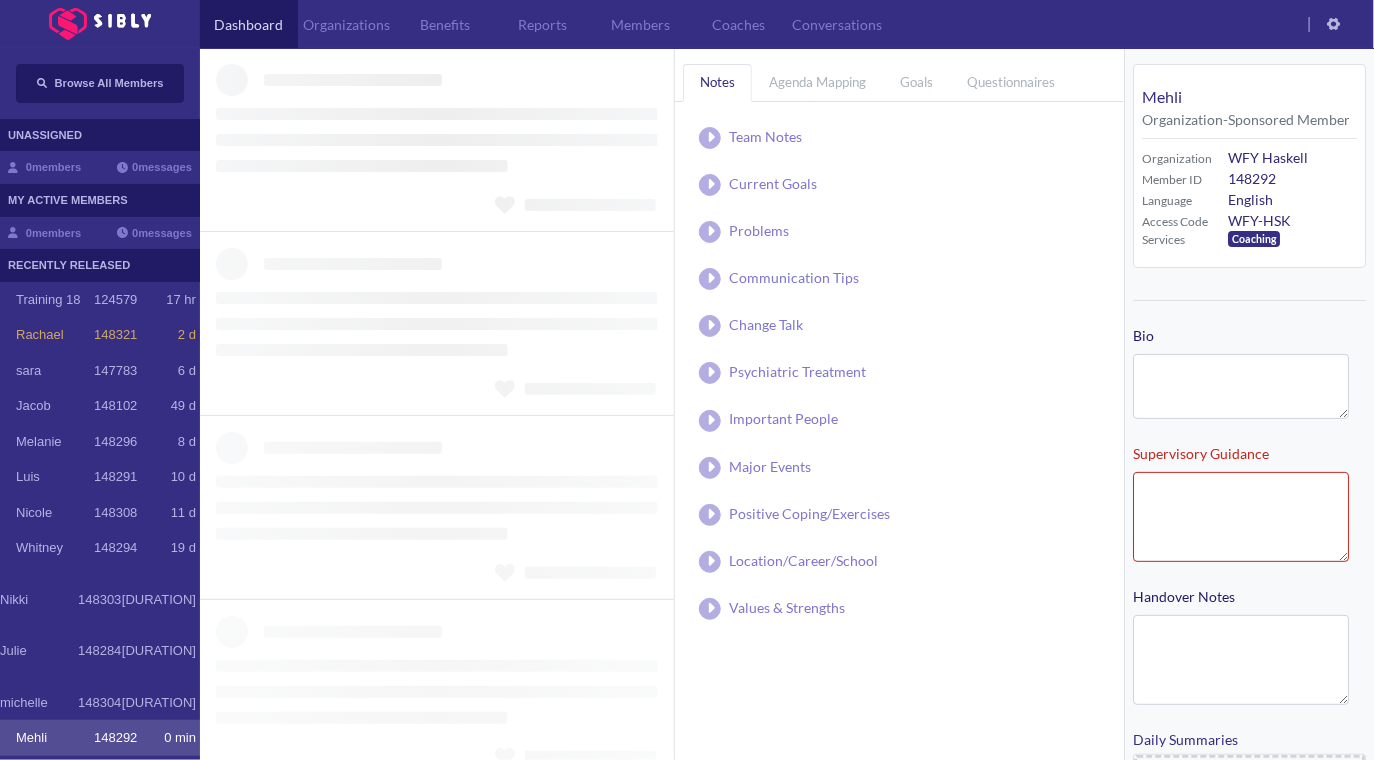 type on "**********" 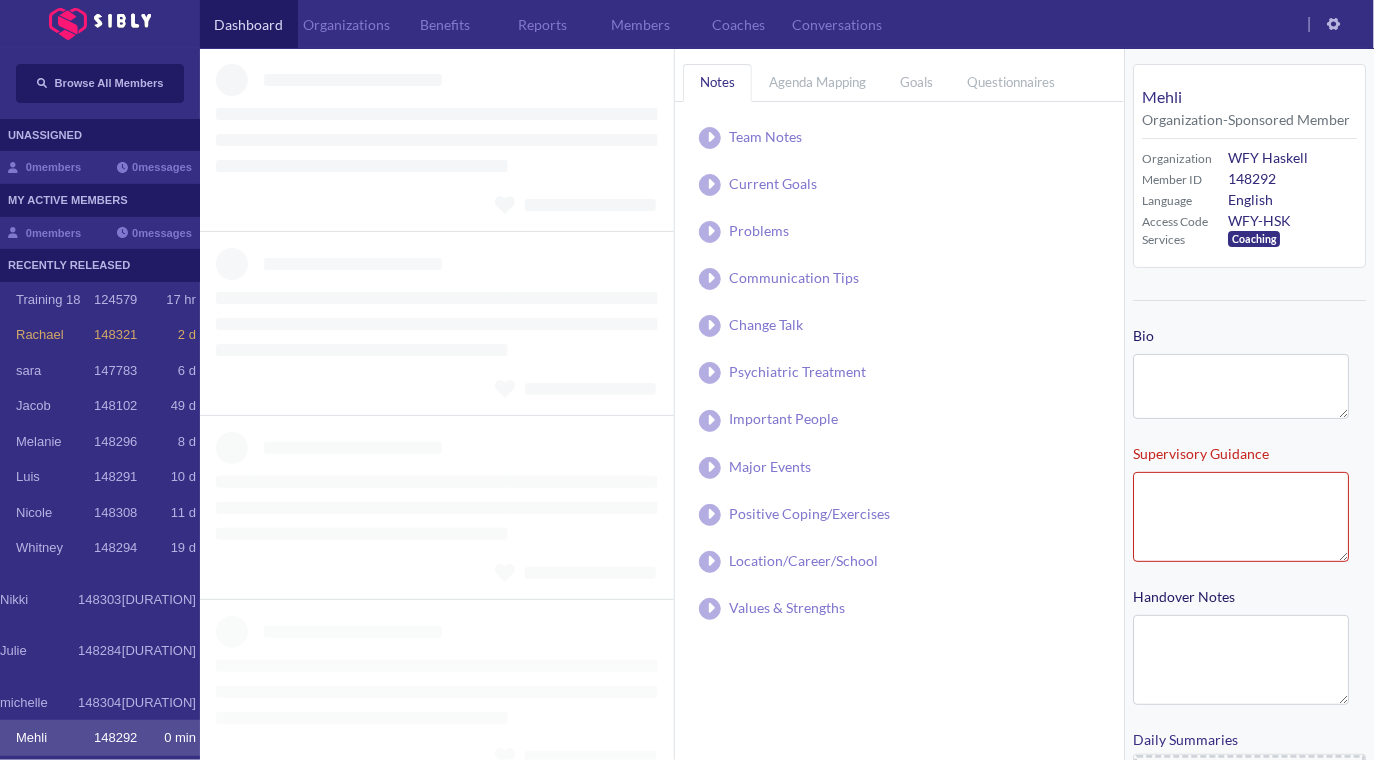 type on "**********" 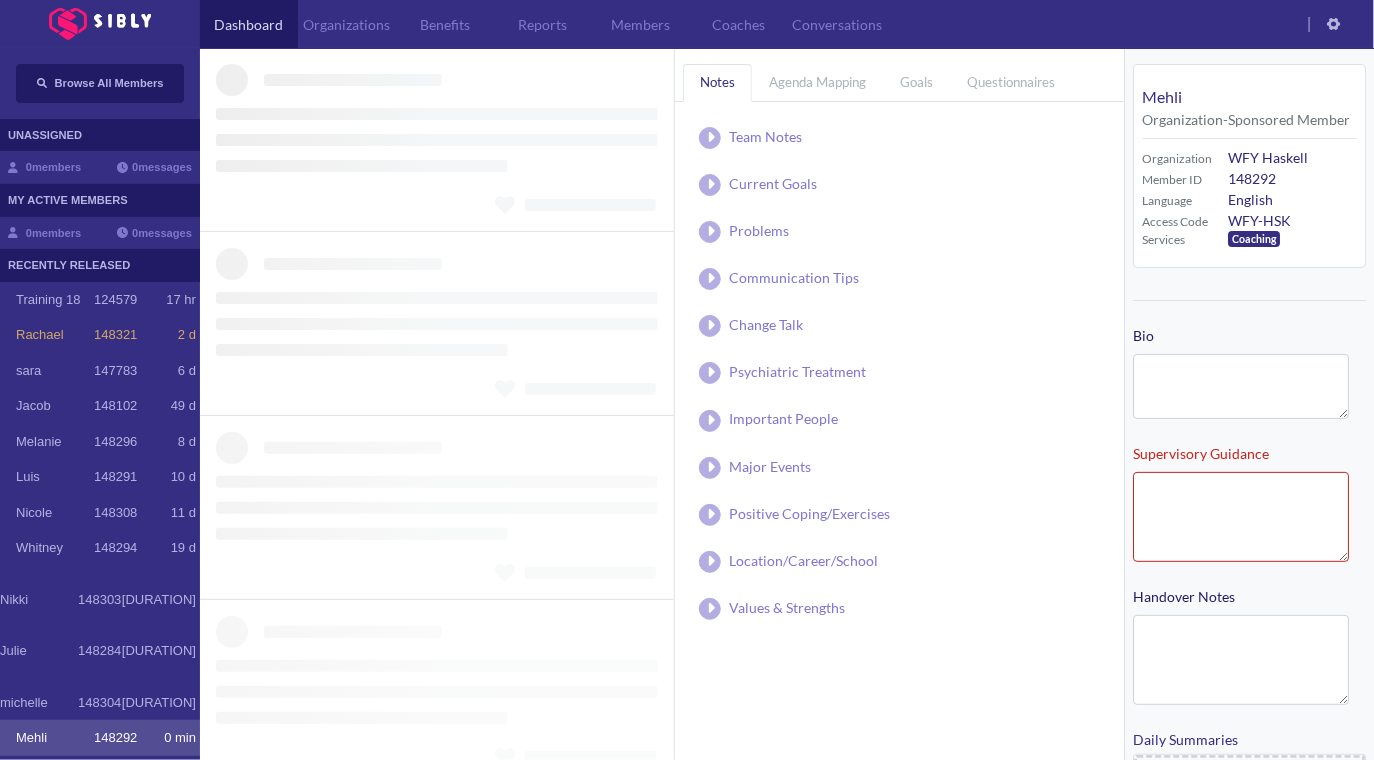 type on "**********" 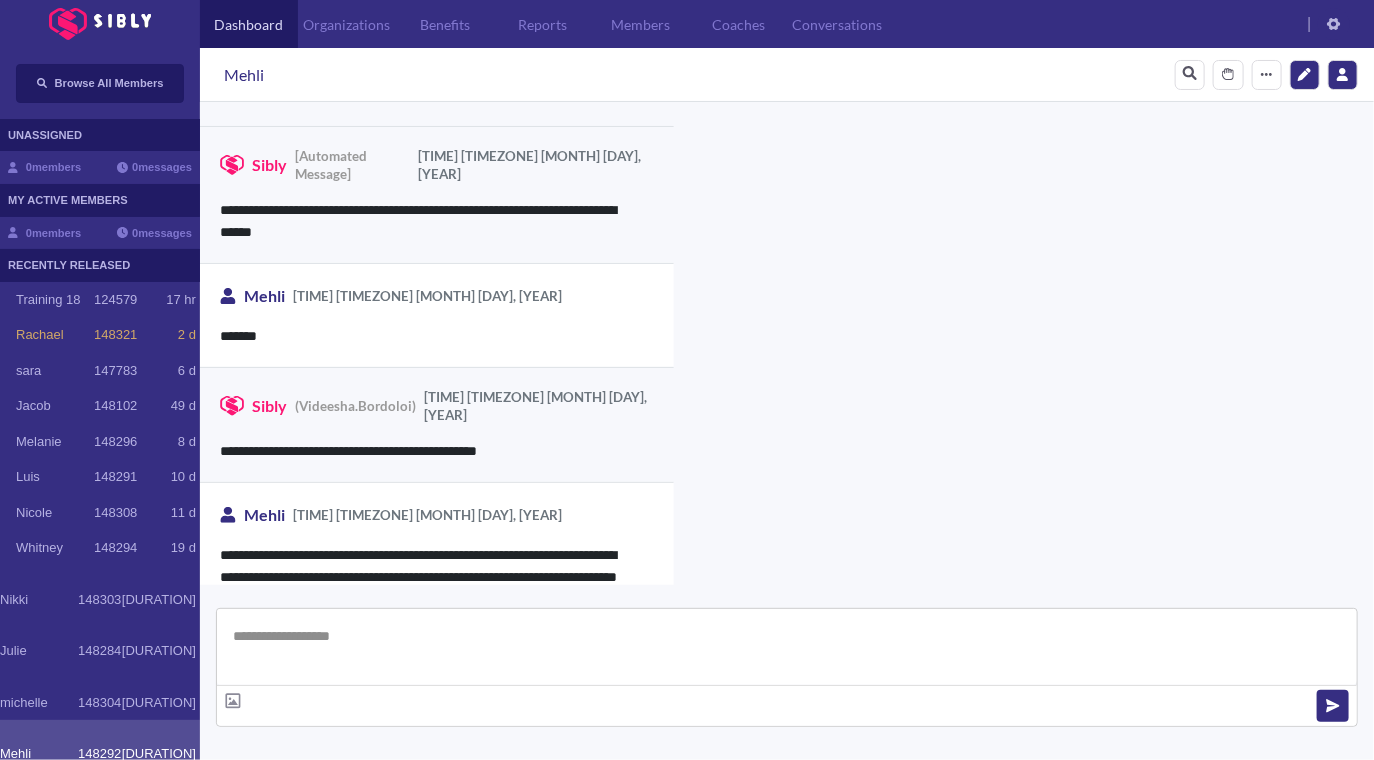 scroll, scrollTop: 0, scrollLeft: 0, axis: both 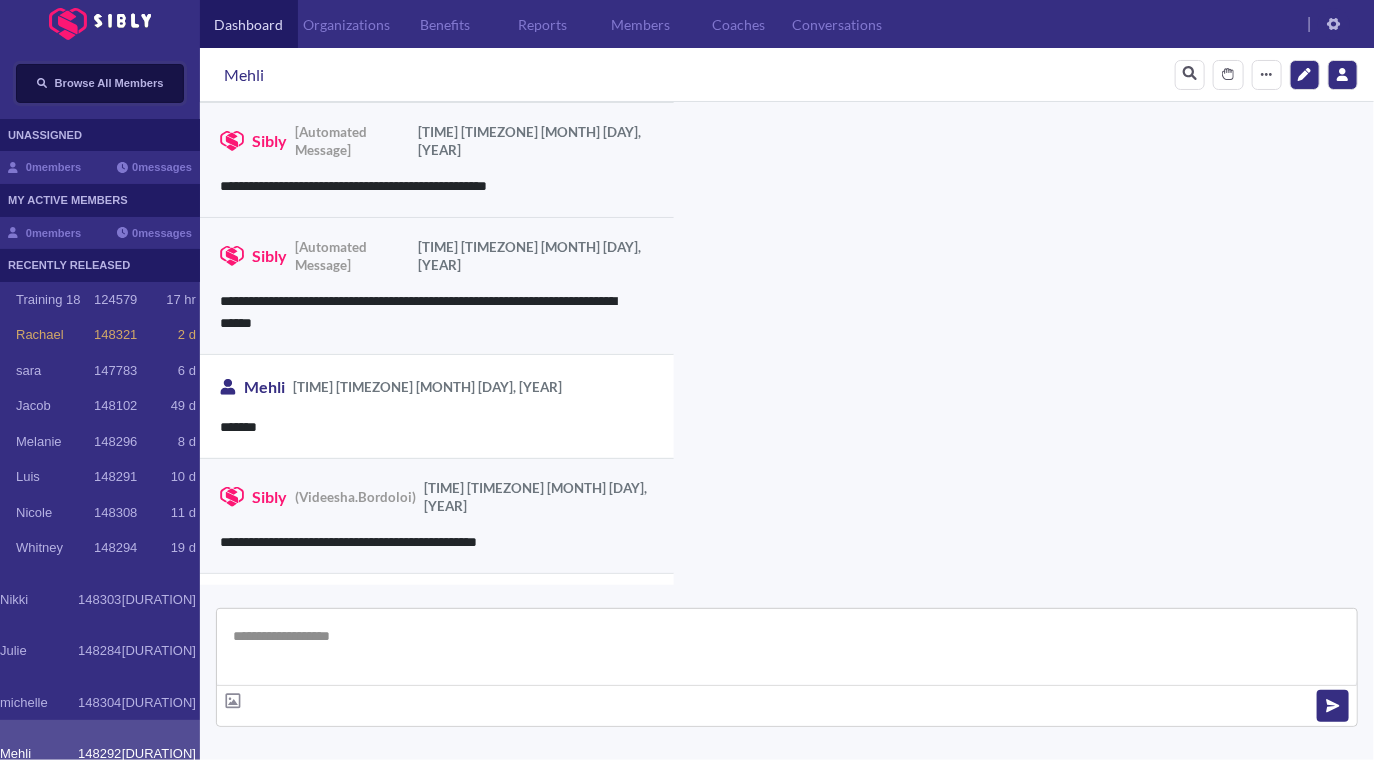 click on "Browse All Members" at bounding box center (100, 83) 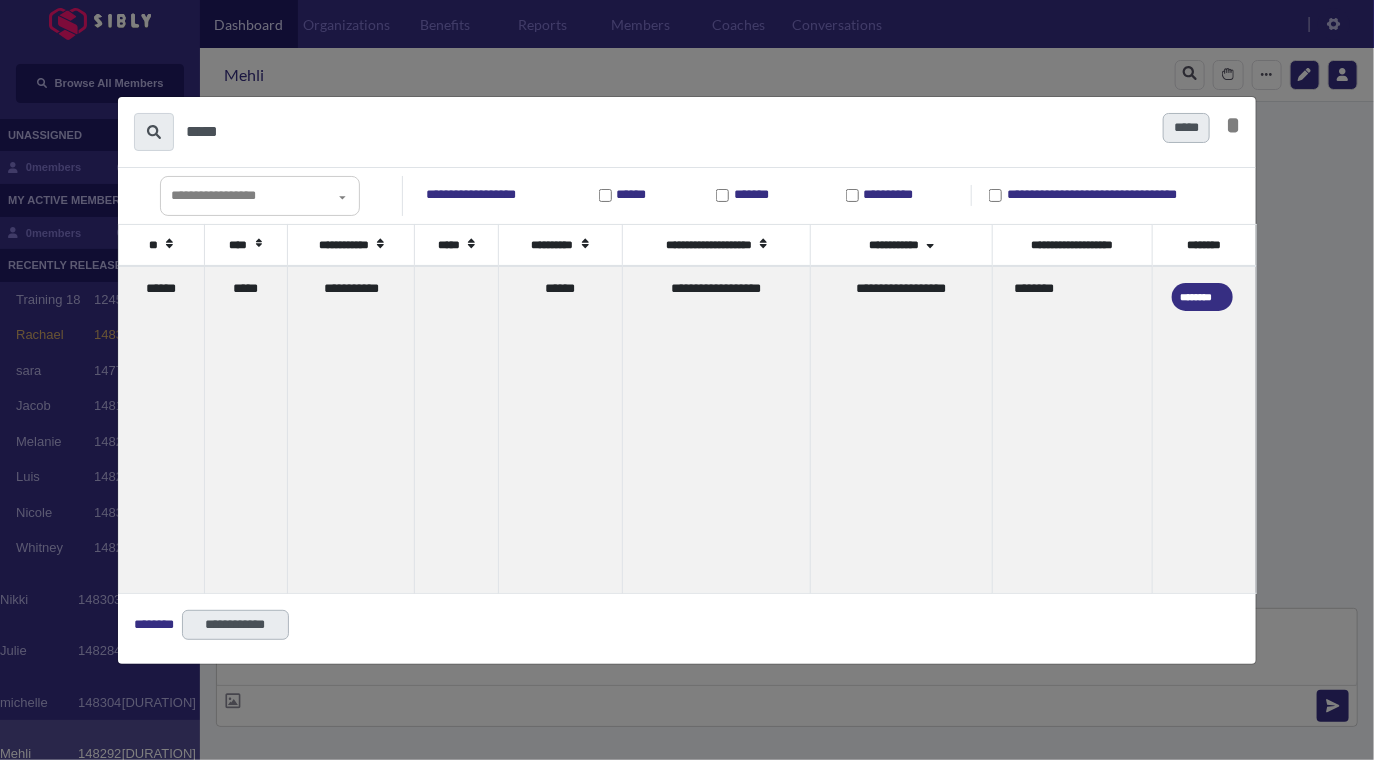 click on "*****" at bounding box center [666, 132] 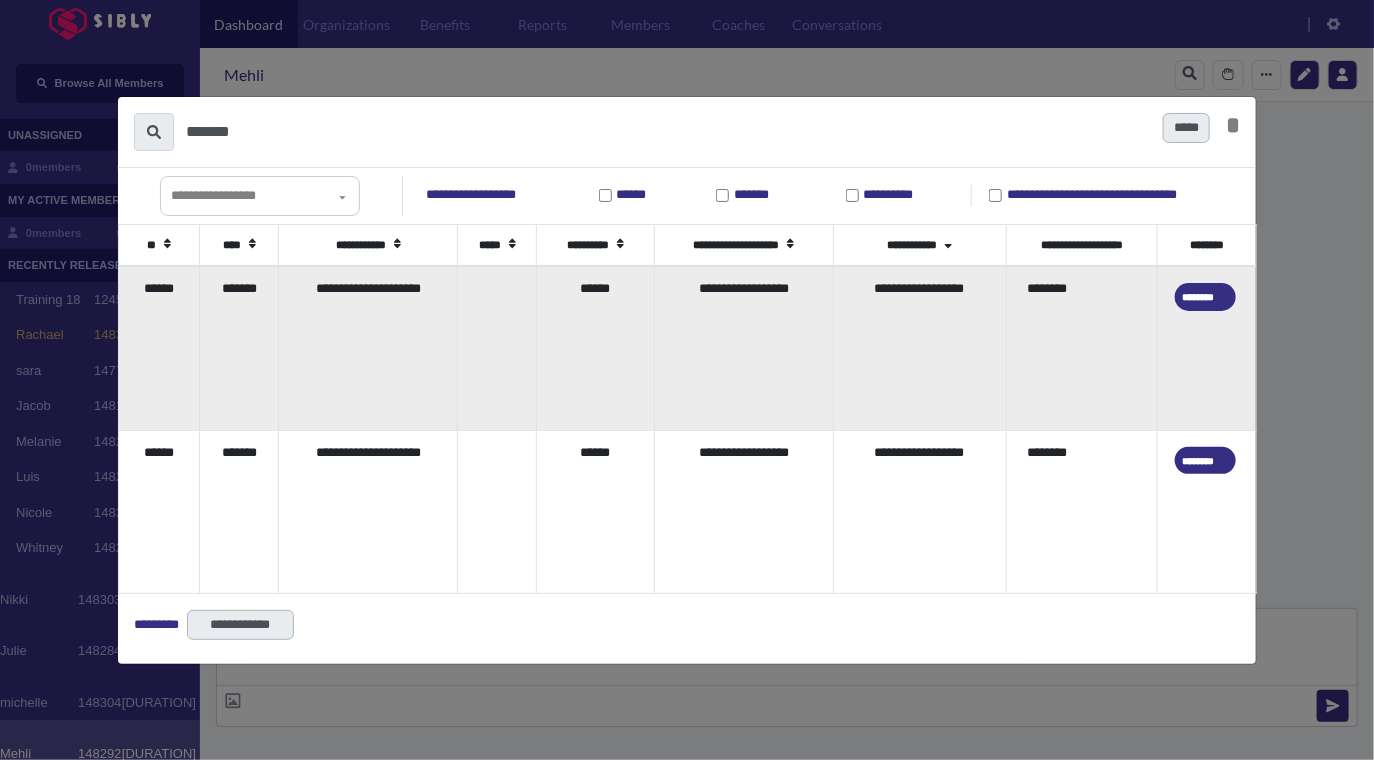 type on "*******" 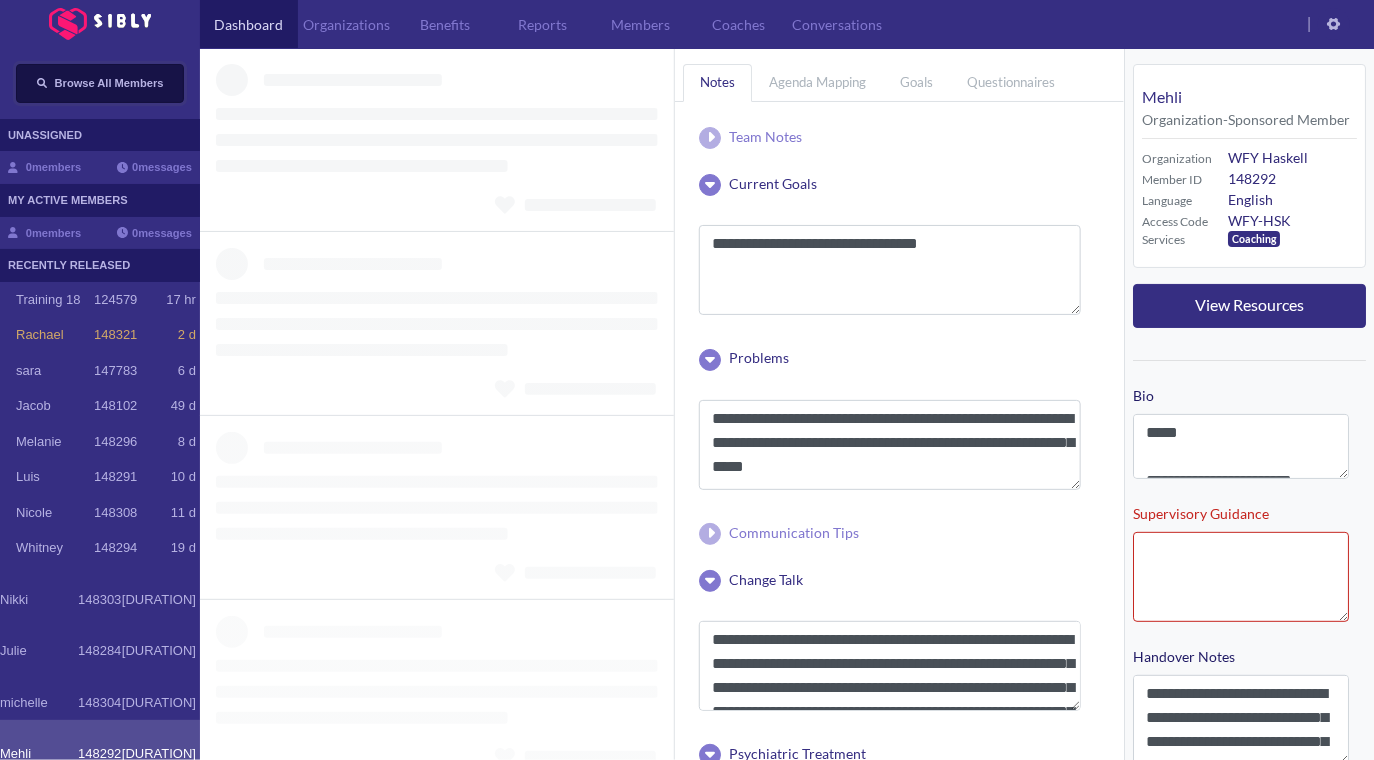 type 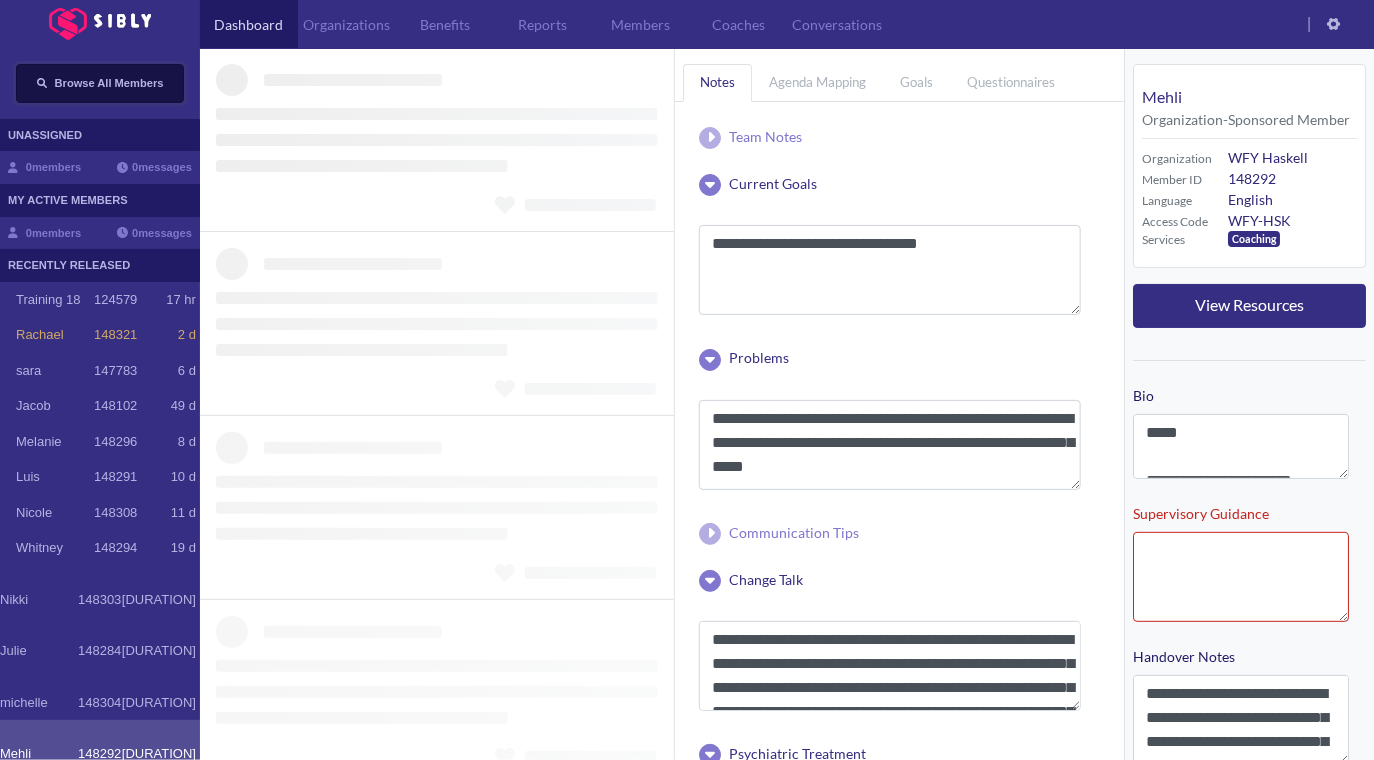 type 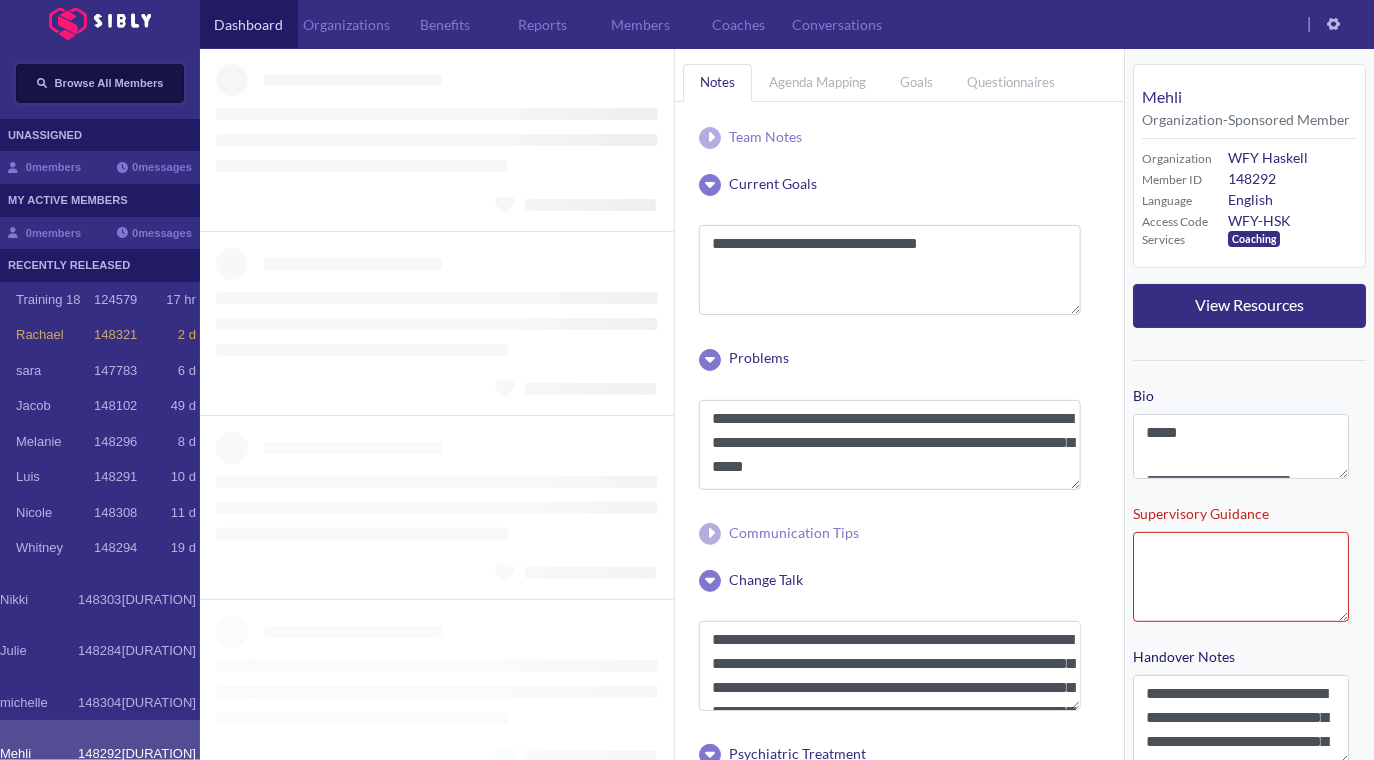 type 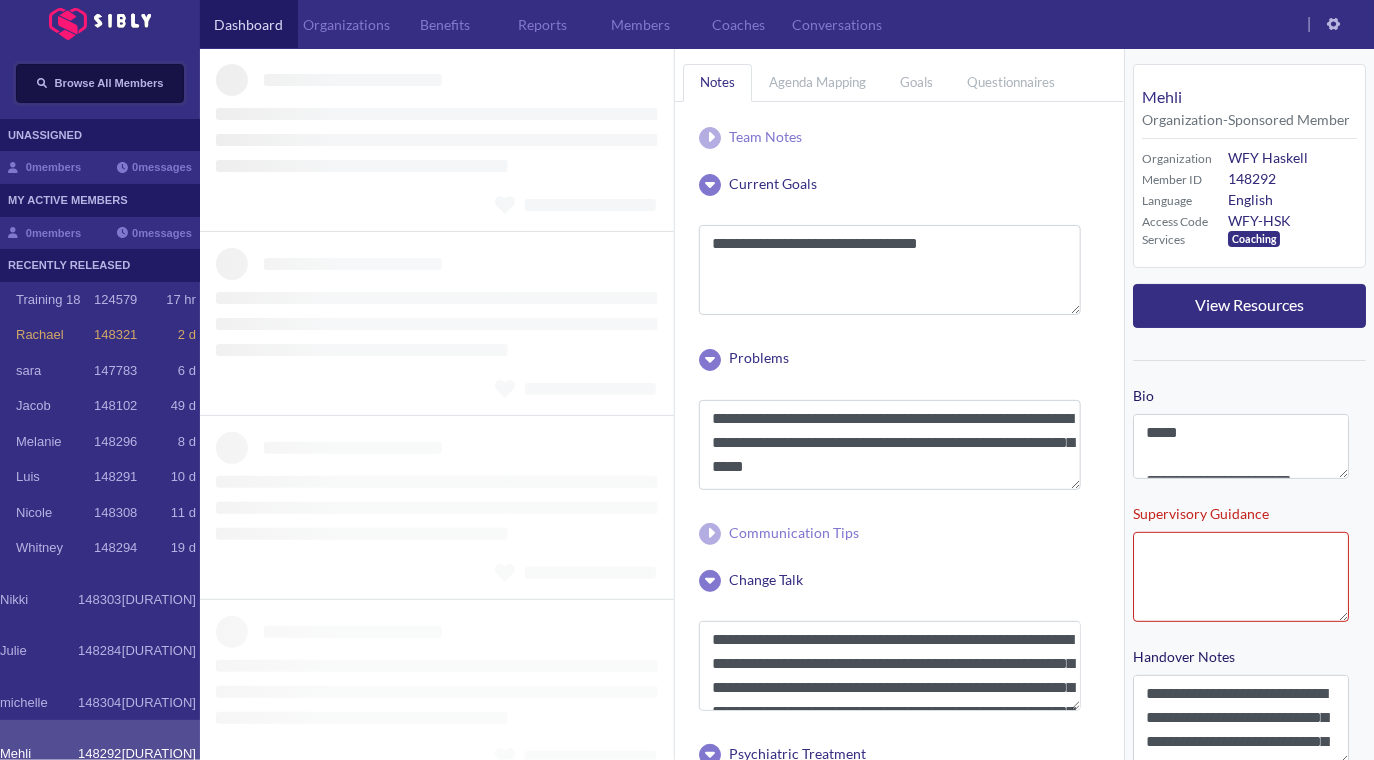 type 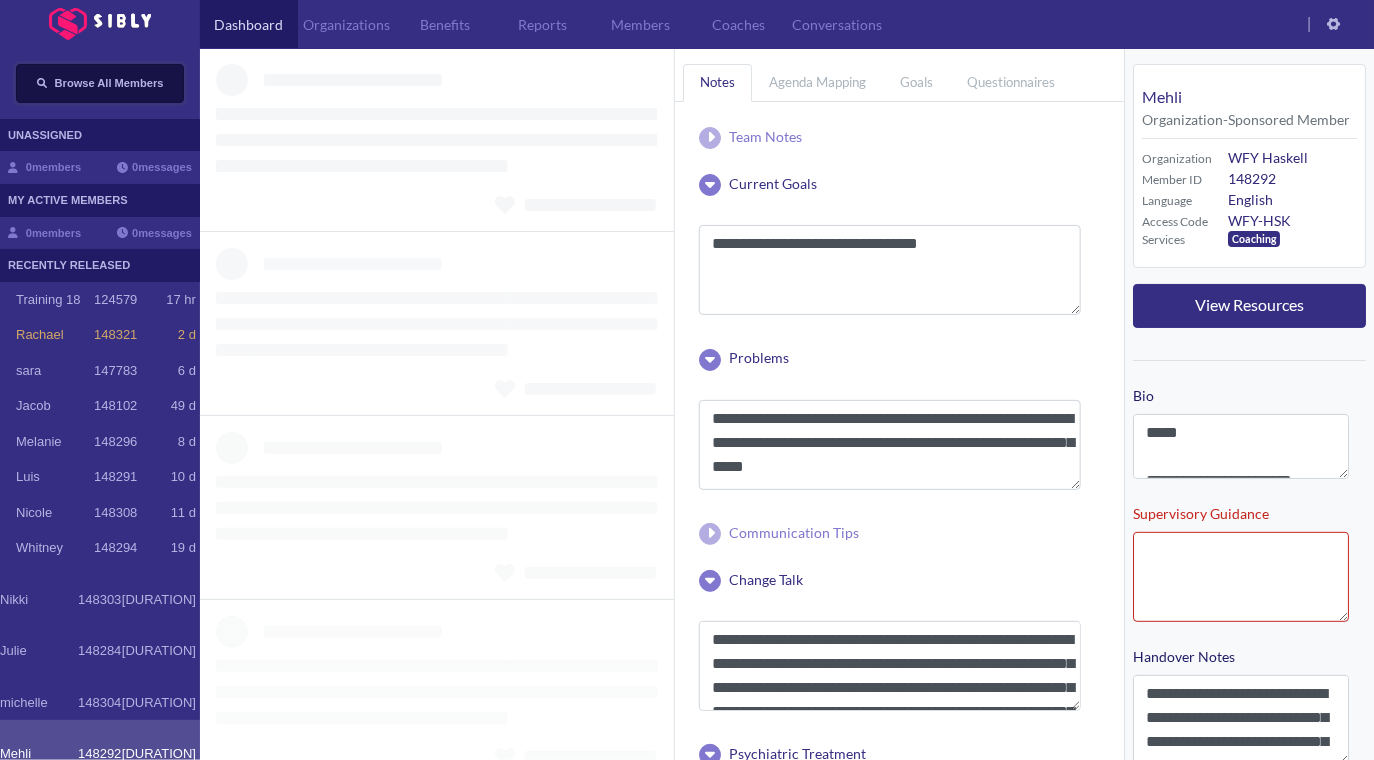 type 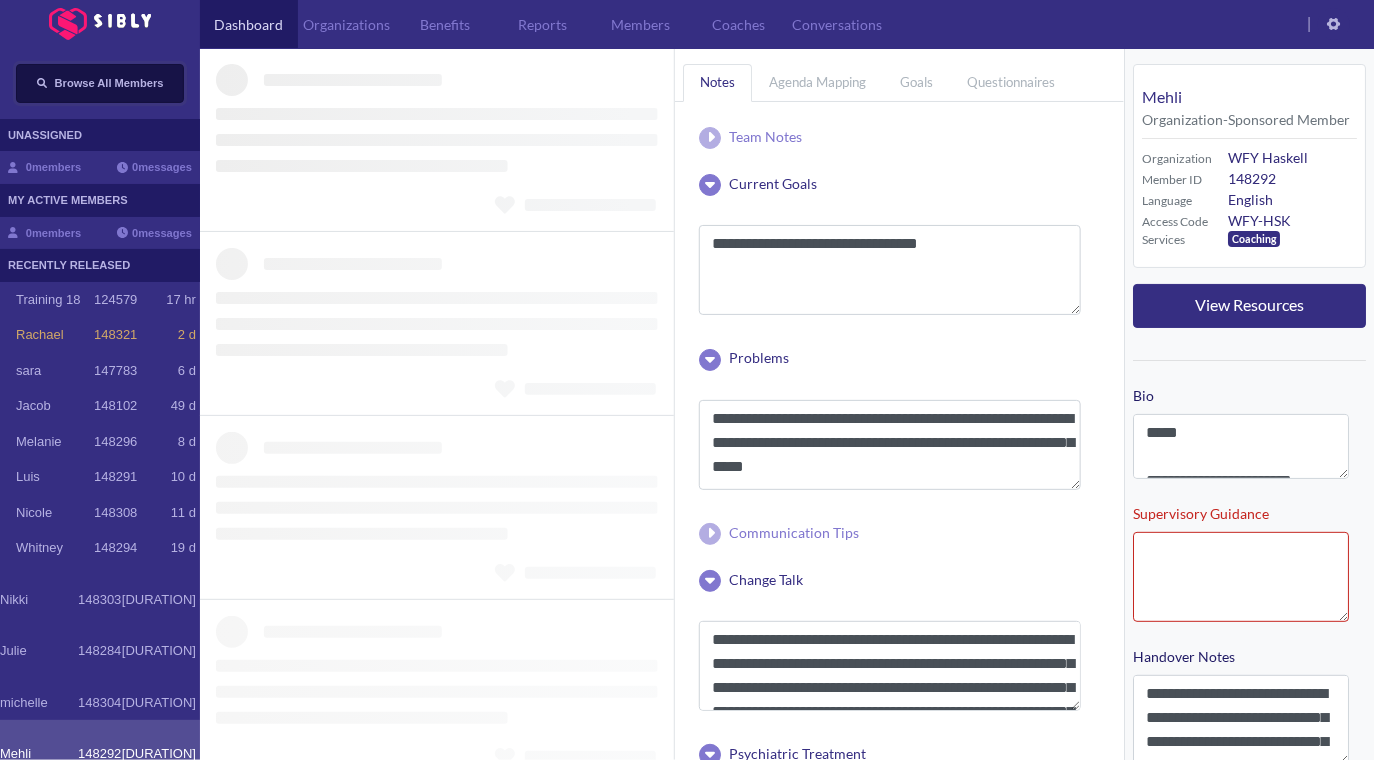 type 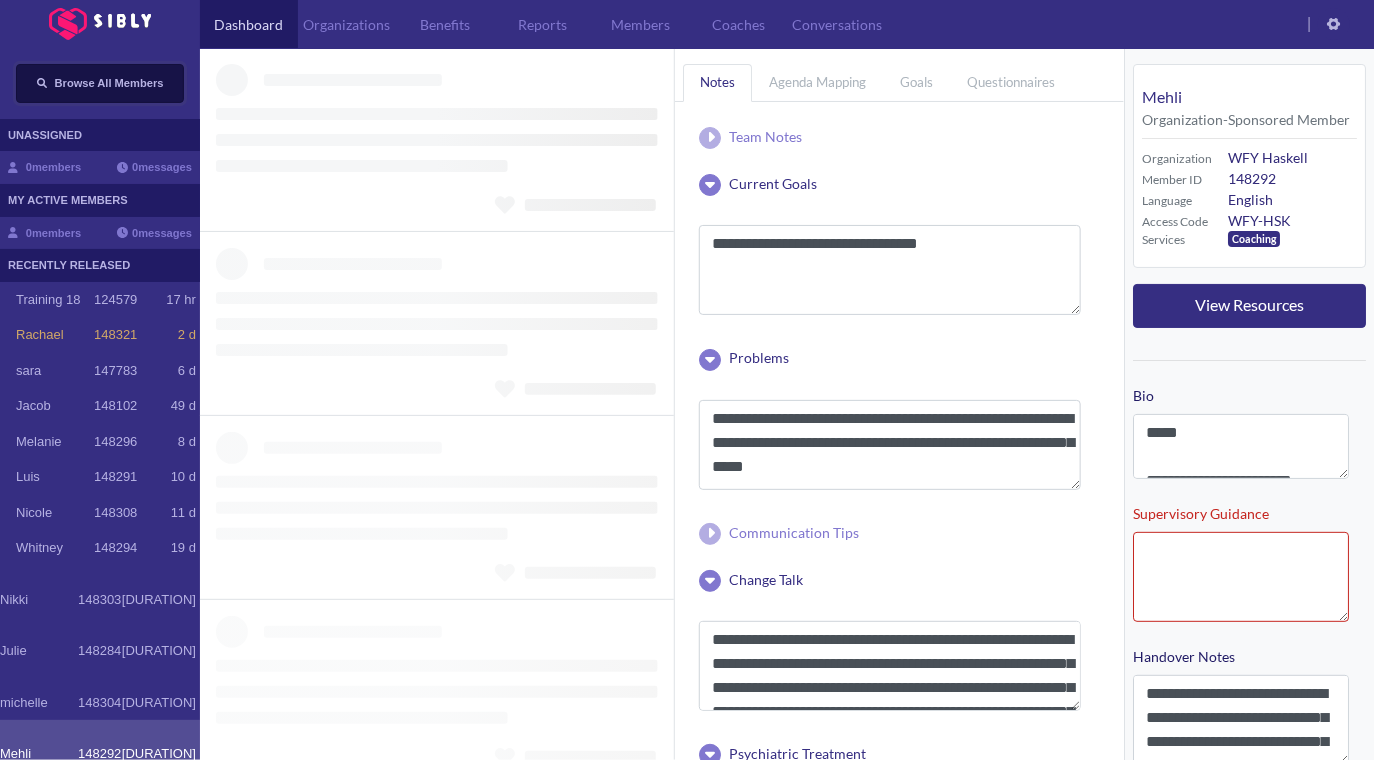 type 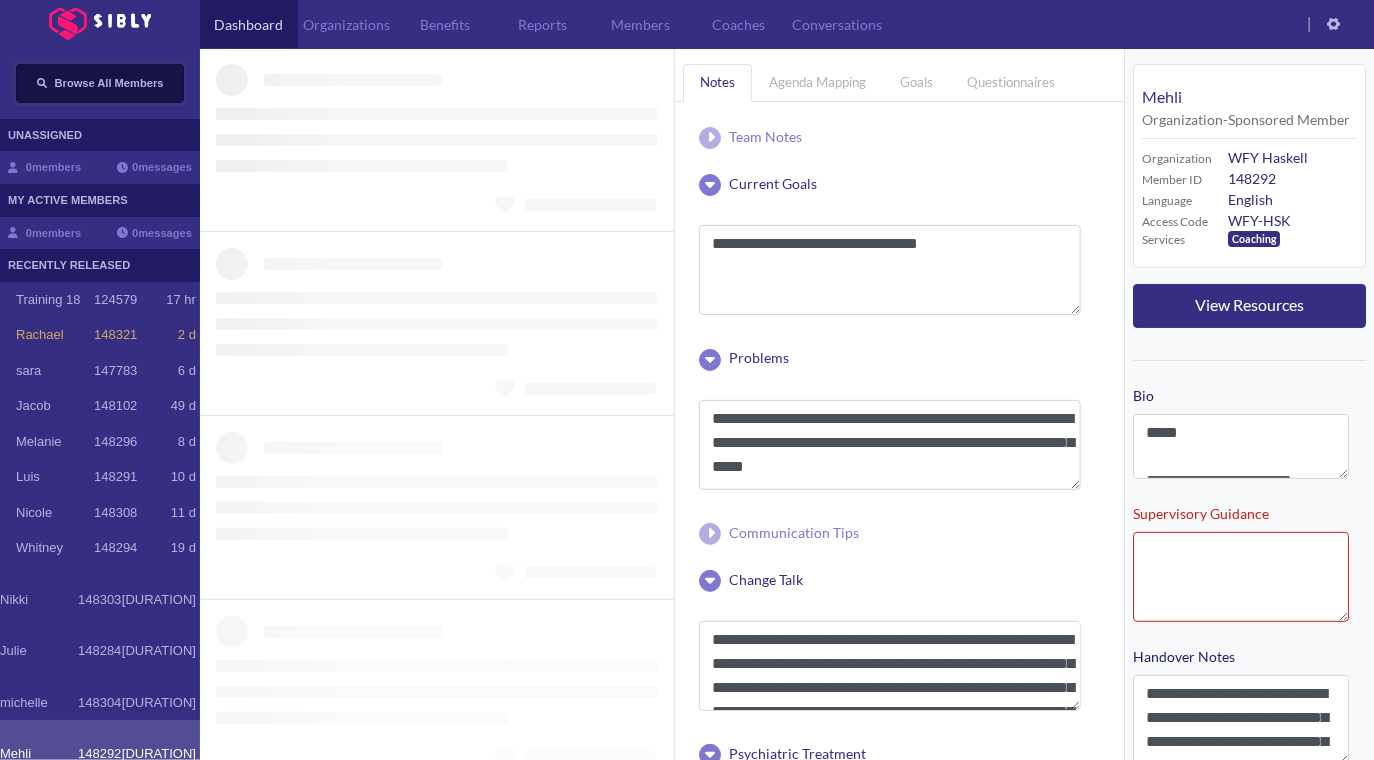 type 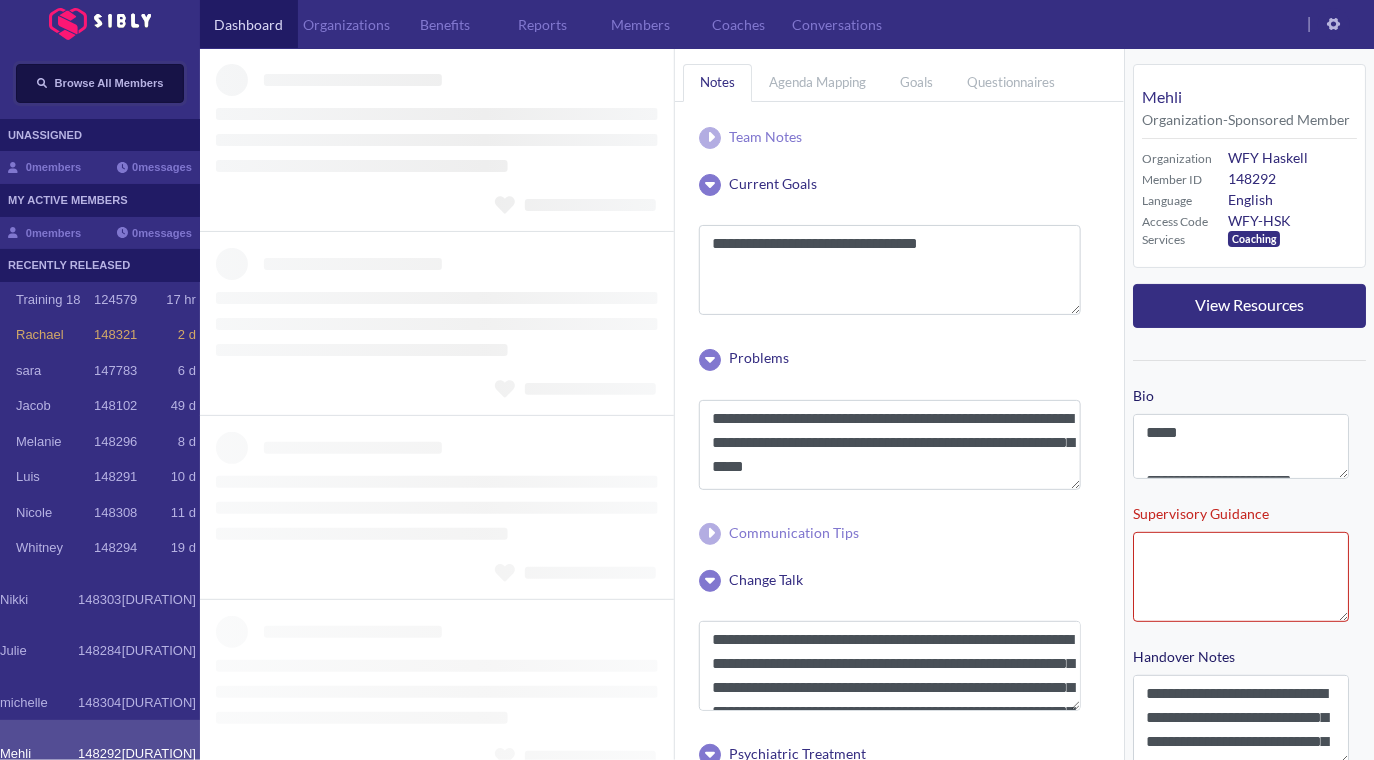 type on "**********" 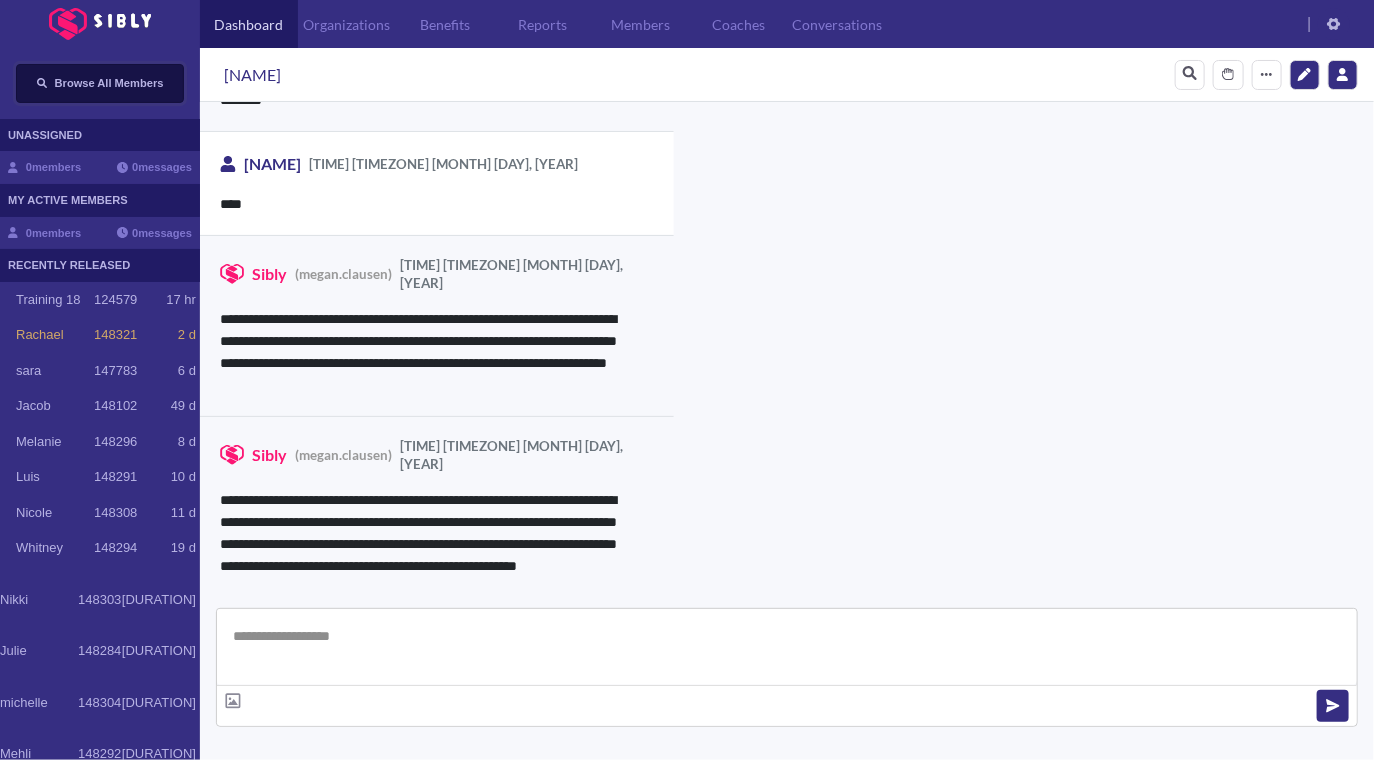 type on "**********" 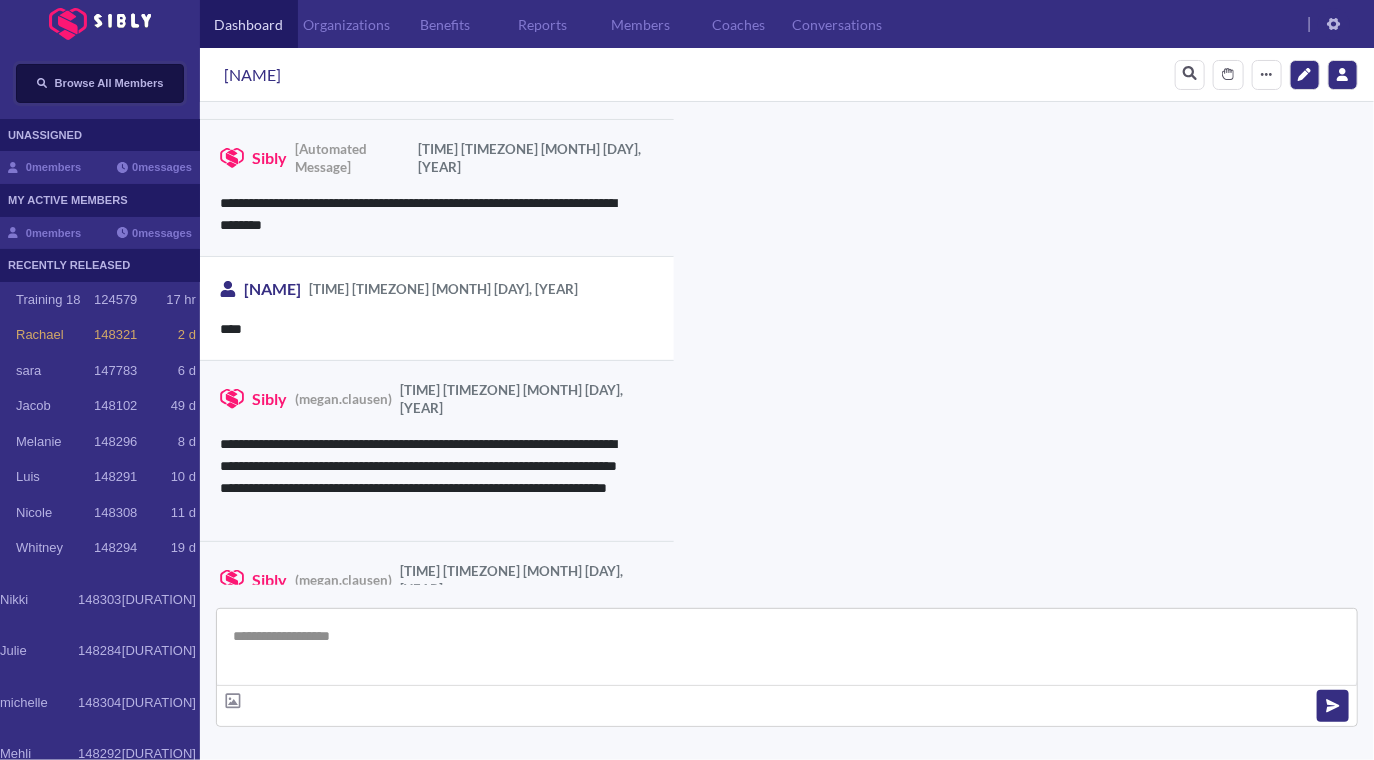 scroll, scrollTop: 0, scrollLeft: 0, axis: both 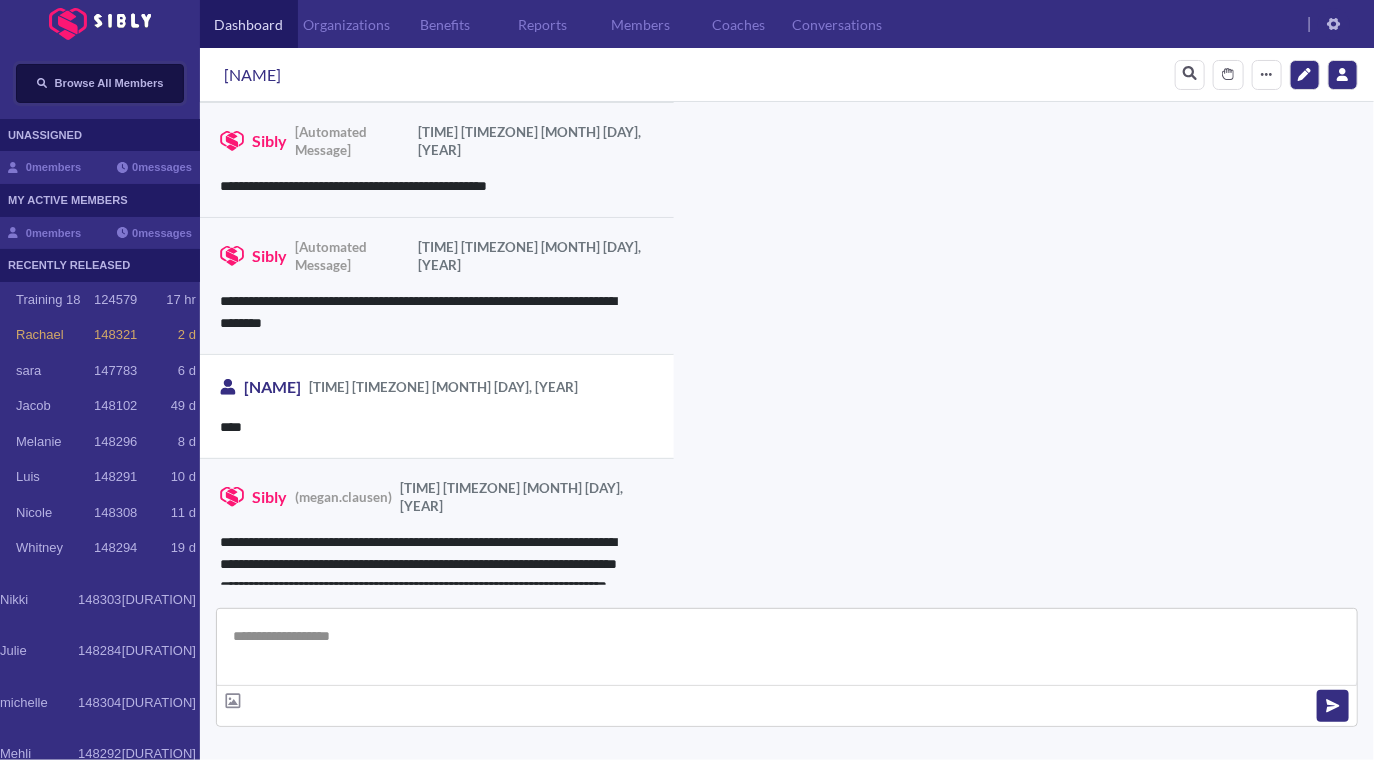 click on "Browse All Members" at bounding box center [100, 83] 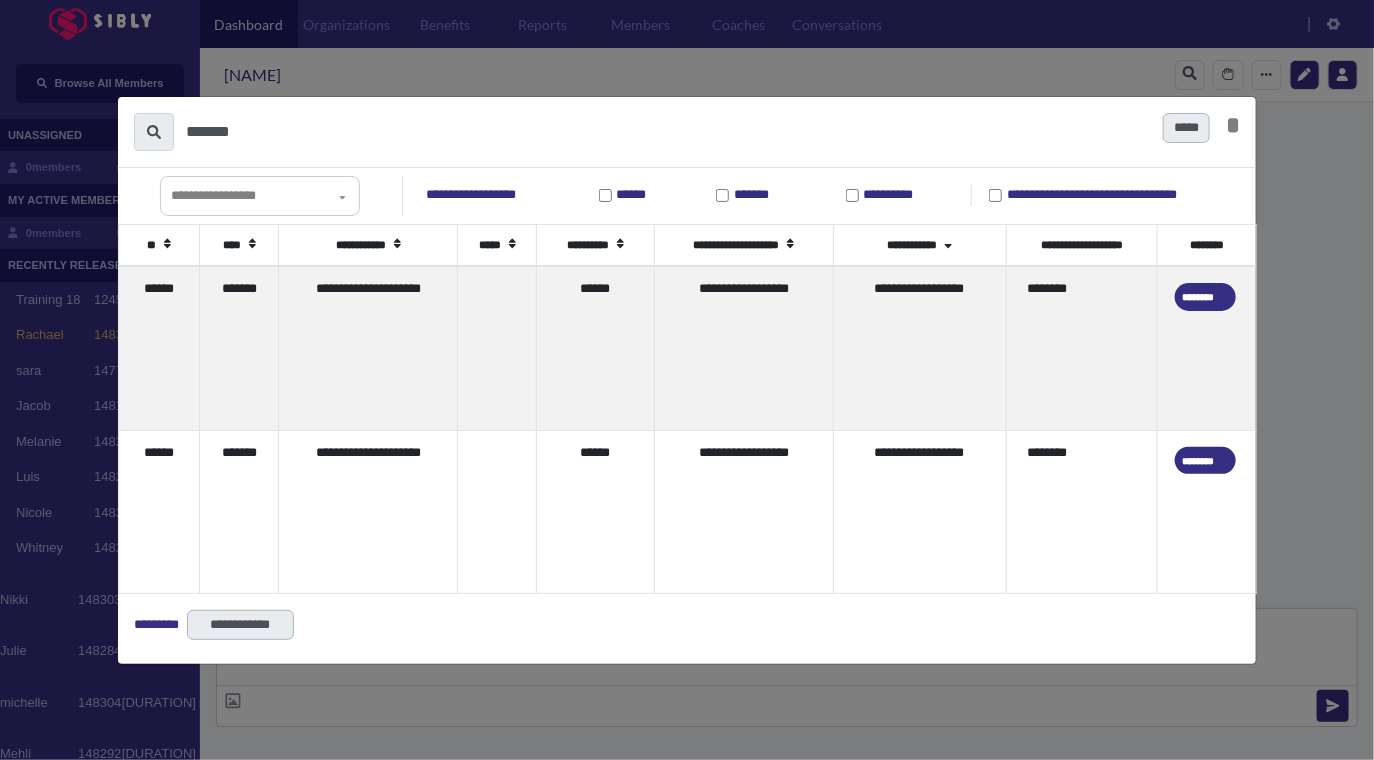 click on "*******" at bounding box center [666, 132] 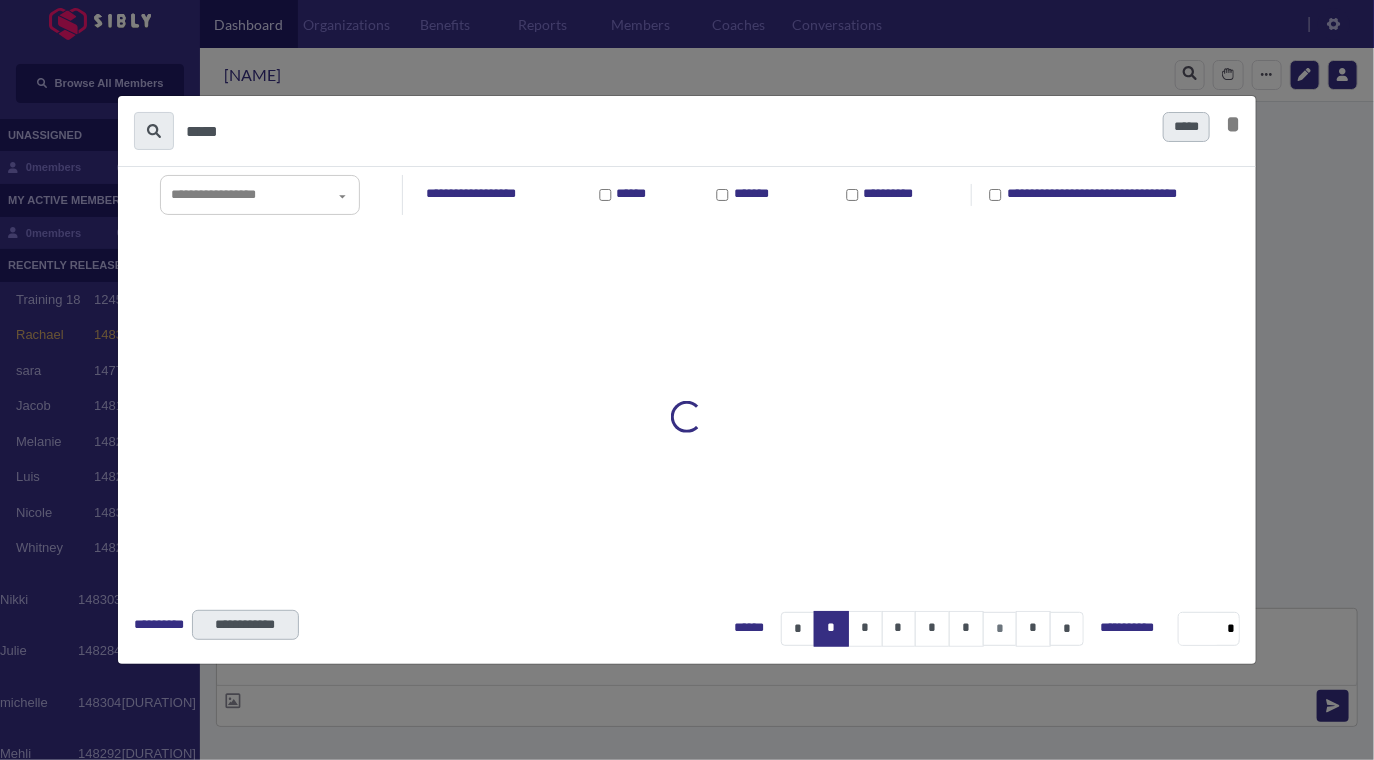 type on "*****" 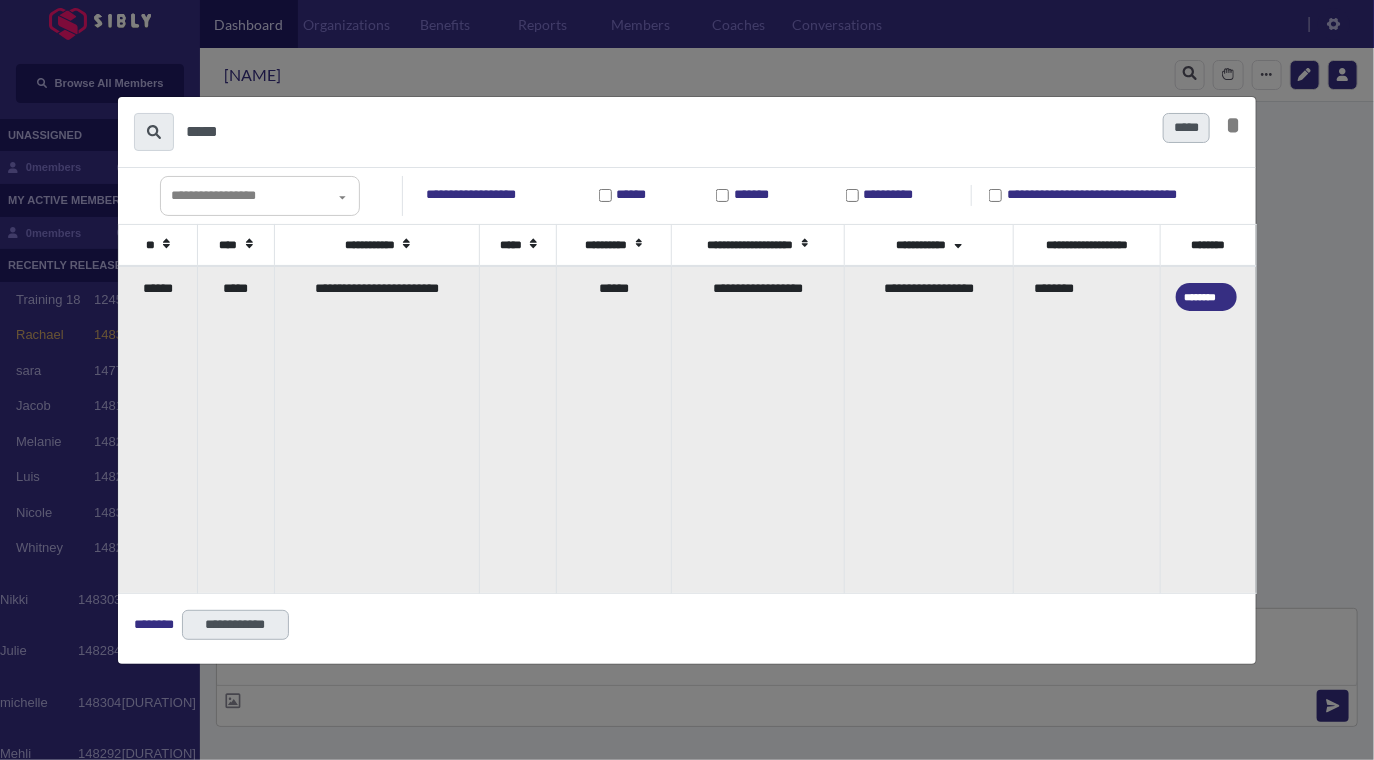 click on "*****" at bounding box center [236, 429] 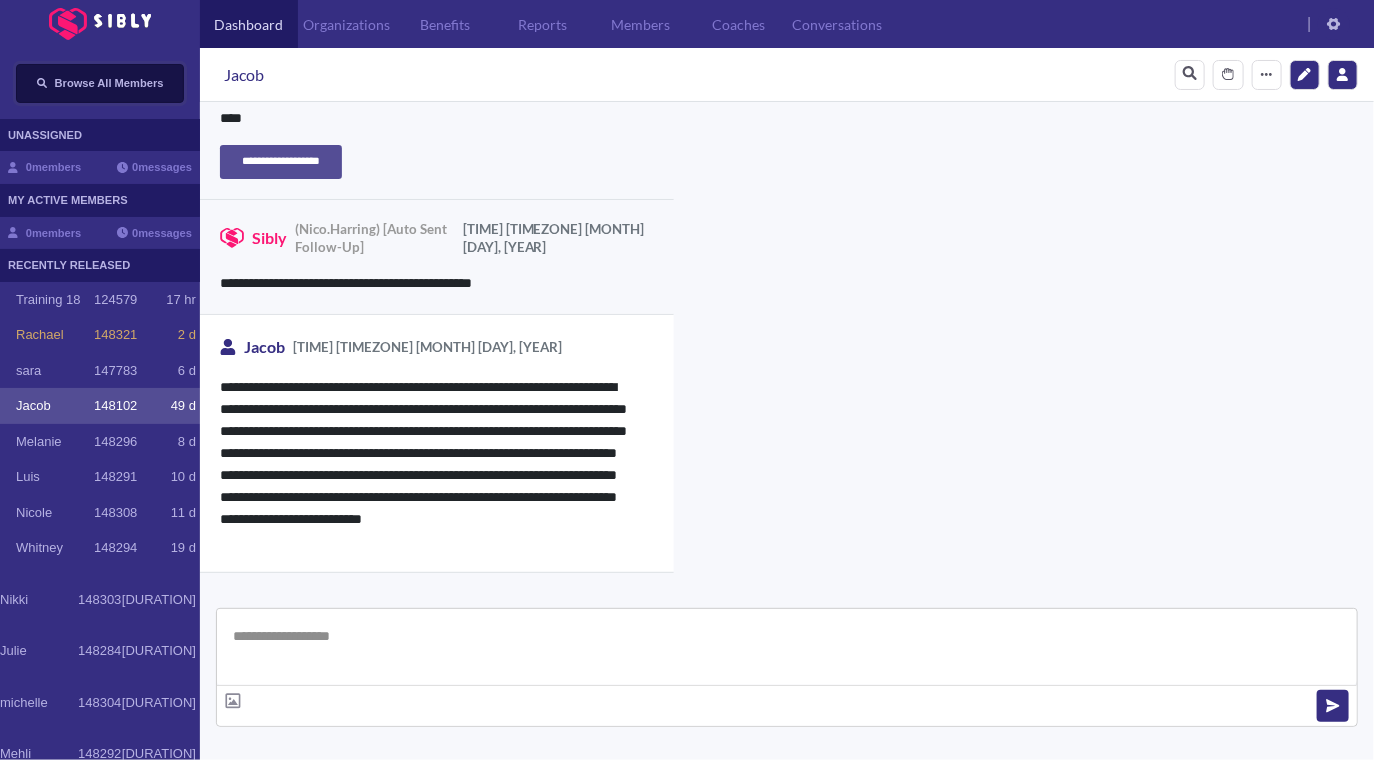 scroll, scrollTop: 0, scrollLeft: 0, axis: both 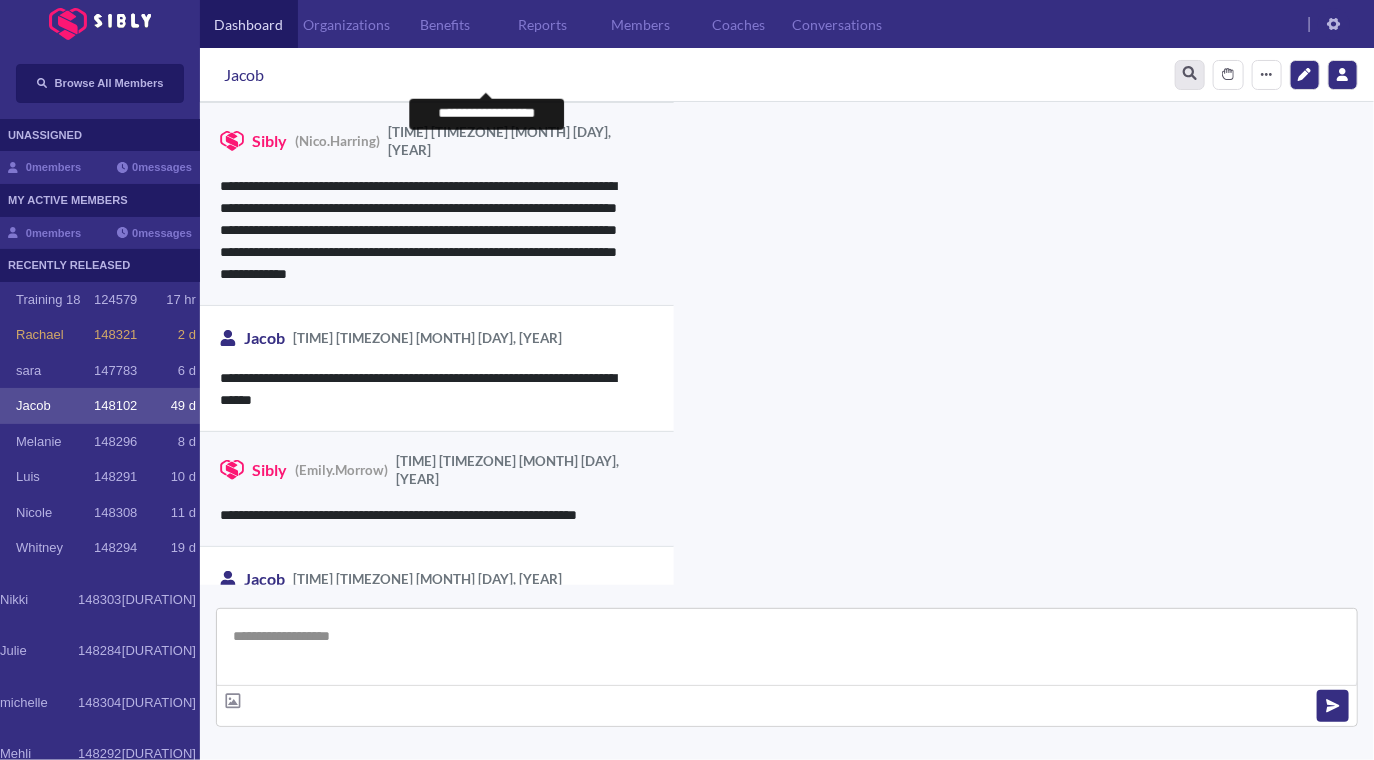 click 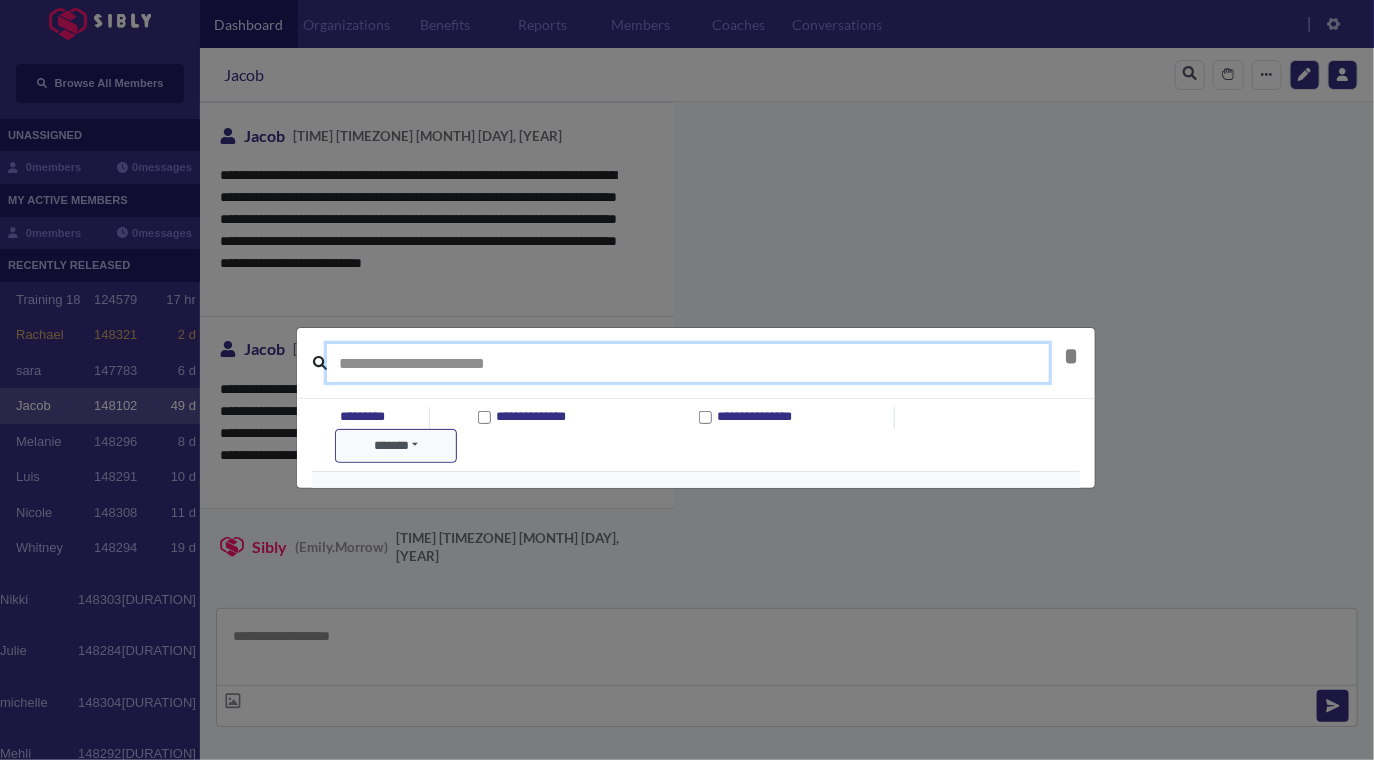 click at bounding box center [688, 363] 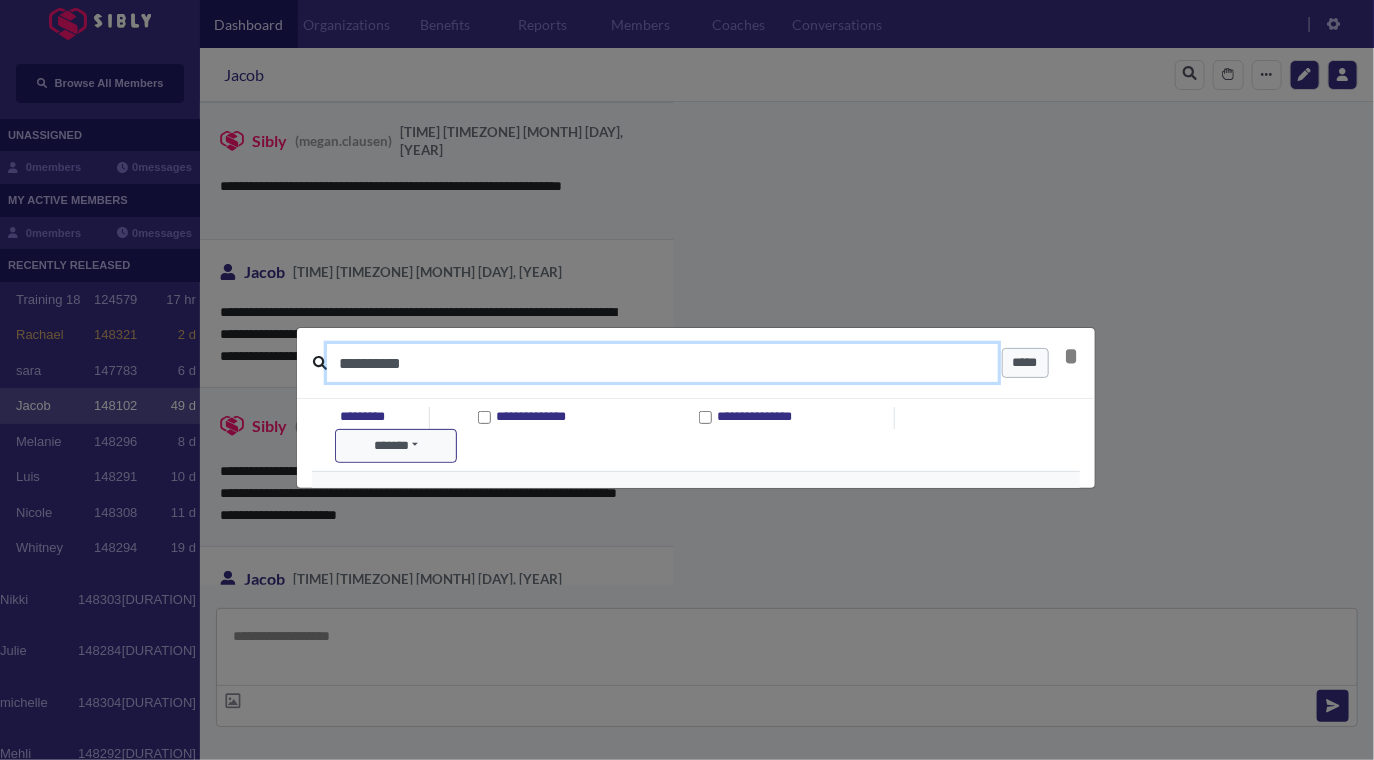 type on "**********" 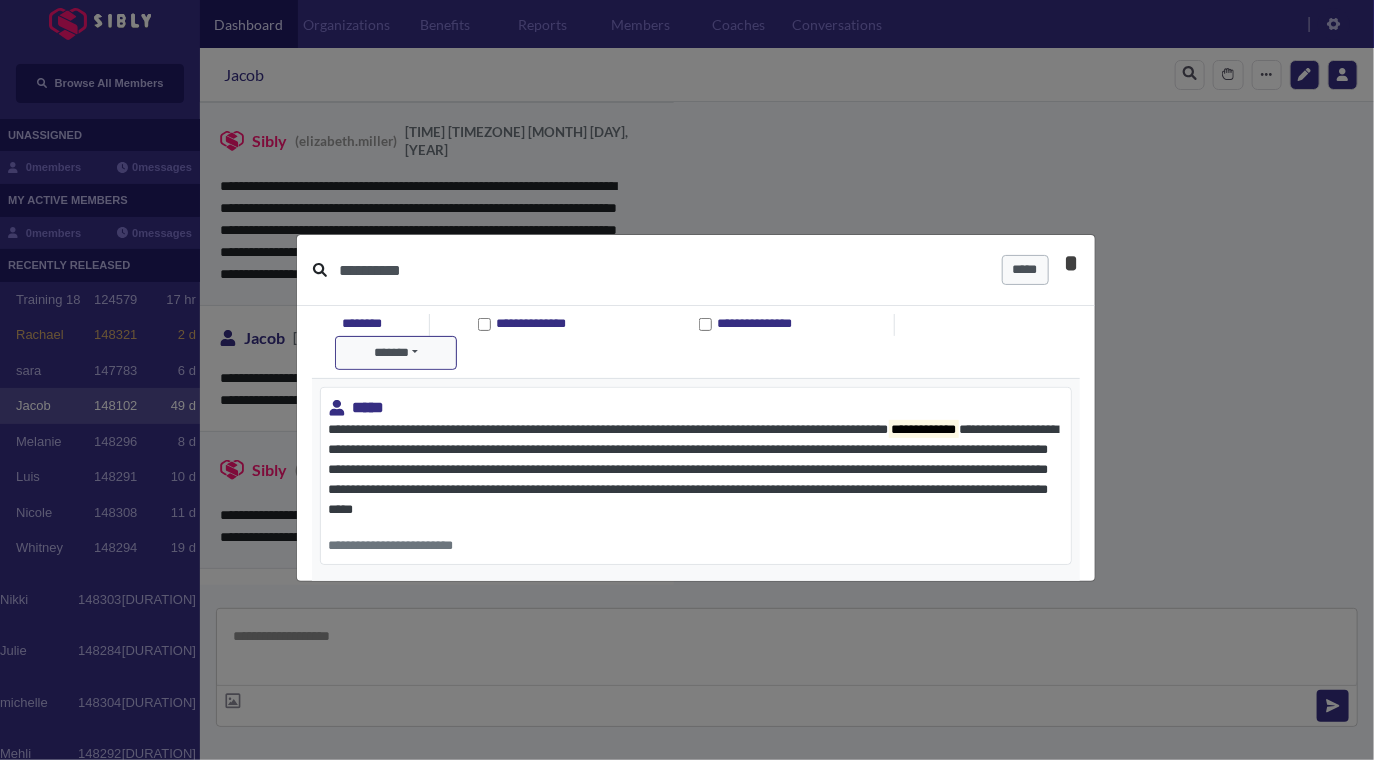 click on "*" at bounding box center (1072, 263) 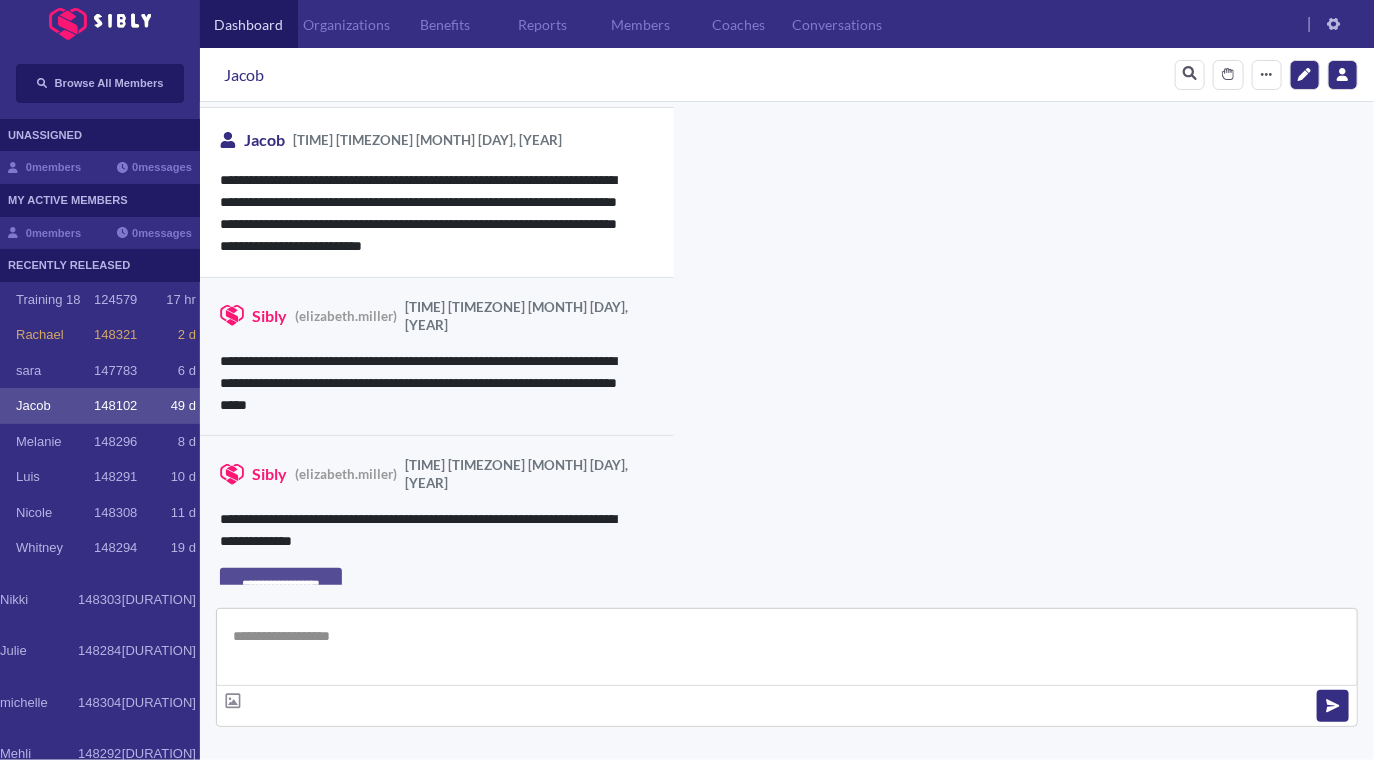 scroll, scrollTop: 7912, scrollLeft: 0, axis: vertical 